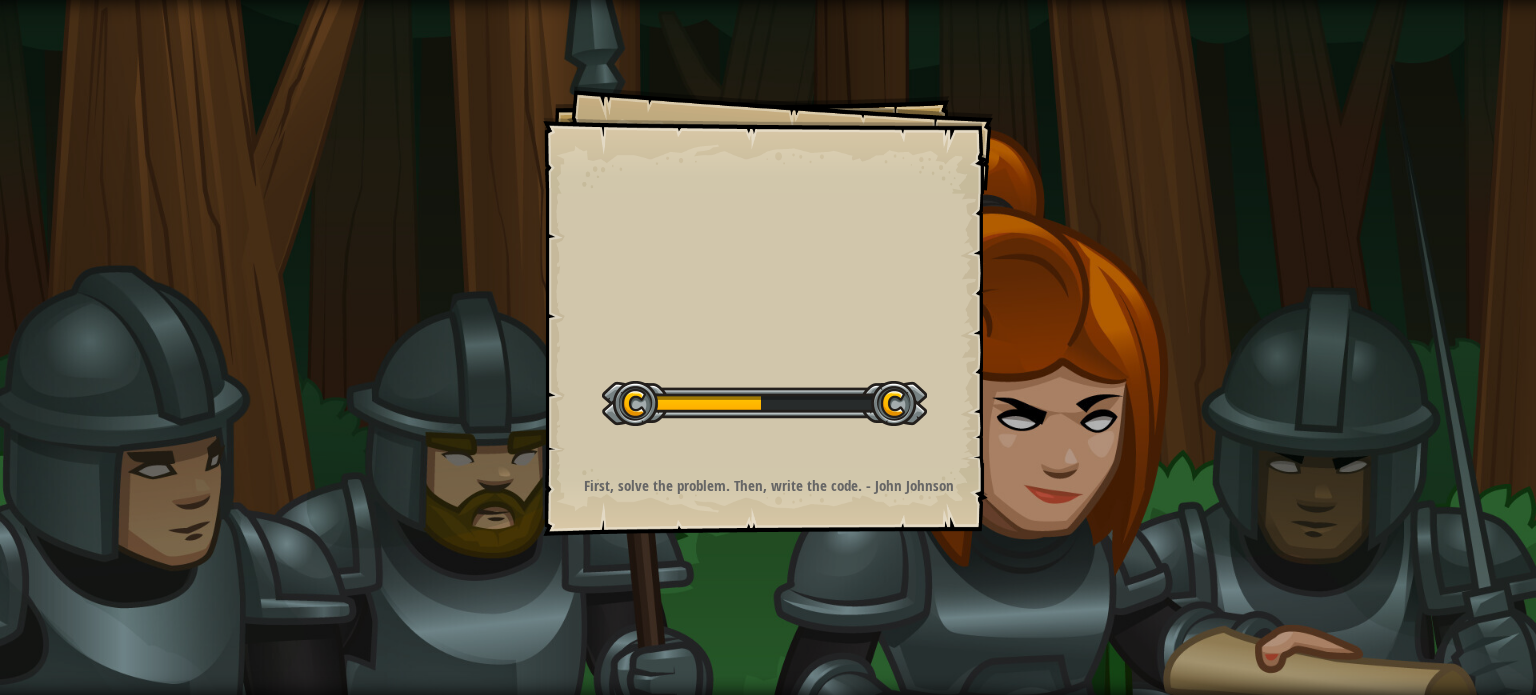 scroll, scrollTop: 0, scrollLeft: 0, axis: both 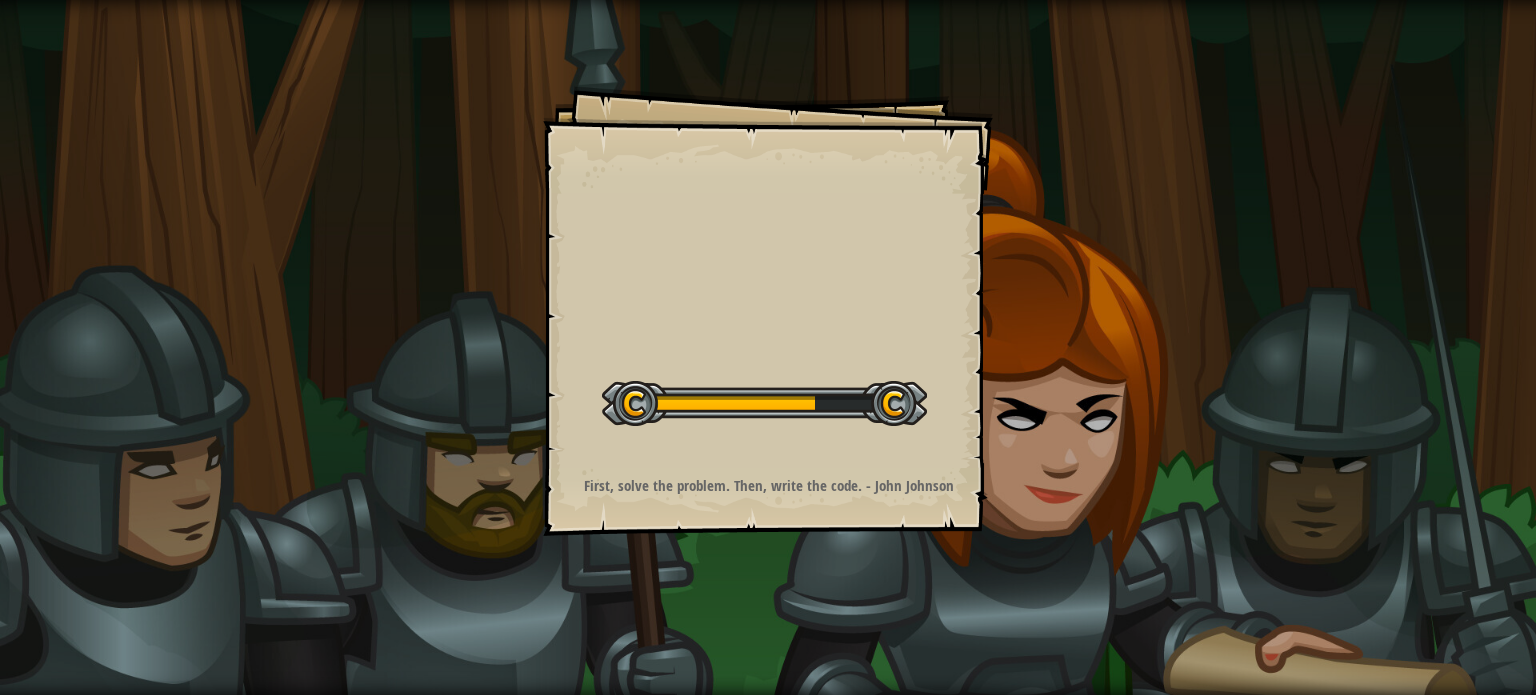 click at bounding box center [764, 403] 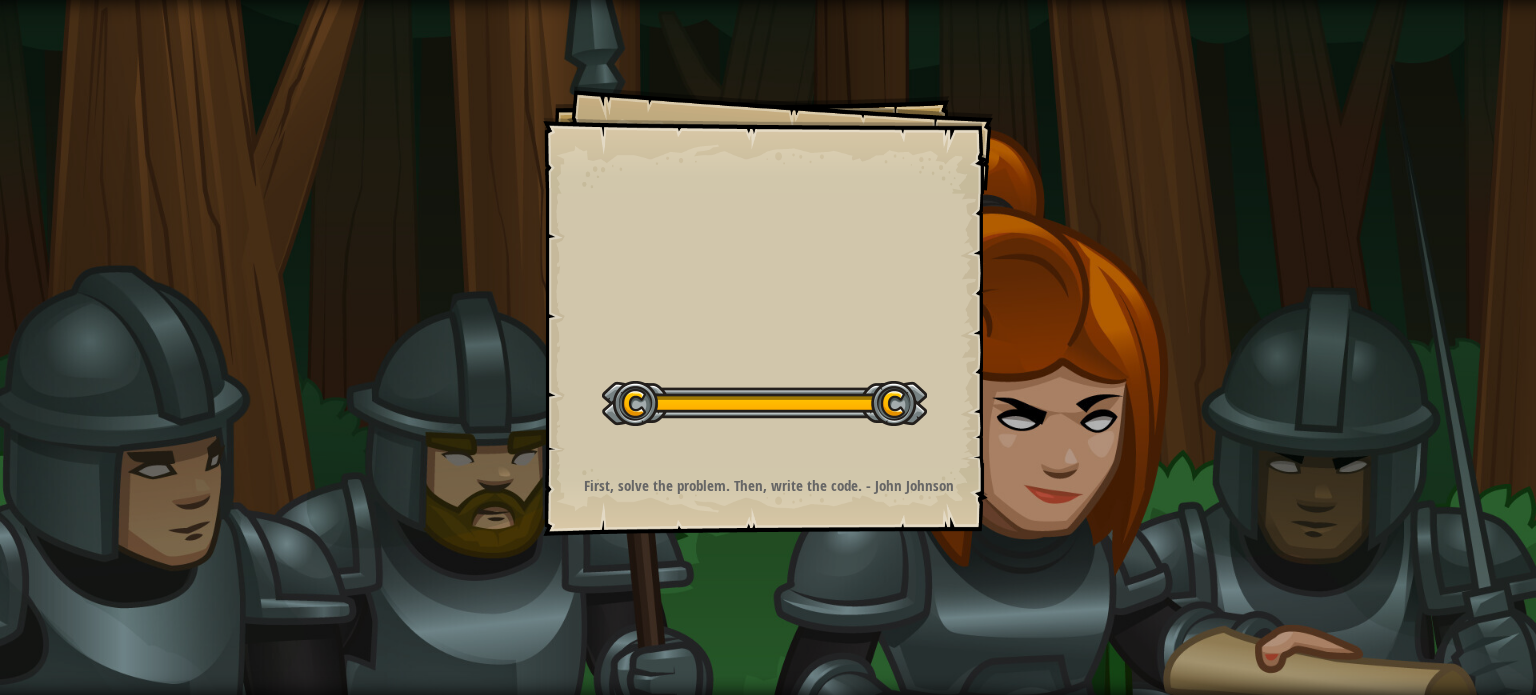 click at bounding box center [764, 403] 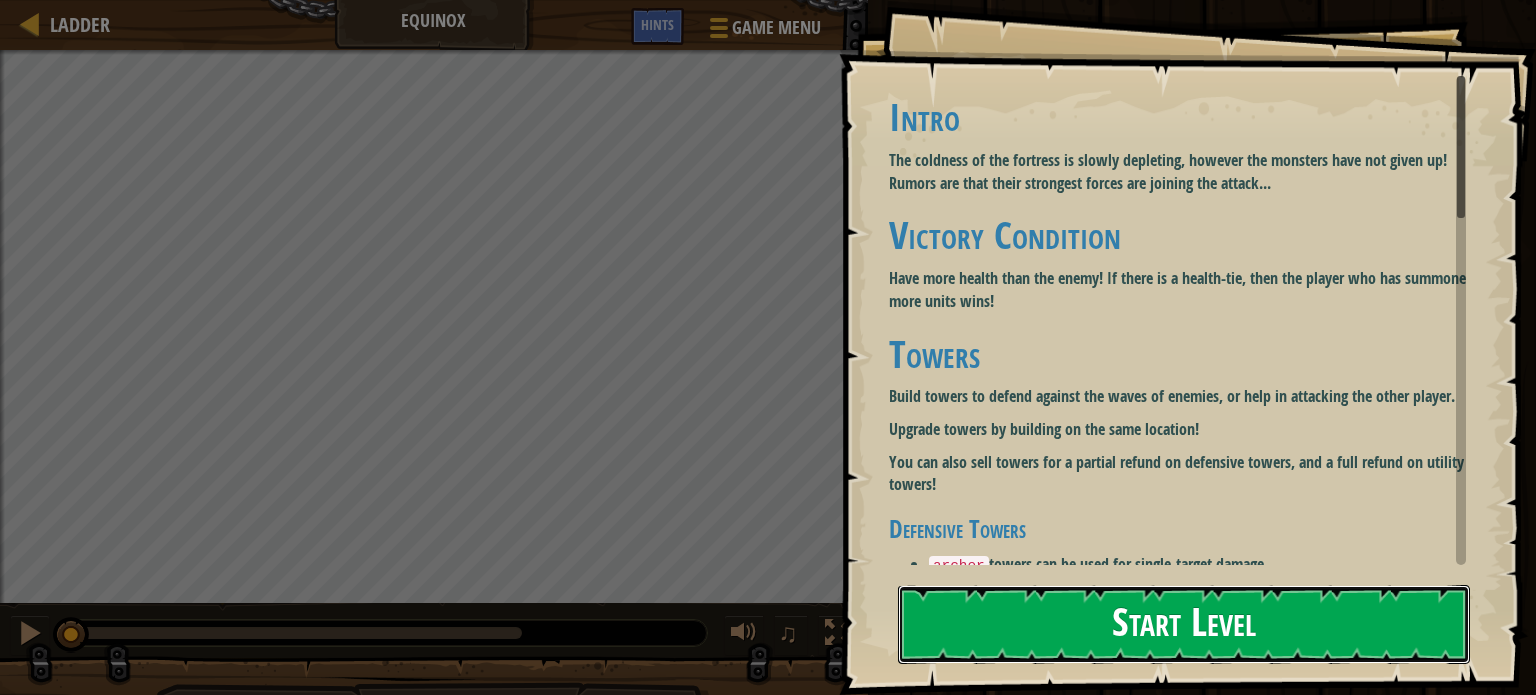 click on "Start Level" at bounding box center (1184, 624) 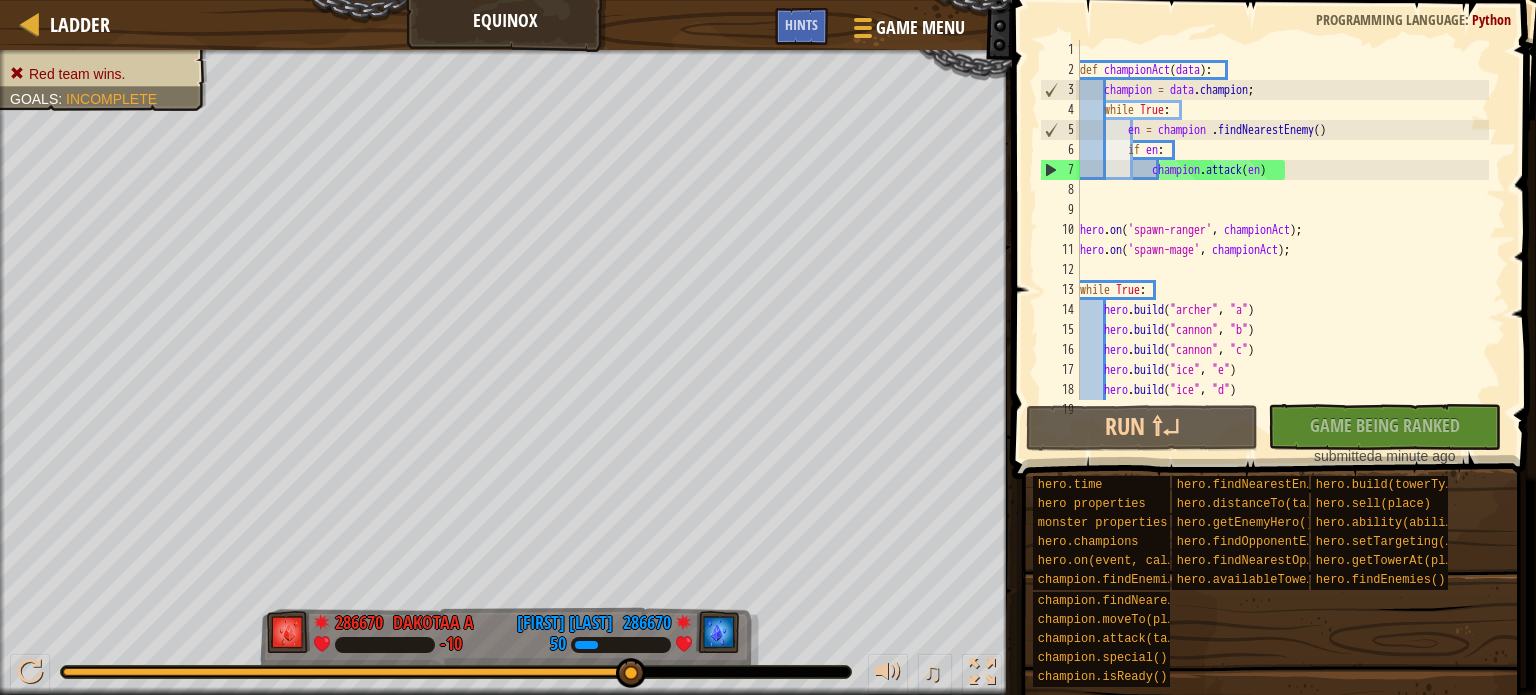click on "def   championAct ( data ) :      champion   =   data . champion ;      while   True :          en   =   champion   . findNearestEnemy ( )          if   en :              champion . attack ( en ) hero . on ( 'spawn-ranger' ,   championAct ) ; hero . on ( 'spawn-mage' ,   championAct ) ; while   True :      hero . build ( "archer" ,   "a" )      hero . build ( "cannon" ,   "b" )      hero . build ( "cannon" ,   "c" )      hero . build ( "ice" ,   "e" )      hero . build ( "ice" ,   "d" )      hero . build ( "ice" ,   "f" )" at bounding box center [1282, 240] 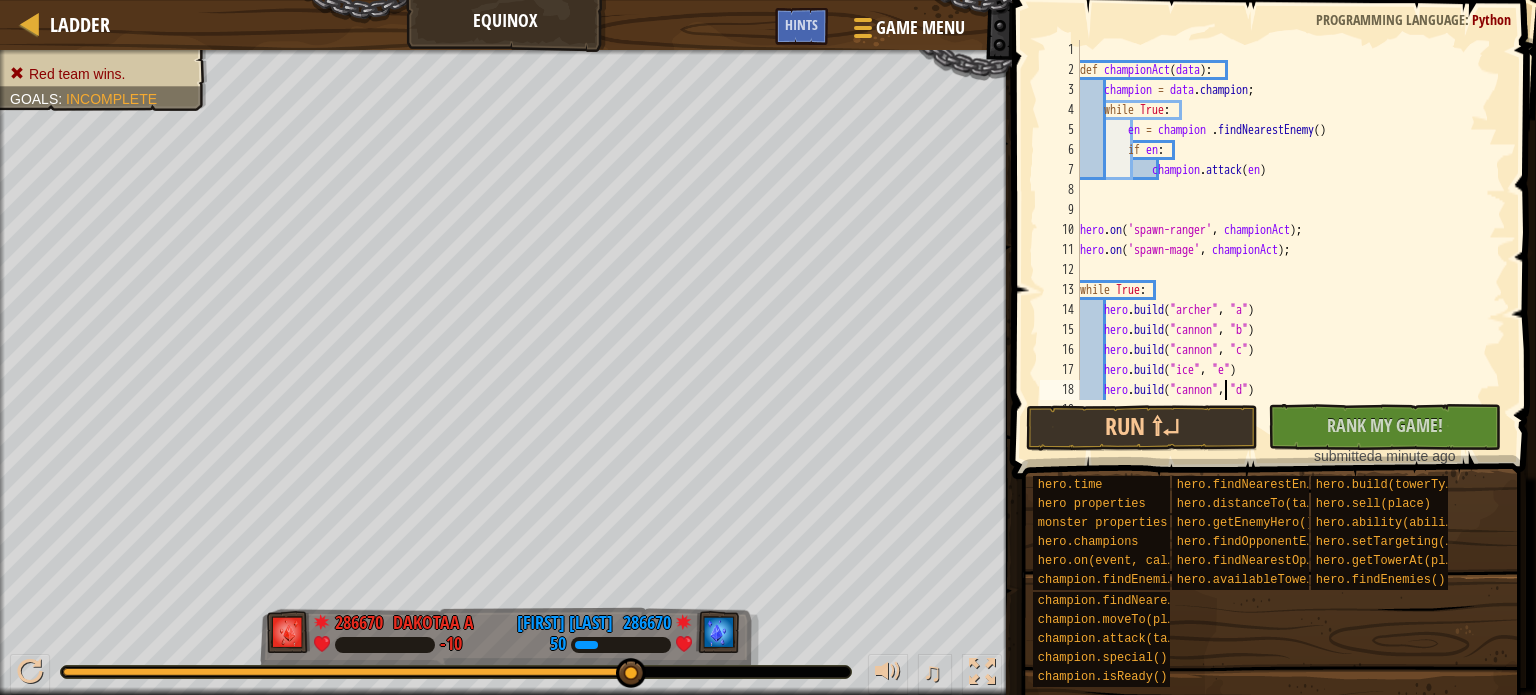 scroll, scrollTop: 8, scrollLeft: 12, axis: both 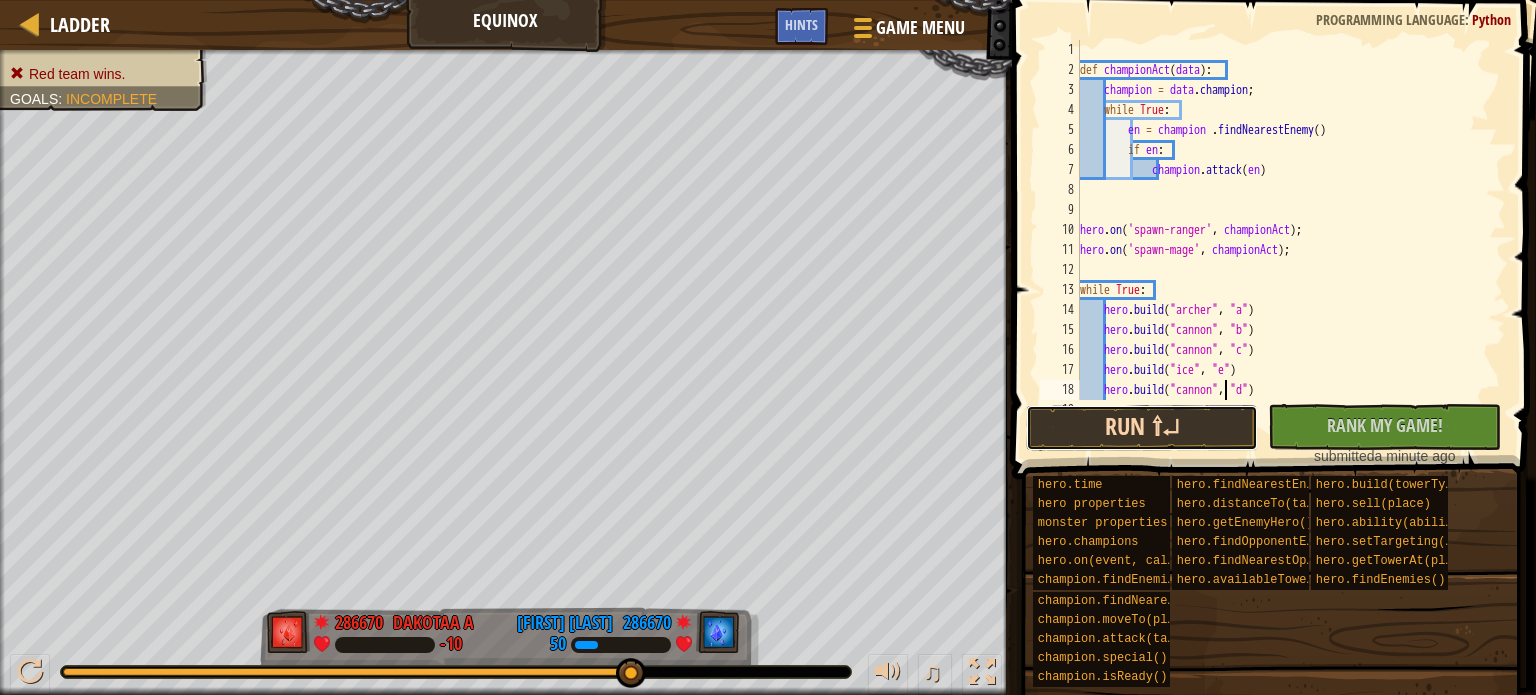 click on "Run ⇧↵" at bounding box center [1142, 428] 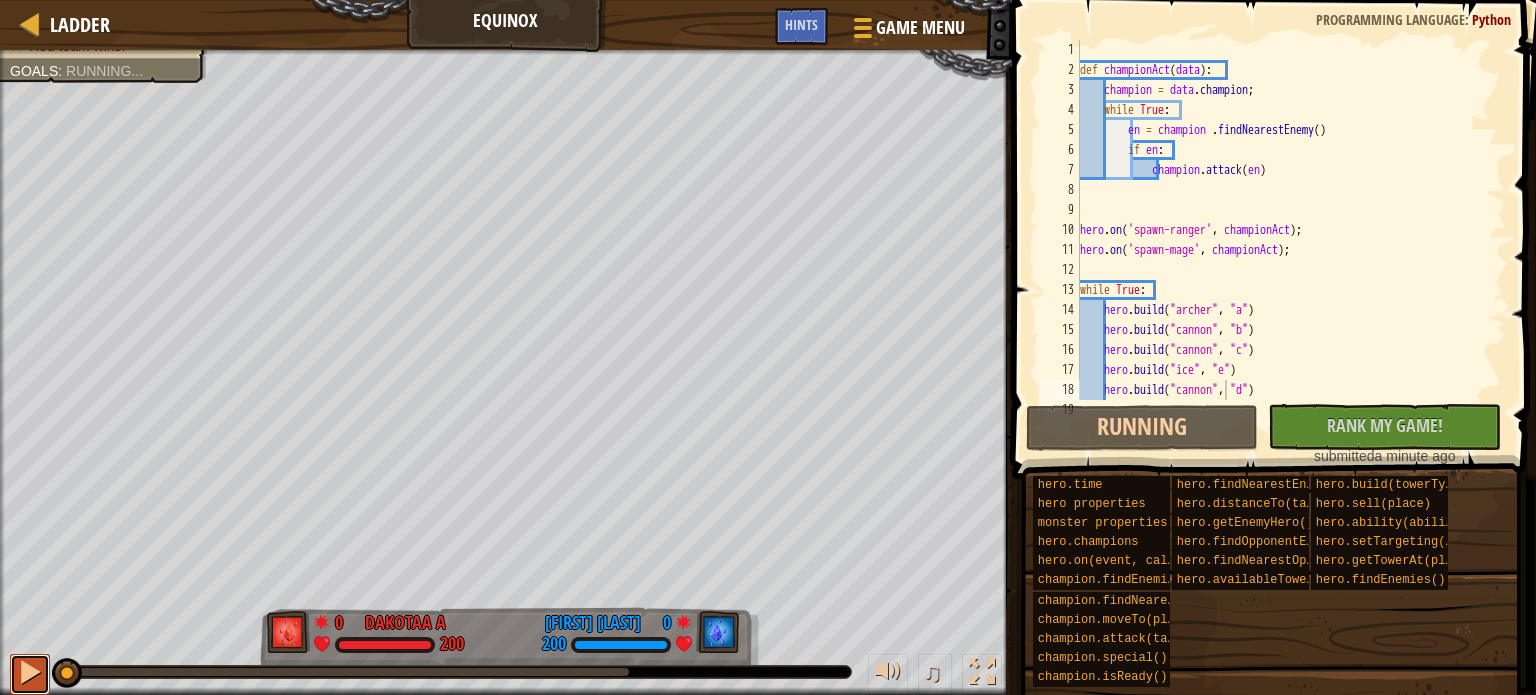 click at bounding box center [30, 672] 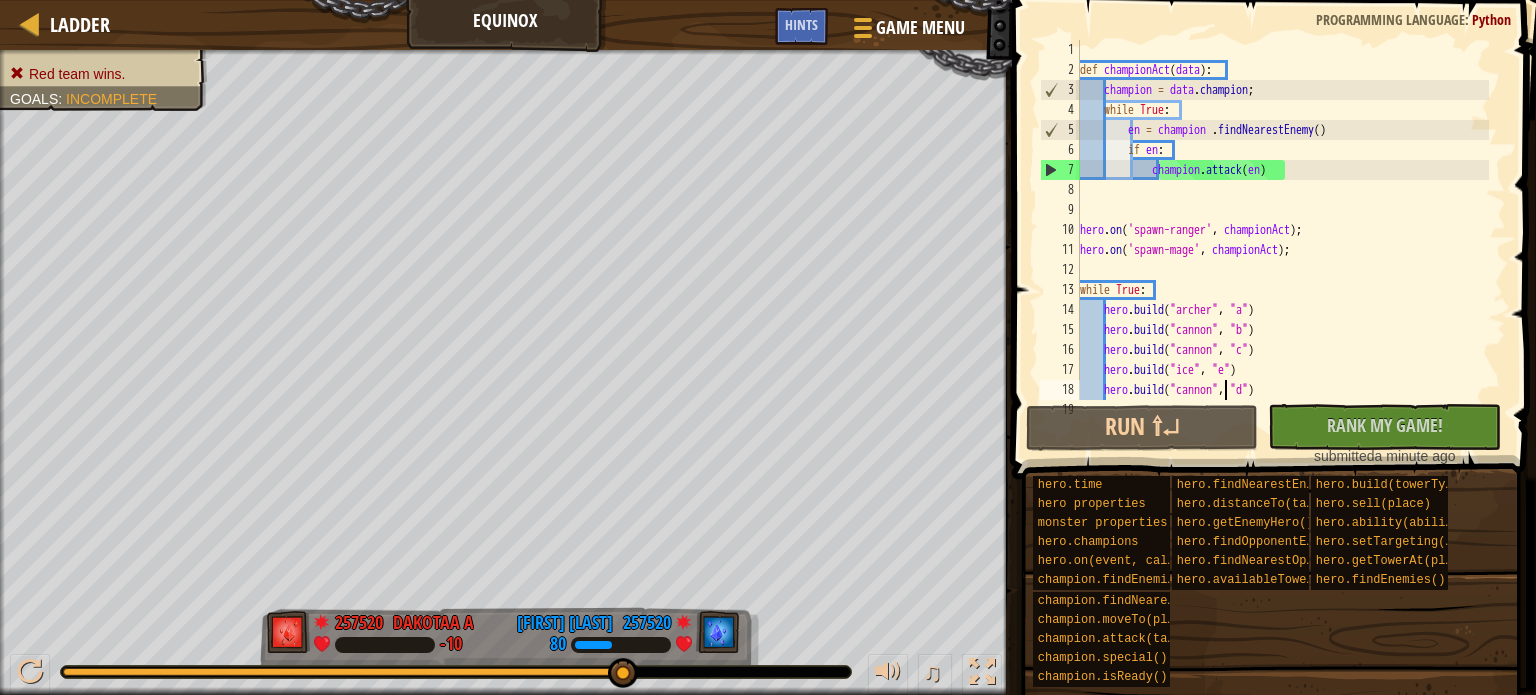 click on "def   championAct ( data ) :      champion   =   data . champion ;      while   True :          en   =   champion   . findNearestEnemy ( )          if   en :              champion . attack ( en ) hero . on ( 'spawn-ranger' ,   championAct ) ; hero . on ( 'spawn-mage' ,   championAct ) ; while   True :      hero . build ( "archer" ,   "a" )      hero . build ( "cannon" ,   "b" )      hero . build ( "cannon" ,   "c" )      hero . build ( "ice" ,   "e" )      hero . build ( "cannon" ,   "d" )      hero . build ( "ice" ,   "f" )" at bounding box center [1282, 240] 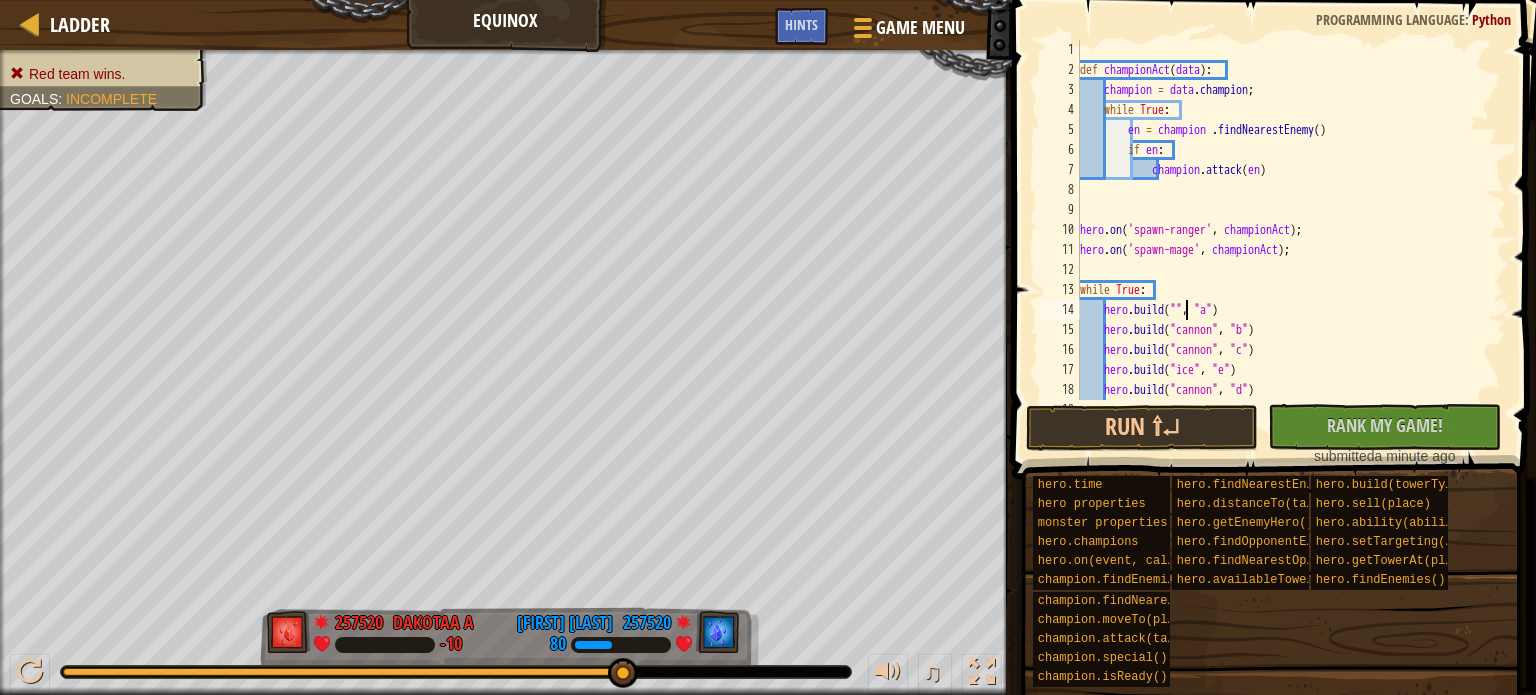 scroll, scrollTop: 9, scrollLeft: 9, axis: both 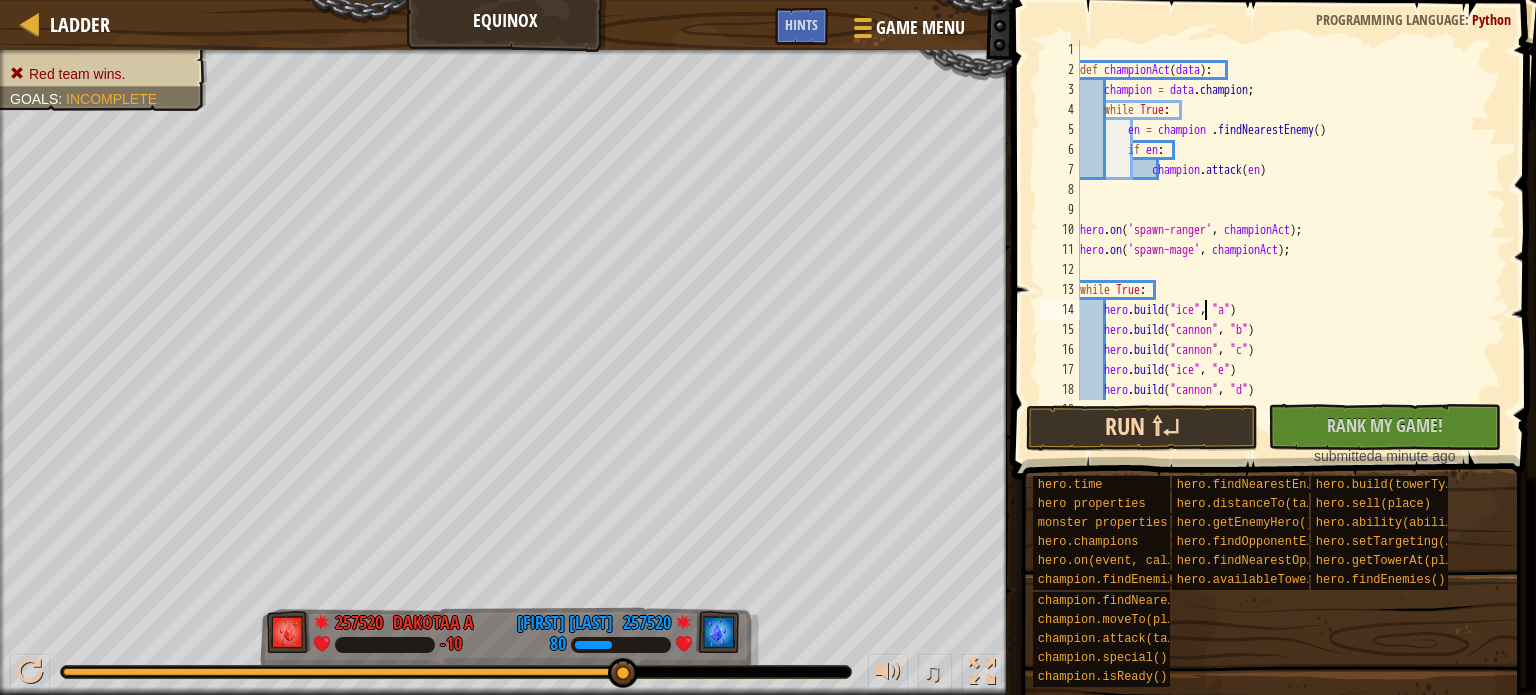 type on "hero.build("ice", "a")" 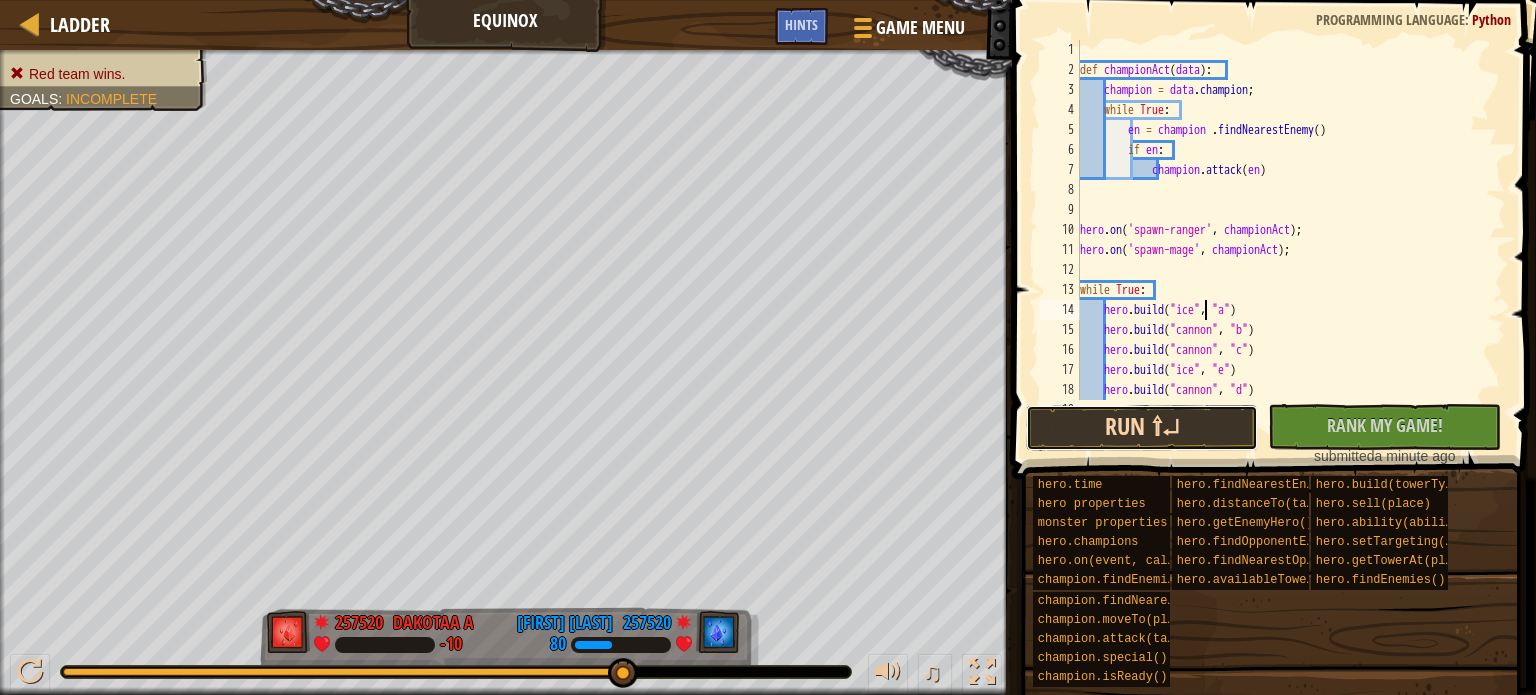 click on "Run ⇧↵" at bounding box center [1142, 428] 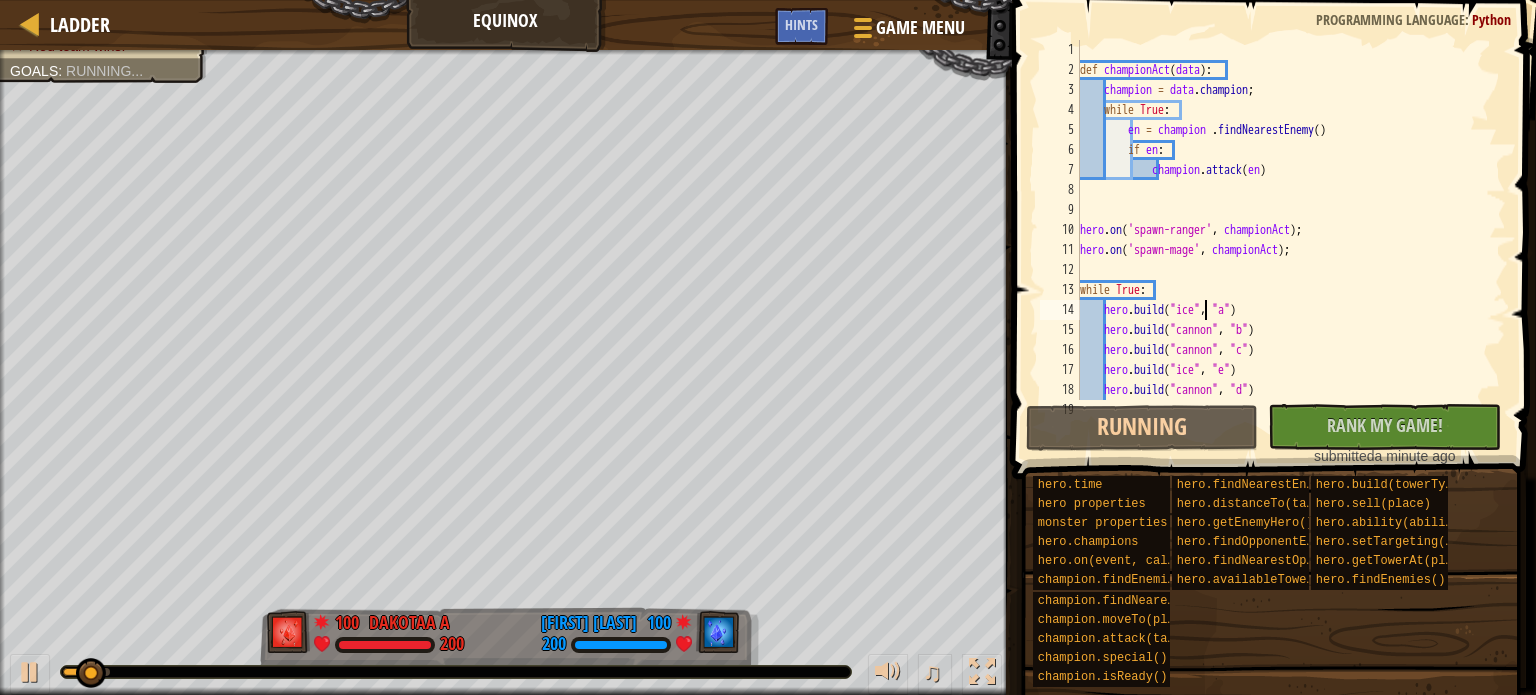 click on "def   championAct ( data ) :      champion   =   data . champion ;      while   True :          en   =   champion   . findNearestEnemy ( )          if   en :              champion . attack ( en ) hero . on ( 'spawn-ranger' ,   championAct ) ; hero . on ( 'spawn-mage' ,   championAct ) ; while   True :      hero . build ( "ice" ,   "a" )      hero . build ( "cannon" ,   "b" )      hero . build ( "cannon" ,   "c" )      hero . build ( "ice" ,   "e" )      hero . build ( "cannon" ,   "d" )      hero . build ( "ice" ,   "f" )" at bounding box center (1282, 240) 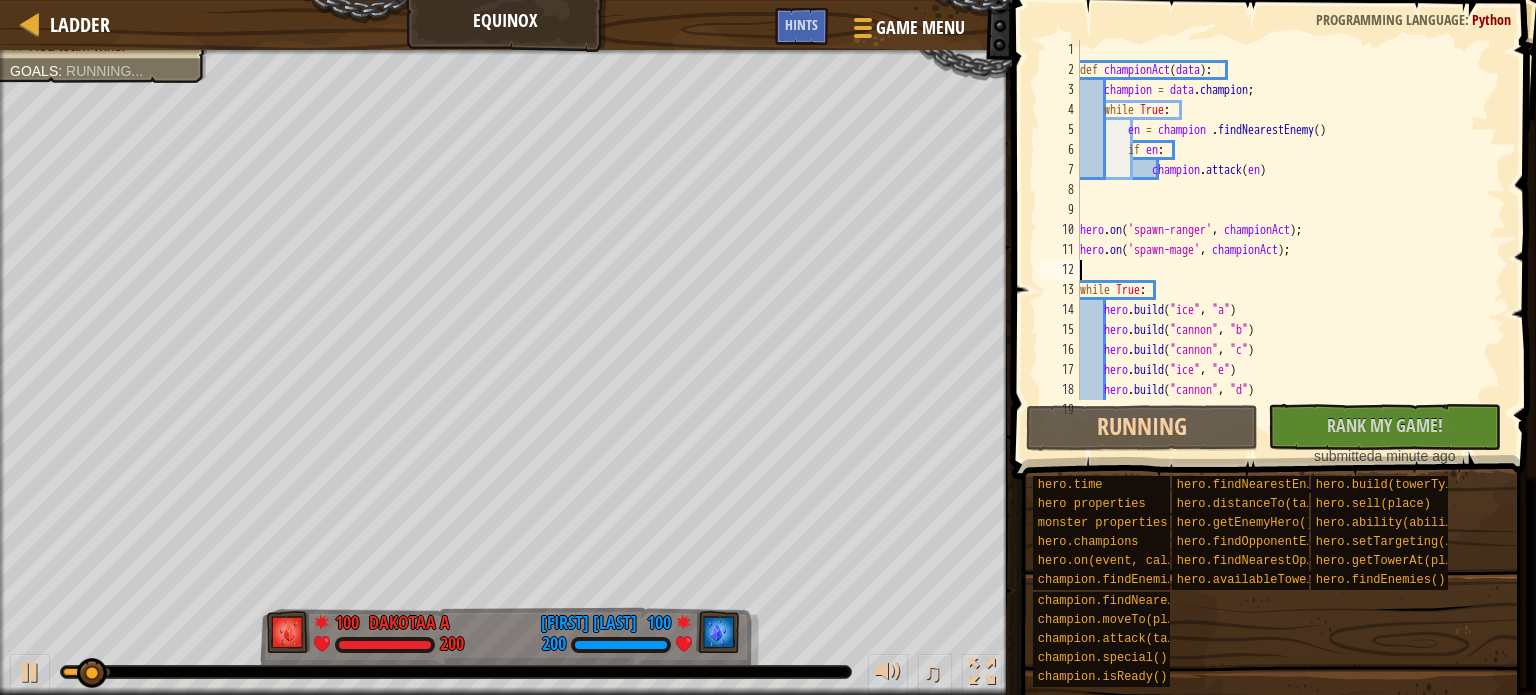scroll, scrollTop: 9, scrollLeft: 0, axis: vertical 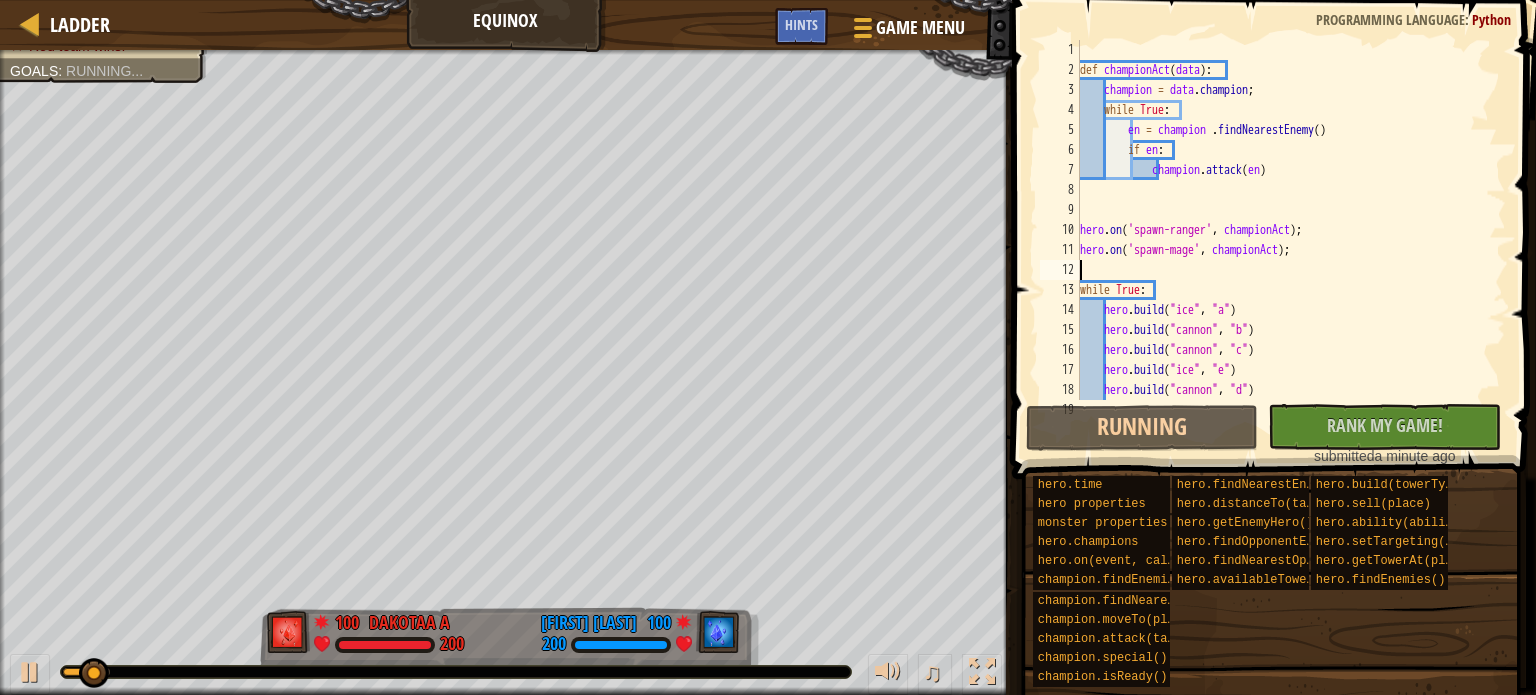 click on "def   championAct ( data ) :      champion   =   data . champion ;      while   True :          en   =   champion   . findNearestEnemy ( )          if   en :              champion . attack ( en ) hero . on ( 'spawn-ranger' ,   championAct ) ; hero . on ( 'spawn-mage' ,   championAct ) ; while   True :      hero . build ( "ice" ,   "a" )      hero . build ( "cannon" ,   "b" )      hero . build ( "cannon" ,   "c" )      hero . build ( "ice" ,   "e" )      hero . build ( "cannon" ,   "d" )      hero . build ( "ice" ,   "f" )" at bounding box center (1282, 240) 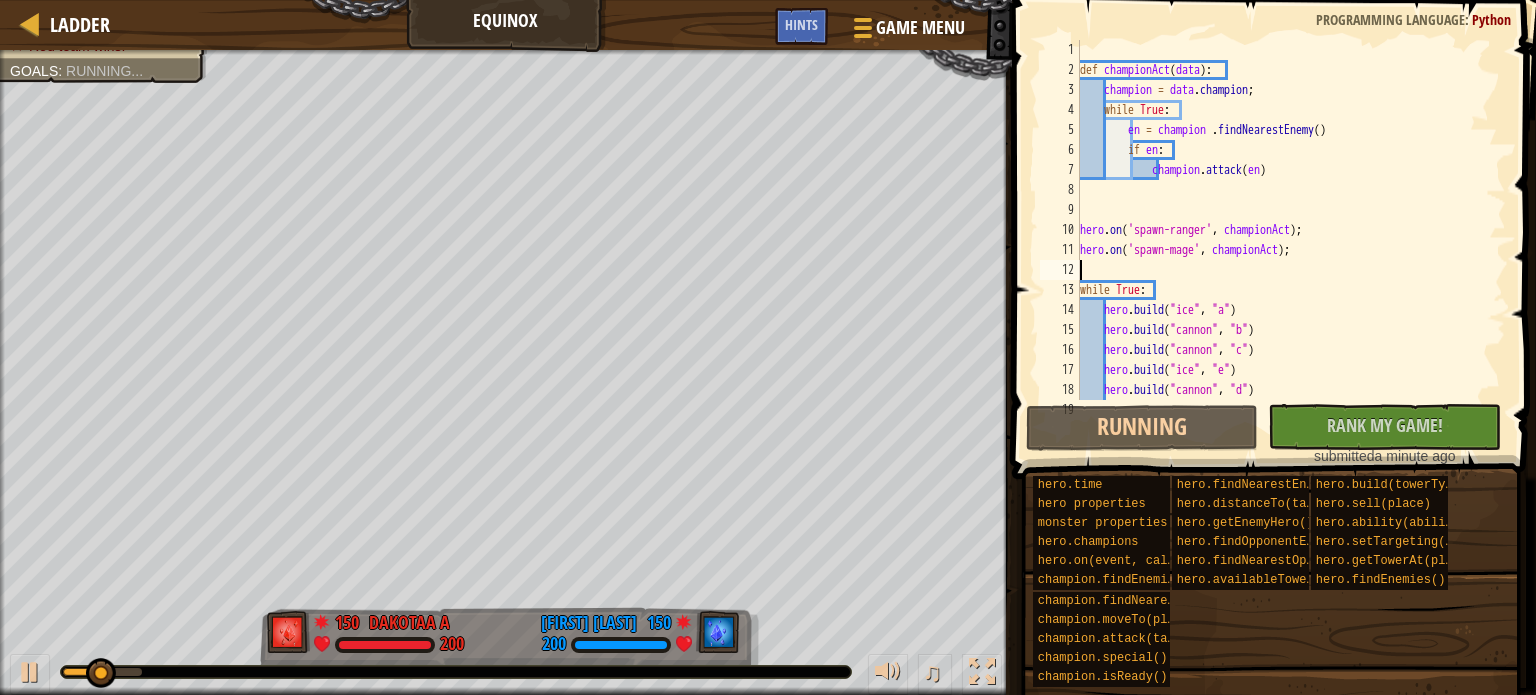 click on "def   championAct ( data ) :      champion   =   data . champion ;      while   True :          en   =   champion   . findNearestEnemy ( )          if   en :              champion . attack ( en ) hero . on ( 'spawn-ranger' ,   championAct ) ; hero . on ( 'spawn-mage' ,   championAct ) ; while   True :      hero . build ( "ice" ,   "a" )      hero . build ( "cannon" ,   "b" )      hero . build ( "cannon" ,   "c" )      hero . build ( "ice" ,   "e" )      hero . build ( "cannon" ,   "d" )      hero . build ( "ice" ,   "f" )" at bounding box center [1282, 240] 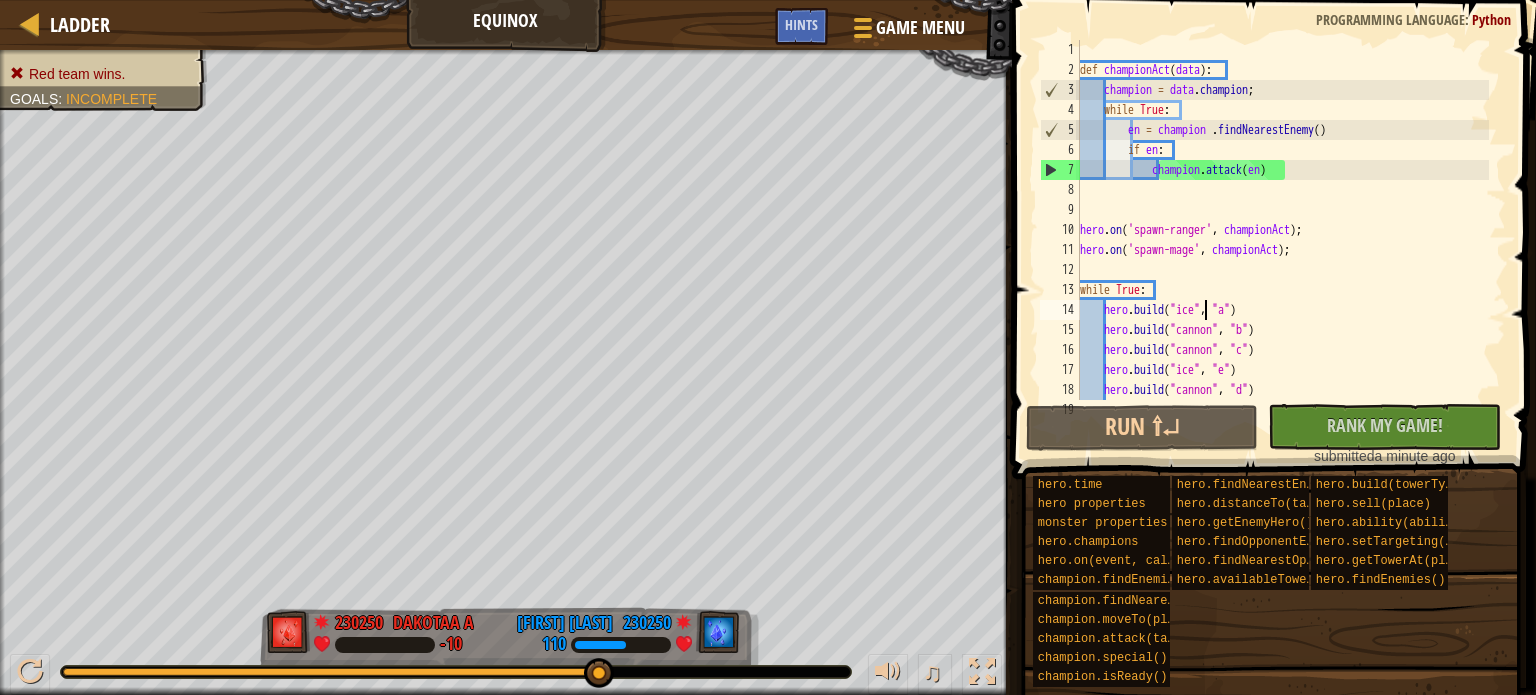 click on "def   championAct ( data ) :      champion   =   data . champion ;      while   True :          en   =   champion   . findNearestEnemy ( )          if   en :              champion . attack ( en ) hero . on ( 'spawn-ranger' ,   championAct ) ; hero . on ( 'spawn-mage' ,   championAct ) ; while   True :      hero . build ( "ice" ,   "a" )      hero . build ( "cannon" ,   "b" )      hero . build ( "cannon" ,   "c" )      hero . build ( "ice" ,   "e" )      hero . build ( "cannon" ,   "d" )      hero . build ( "ice" ,   "f" )" at bounding box center (1282, 240) 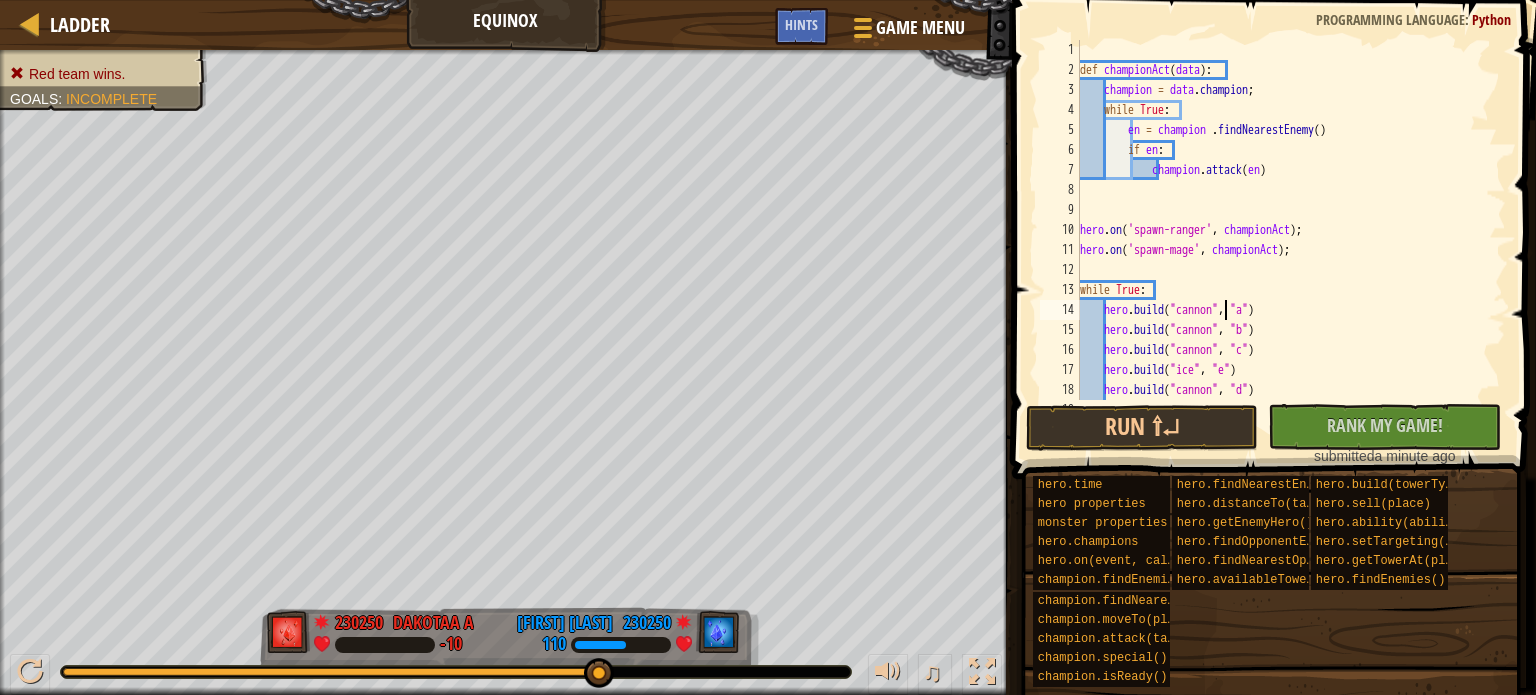 scroll, scrollTop: 9, scrollLeft: 12, axis: both 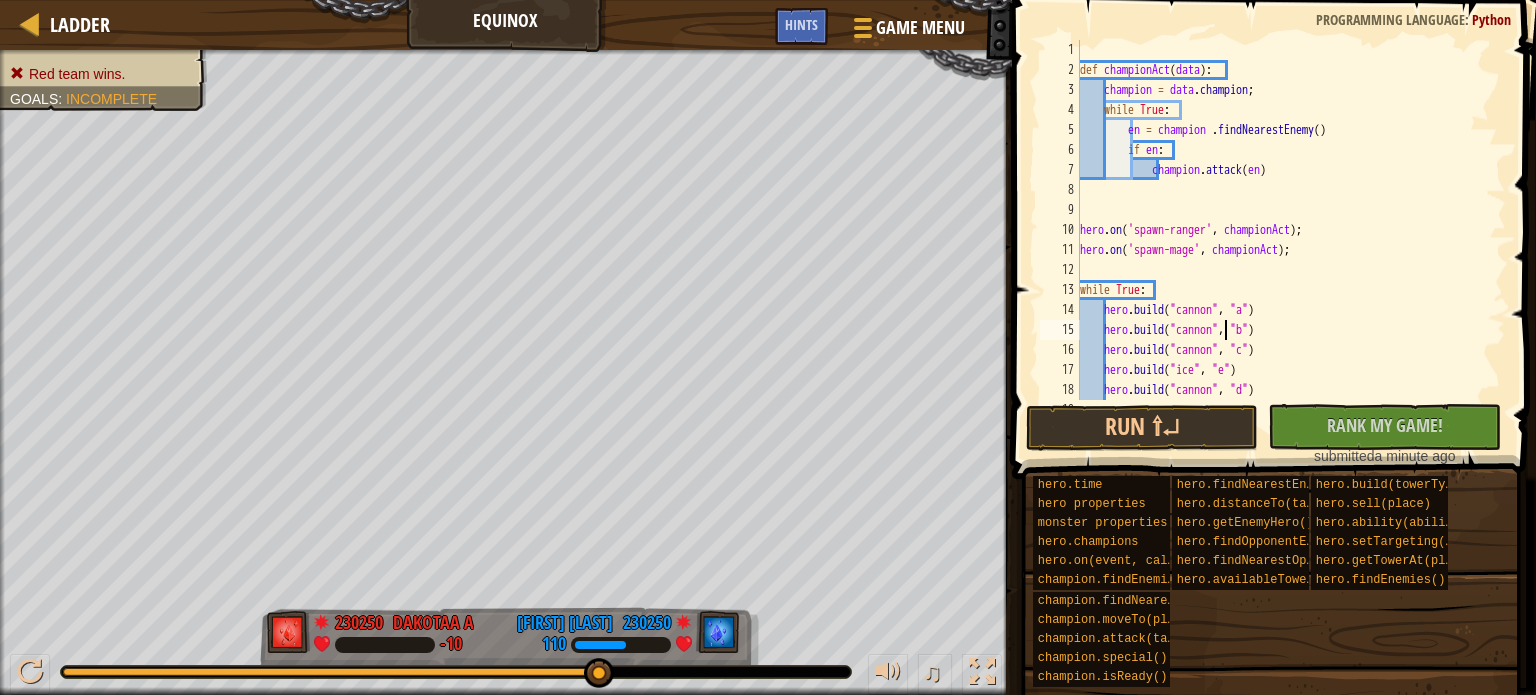 click on "def   championAct ( data ) :      champion   =   data . champion ;      while   True :          en   =   champion   . findNearestEnemy ( )          if   en :              champion . attack ( en ) hero . on ( 'spawn-ranger' ,   championAct ) ; hero . on ( 'spawn-mage' ,   championAct ) ; while   True :      hero . build ( "cannon" ,   "a" )      hero . build ( "cannon" ,   "b" )      hero . build ( "cannon" ,   "c" )      hero . build ( "ice" ,   "e" )      hero . build ( "cannon" ,   "d" )      hero . build ( "ice" ,   "f" )" at bounding box center [1282, 240] 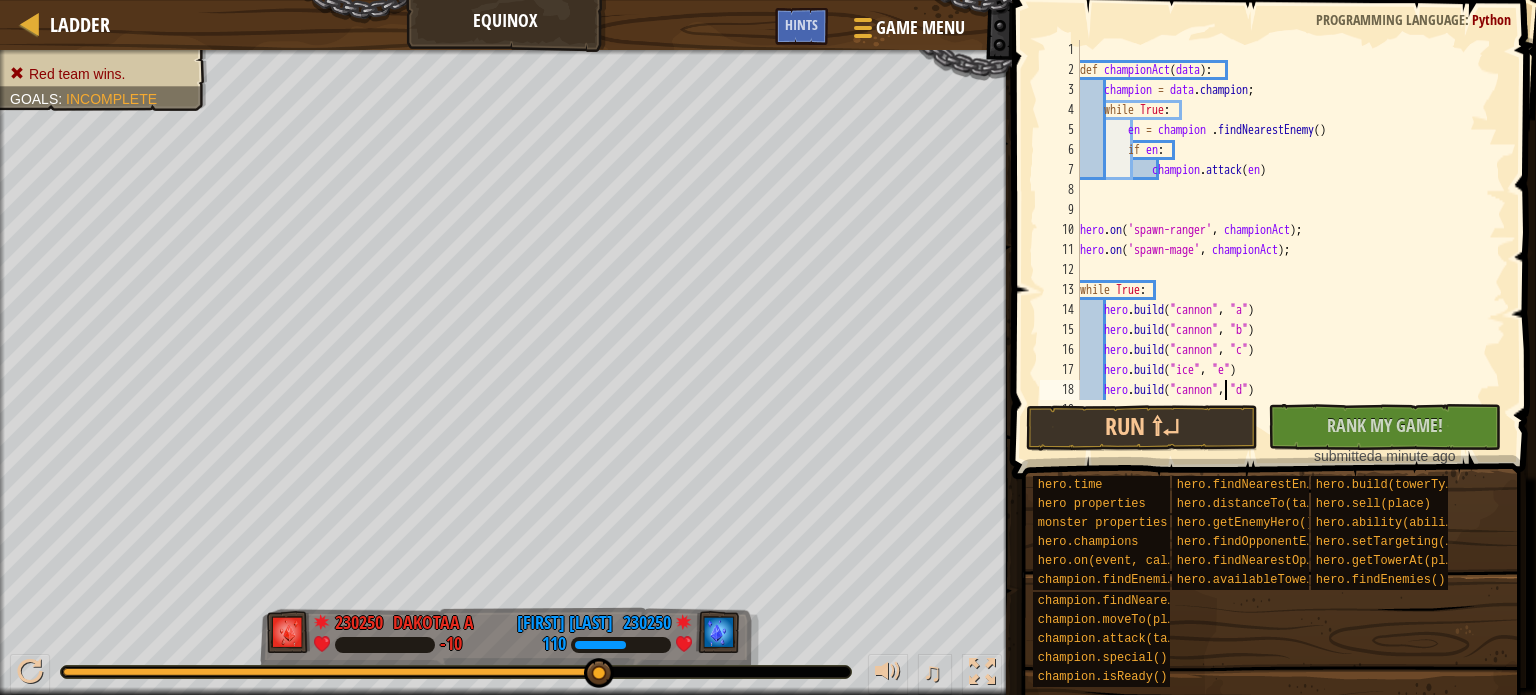 click on "def   championAct ( data ) :      champion   =   data . champion ;      while   True :          en   =   champion   . findNearestEnemy ( )          if   en :              champion . attack ( en ) hero . on ( 'spawn-ranger' ,   championAct ) ; hero . on ( 'spawn-mage' ,   championAct ) ; while   True :      hero . build ( "cannon" ,   "a" )      hero . build ( "cannon" ,   "b" )      hero . build ( "cannon" ,   "c" )      hero . build ( "ice" ,   "e" )      hero . build ( "cannon" ,   "d" )      hero . build ( "ice" ,   "f" )" at bounding box center [1282, 240] 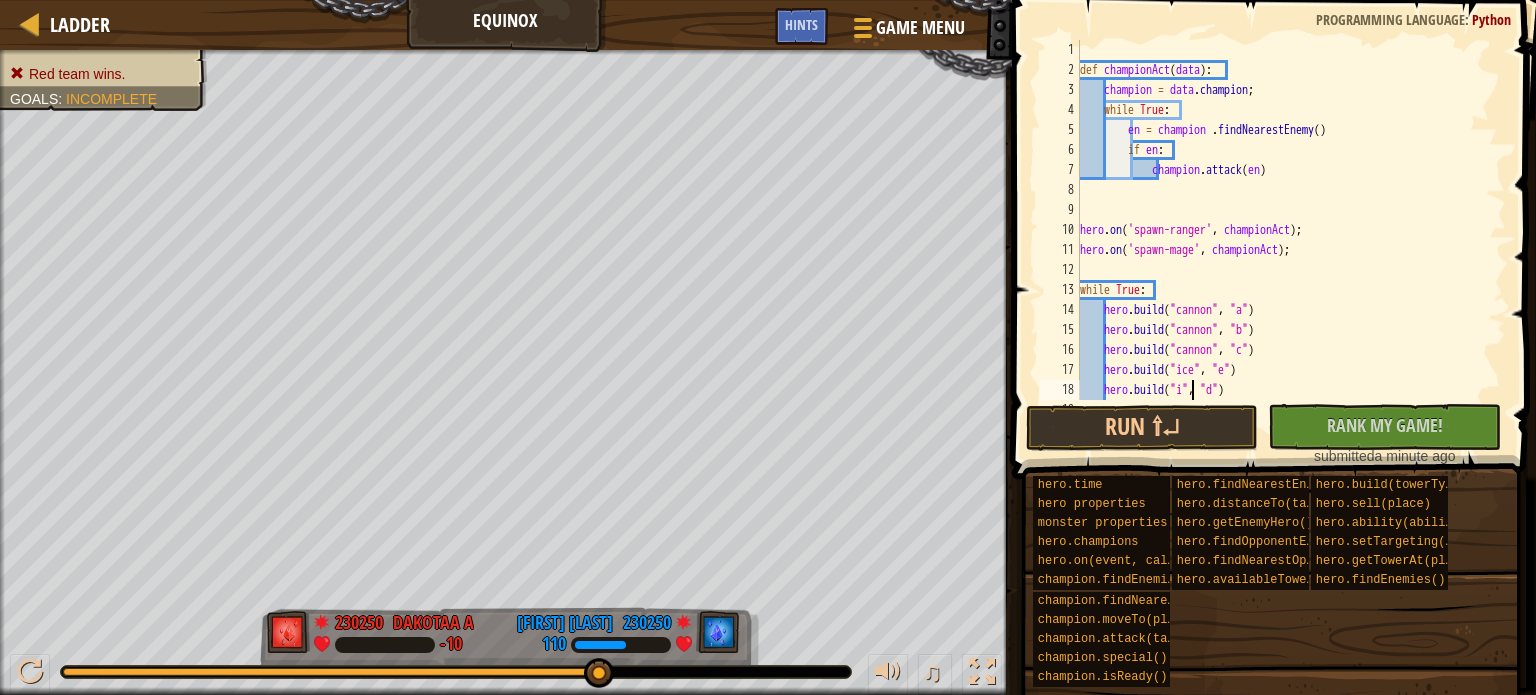 scroll, scrollTop: 9, scrollLeft: 9, axis: both 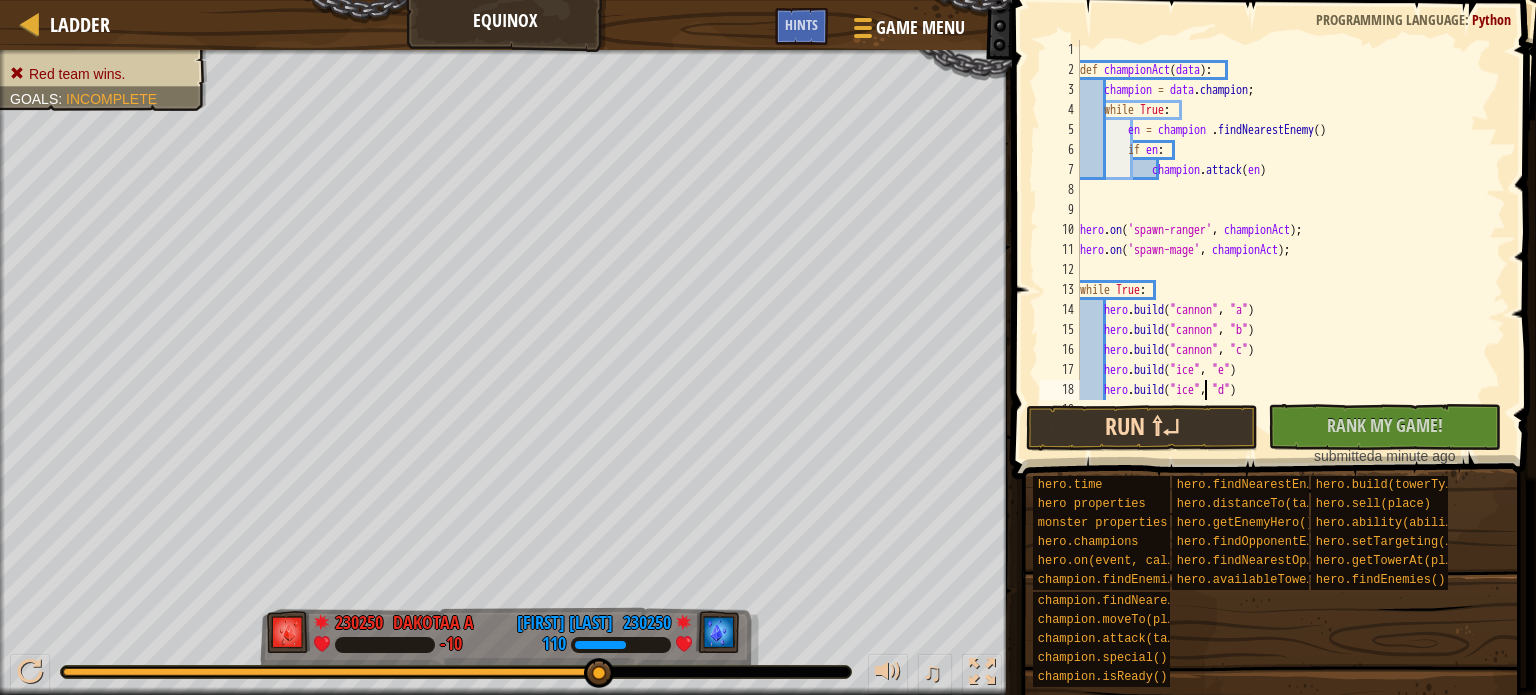type on "hero.build("ice", "d")" 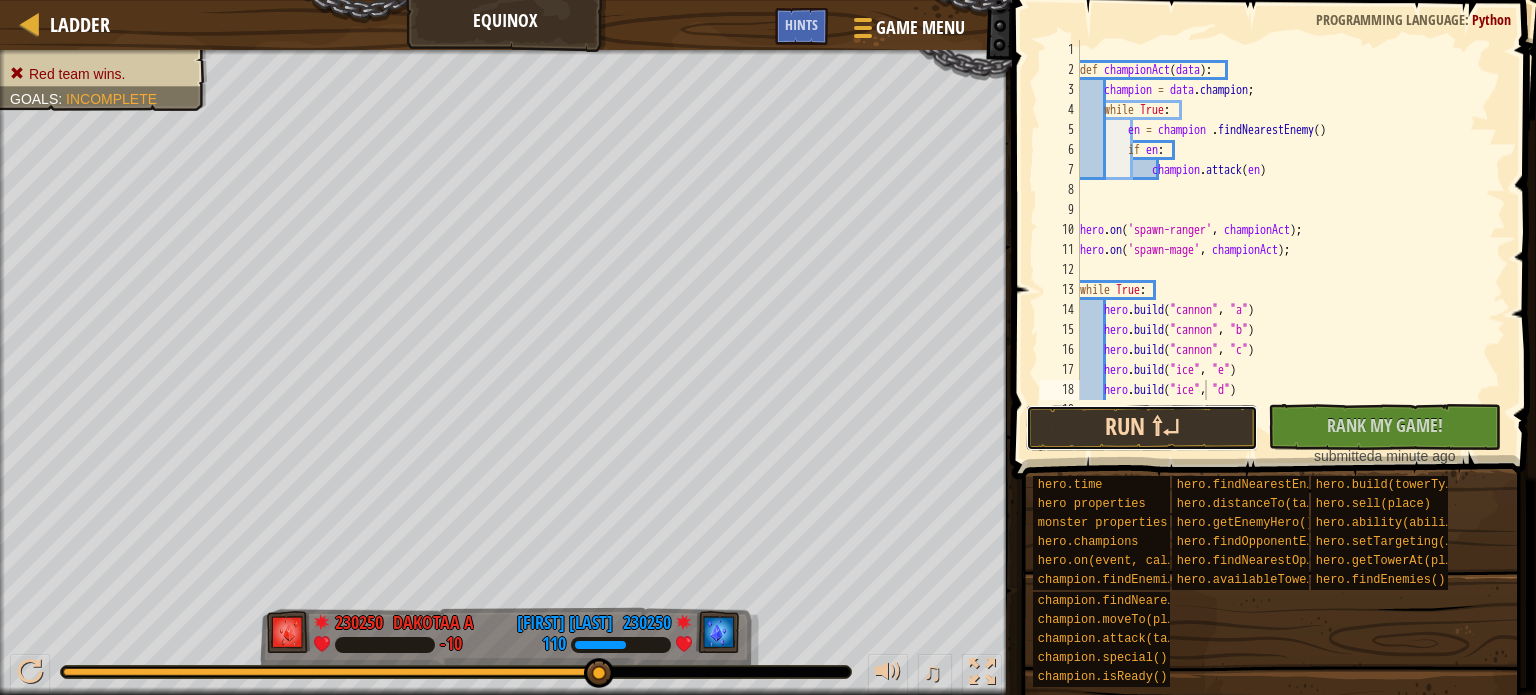 click on "Run ⇧↵" at bounding box center (1142, 428) 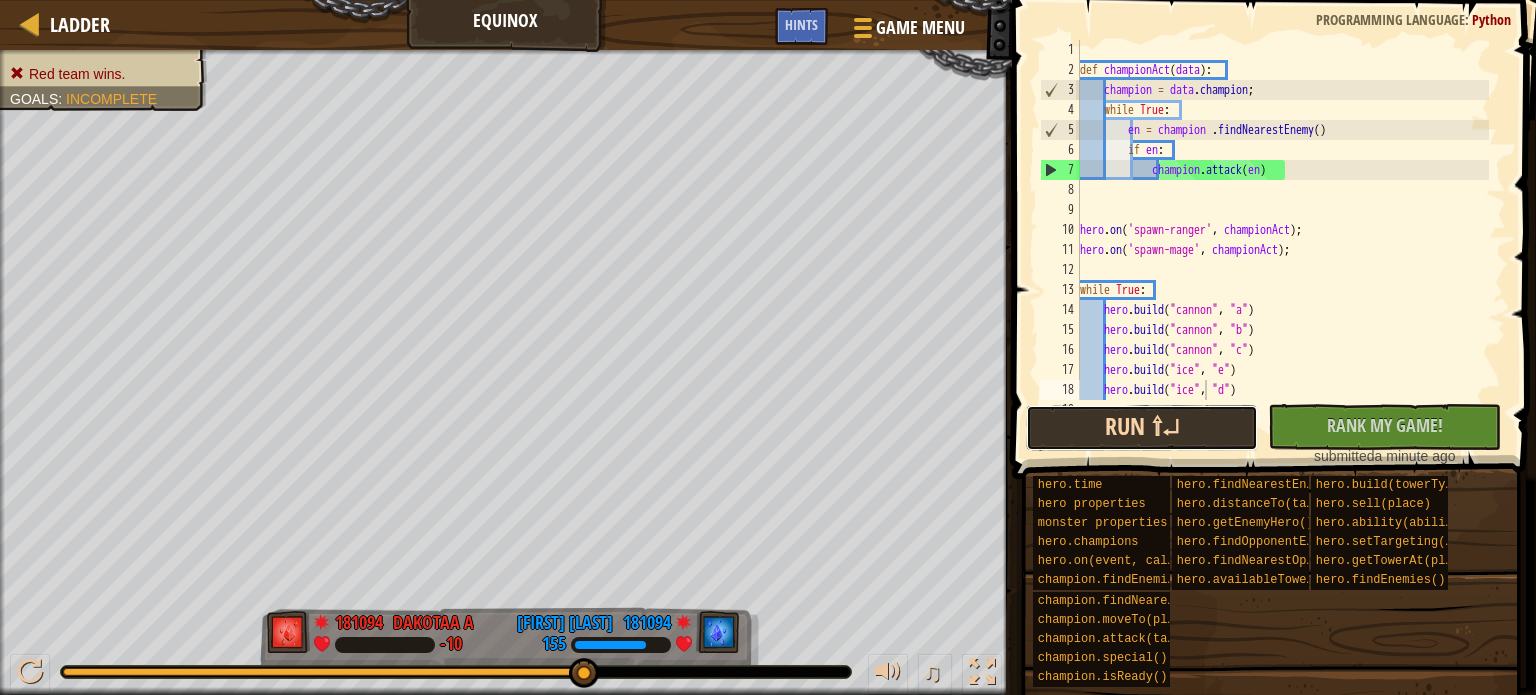 click on "Run ⇧↵" at bounding box center (1142, 428) 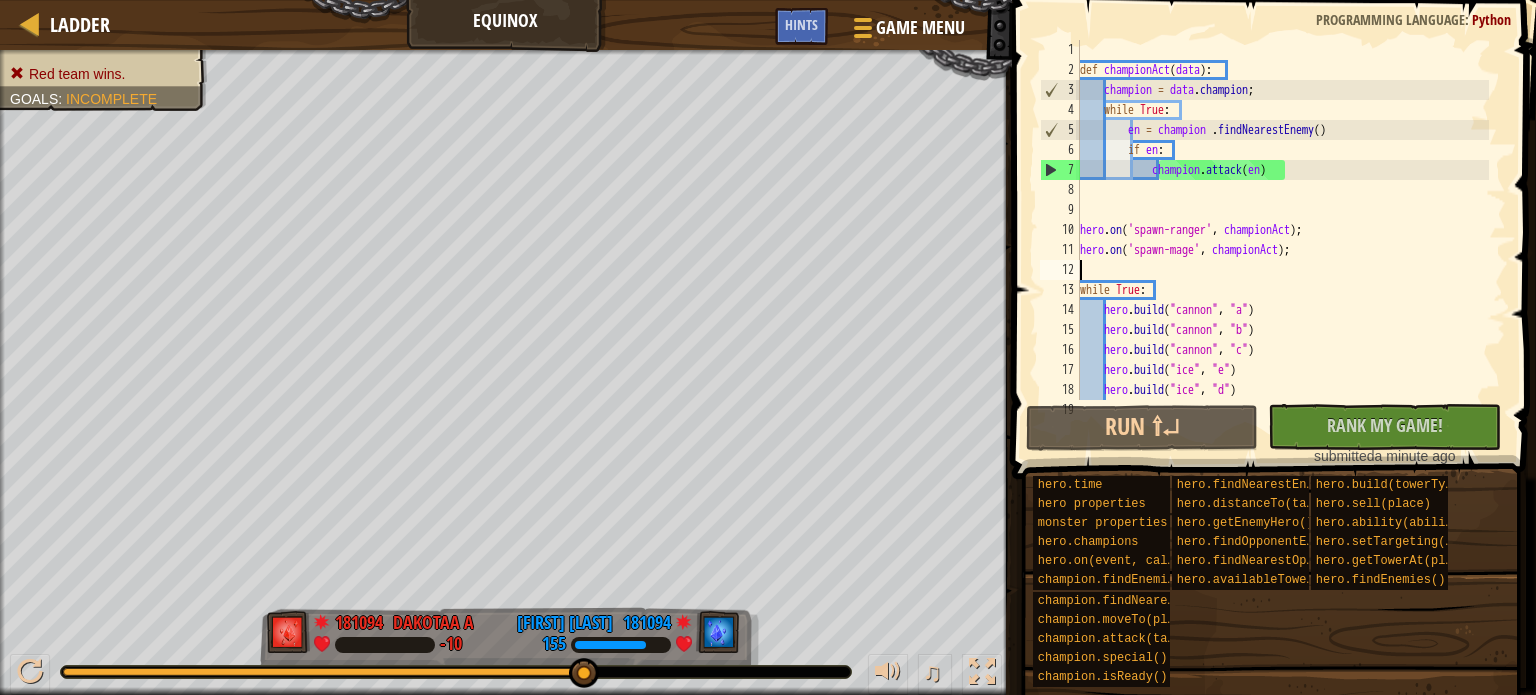 click on "def   championAct ( data ) :      champion   =   data . champion ;      while   True :          en   =   champion   . findNearestEnemy ( )          if   en :              champion . attack ( en ) hero . on ( 'spawn-ranger' ,   championAct ) ; hero . on ( 'spawn-mage' ,   championAct ) ; while   True :      hero . build ( "cannon" ,   "a" )      hero . build ( "cannon" ,   "b" )      hero . build ( "cannon" ,   "c" )      hero . build ( "ice" ,   "e" )      hero . build ( "ice" ,   "d" )      hero . build ( "ice" ,   "f" )" at bounding box center (1282, 240) 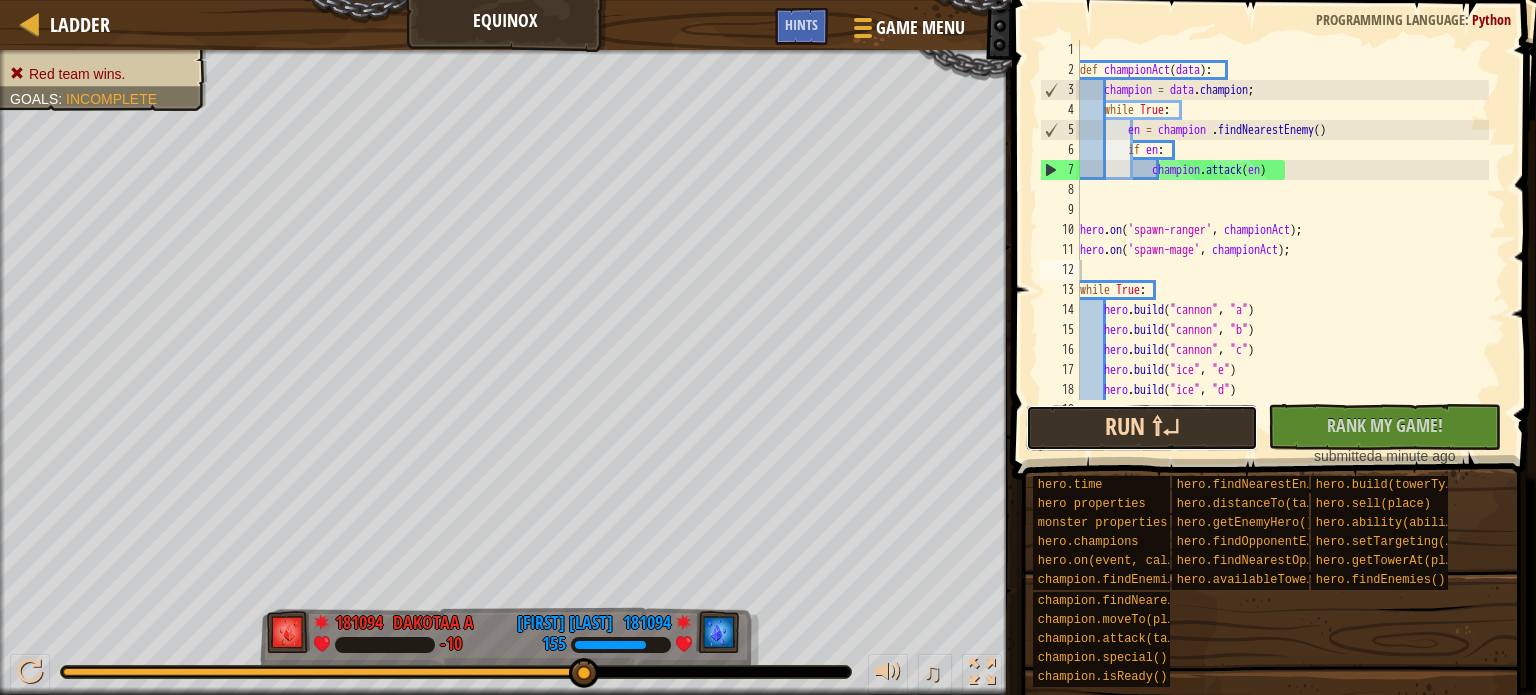 click on "Run ⇧↵" at bounding box center (1142, 428) 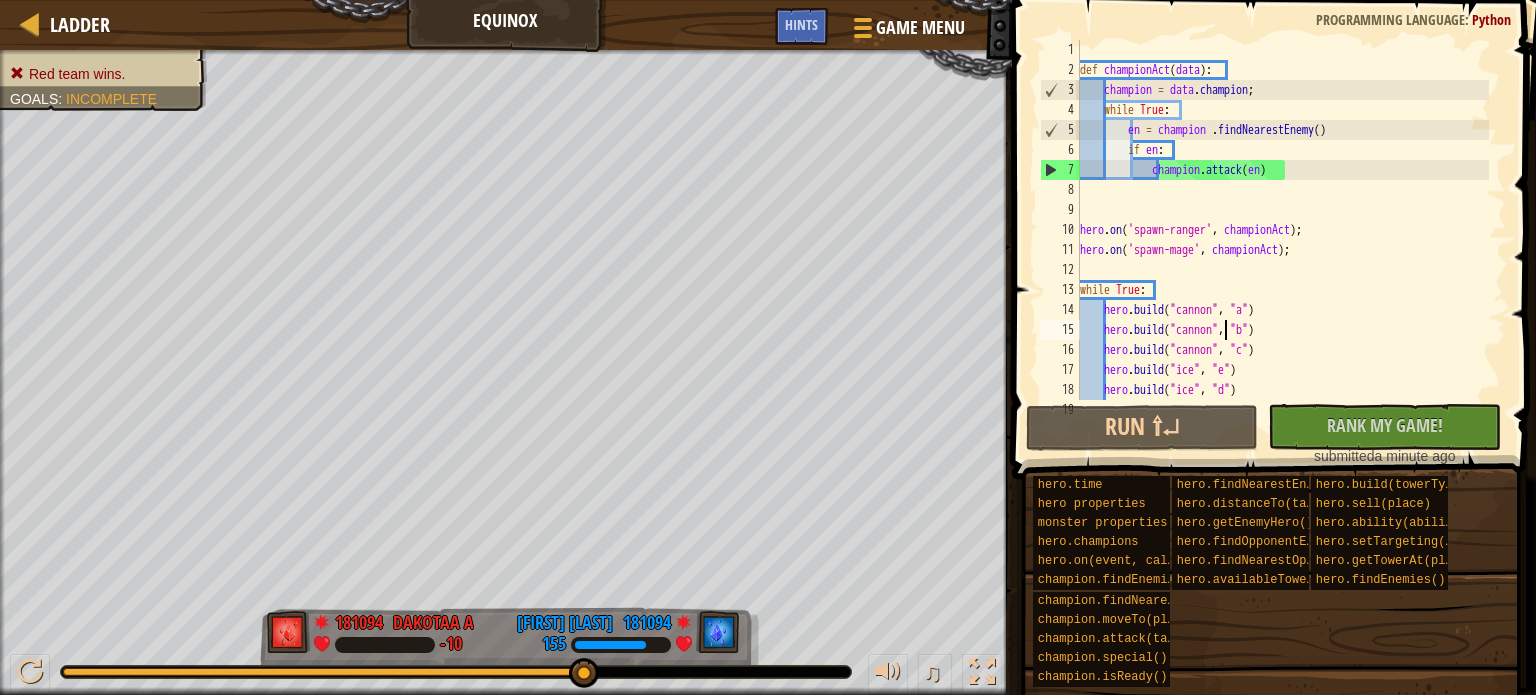 click on "def   championAct ( data ) :      champion   =   data . champion ;      while   True :          en   =   champion   . findNearestEnemy ( )          if   en :              champion . attack ( en ) hero . on ( 'spawn-ranger' ,   championAct ) ; hero . on ( 'spawn-mage' ,   championAct ) ; while   True :      hero . build ( "cannon" ,   "a" )      hero . build ( "cannon" ,   "b" )      hero . build ( "cannon" ,   "c" )      hero . build ( "ice" ,   "e" )      hero . build ( "ice" ,   "d" )      hero . build ( "ice" ,   "f" )" at bounding box center [1282, 240] 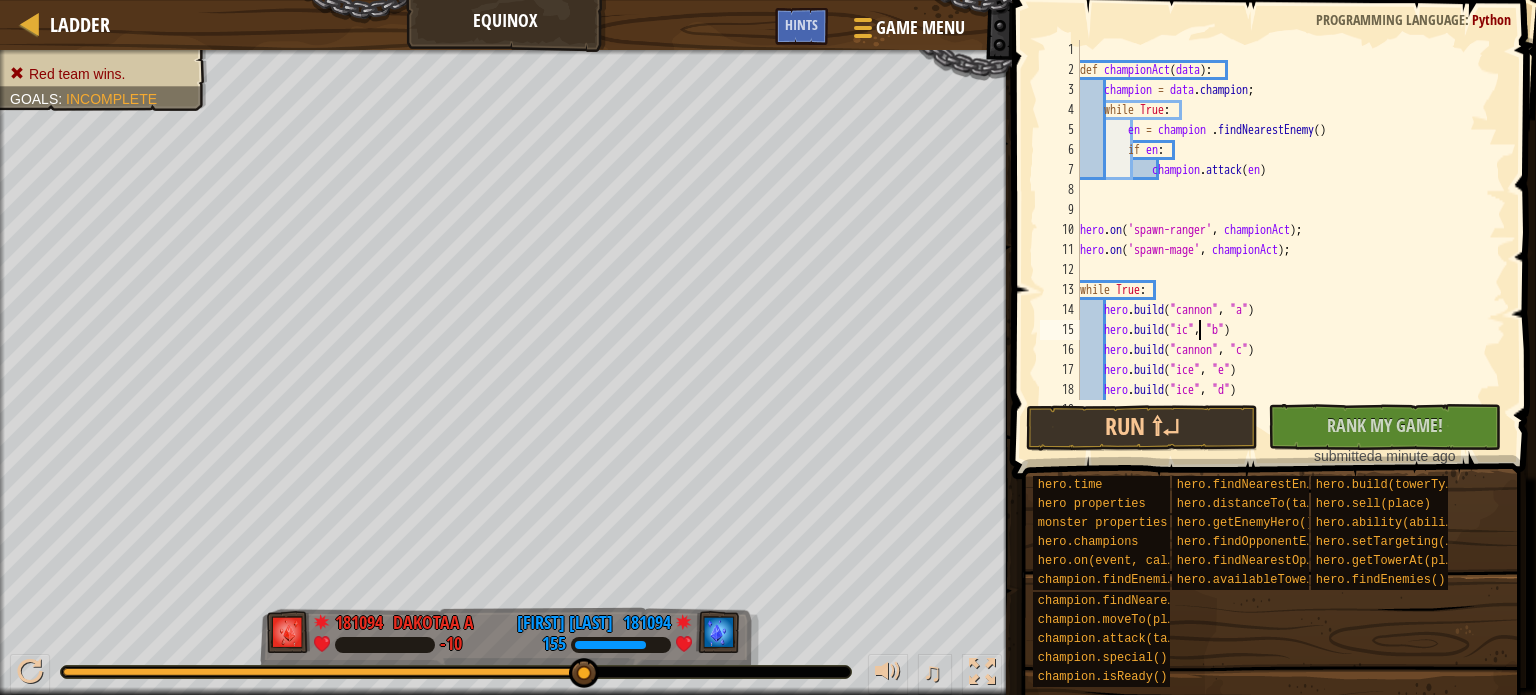 scroll, scrollTop: 9, scrollLeft: 9, axis: both 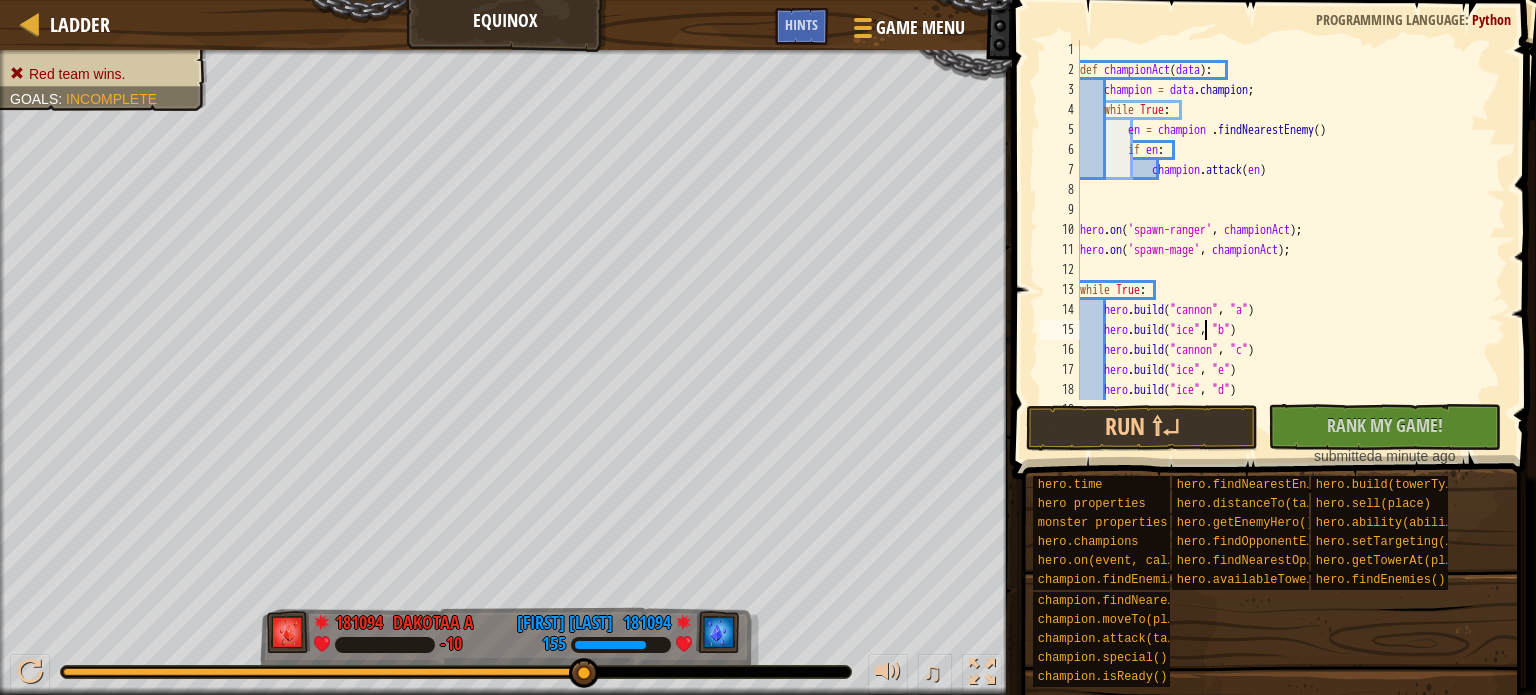 click on "def   championAct ( data ) :      champion   =   data . champion ;      while   True :          en   =   champion   . findNearestEnemy ( )          if   en :              champion . attack ( en ) hero . on ( 'spawn-ranger' ,   championAct ) ; hero . on ( 'spawn-mage' ,   championAct ) ; while   True :      hero . build ( "cannon" ,   "a" )      hero . build ( "ice" ,   "b" )      hero . build ( "cannon" ,   "c" )      hero . build ( "ice" ,   "e" )      hero . build ( "ice" ,   "d" )      hero . build ( "ice" ,   "f" )" at bounding box center [1282, 240] 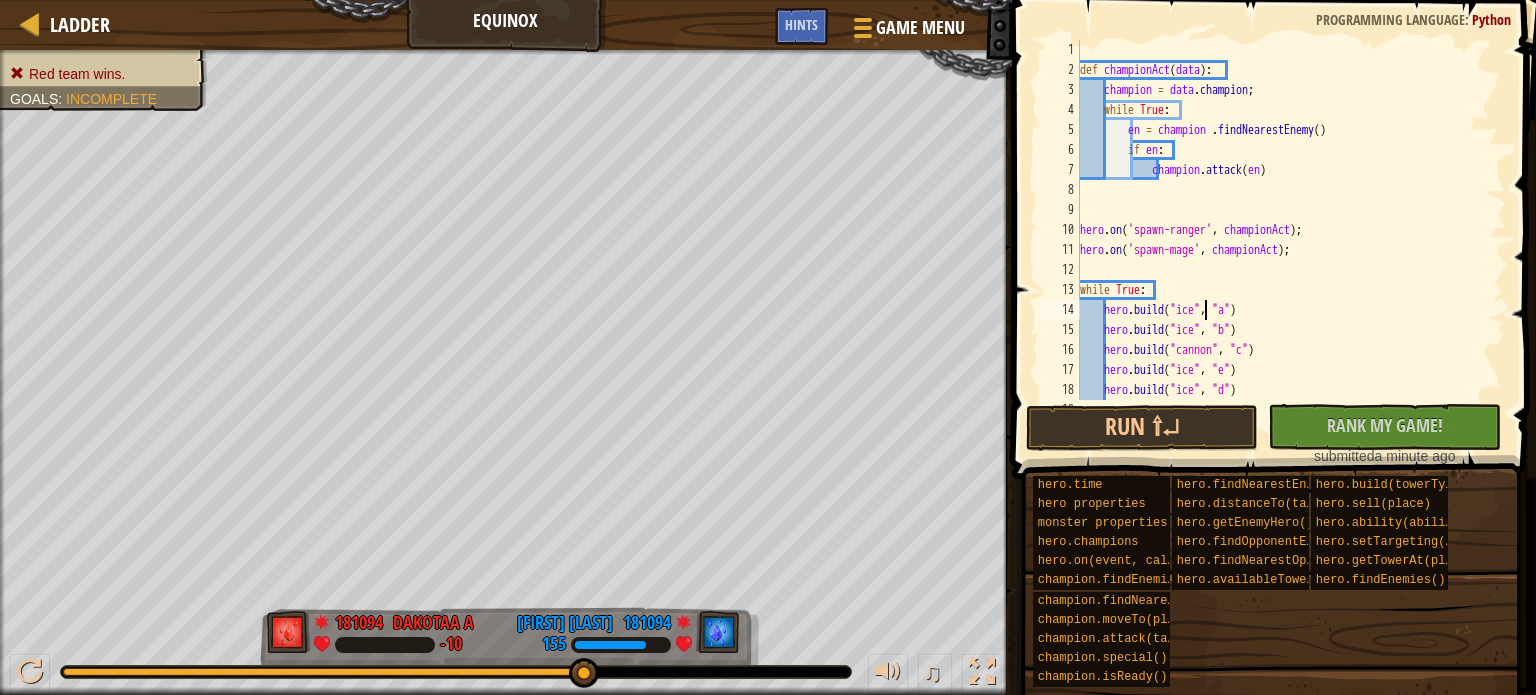 click on "def   championAct ( data ) :      champion   =   data . champion ;      while   True :          en   =   champion   . findNearestEnemy ( )          if   en :              champion . attack ( en ) hero . on ( 'spawn-ranger' ,   championAct ) ; hero . on ( 'spawn-mage' ,   championAct ) ; while   True :      hero . build ( "ice" ,   "a" )      hero . build ( "ice" ,   "b" )      hero . build ( "cannon" ,   "c" )      hero . build ( "ice" ,   "e" )      hero . build ( "ice" ,   "d" )      hero . build ( "ice" ,   "f" )" at bounding box center [1282, 240] 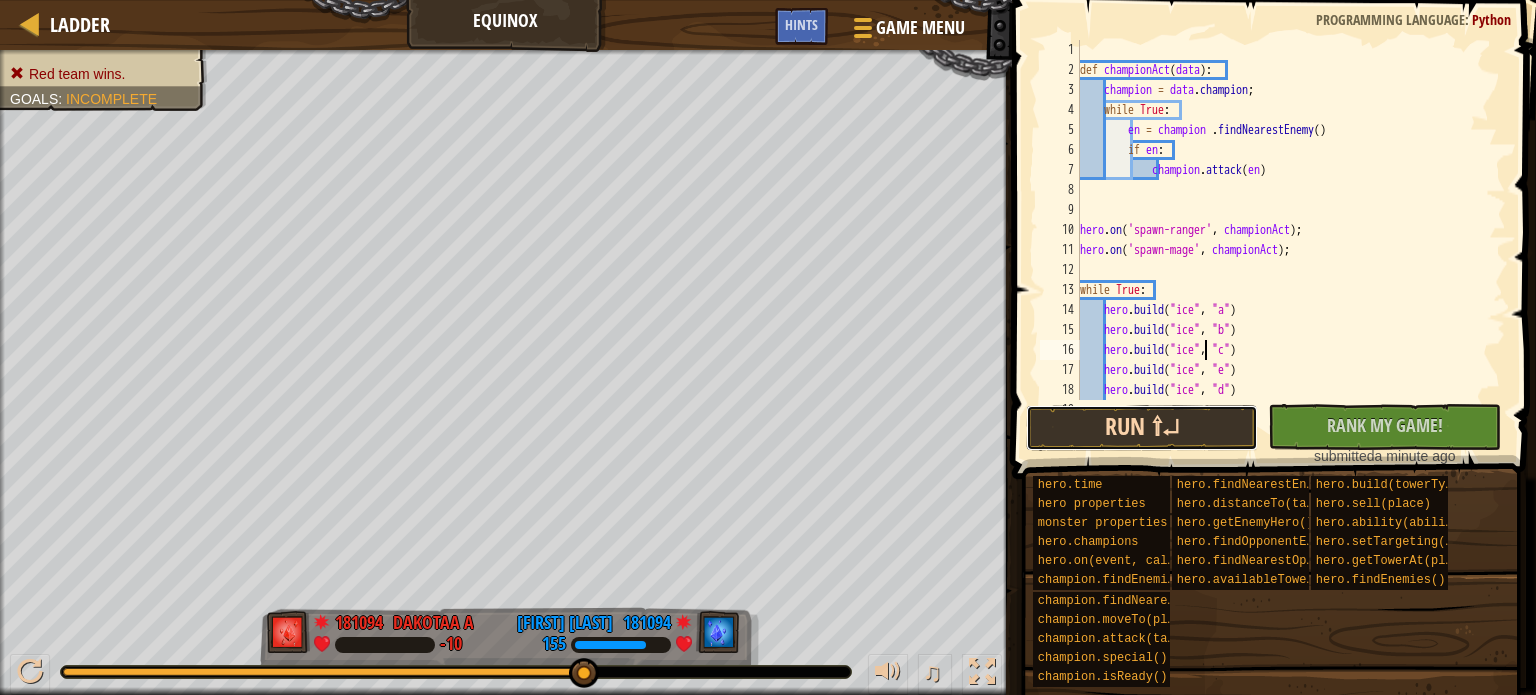 click on "Run ⇧↵" at bounding box center (1142, 428) 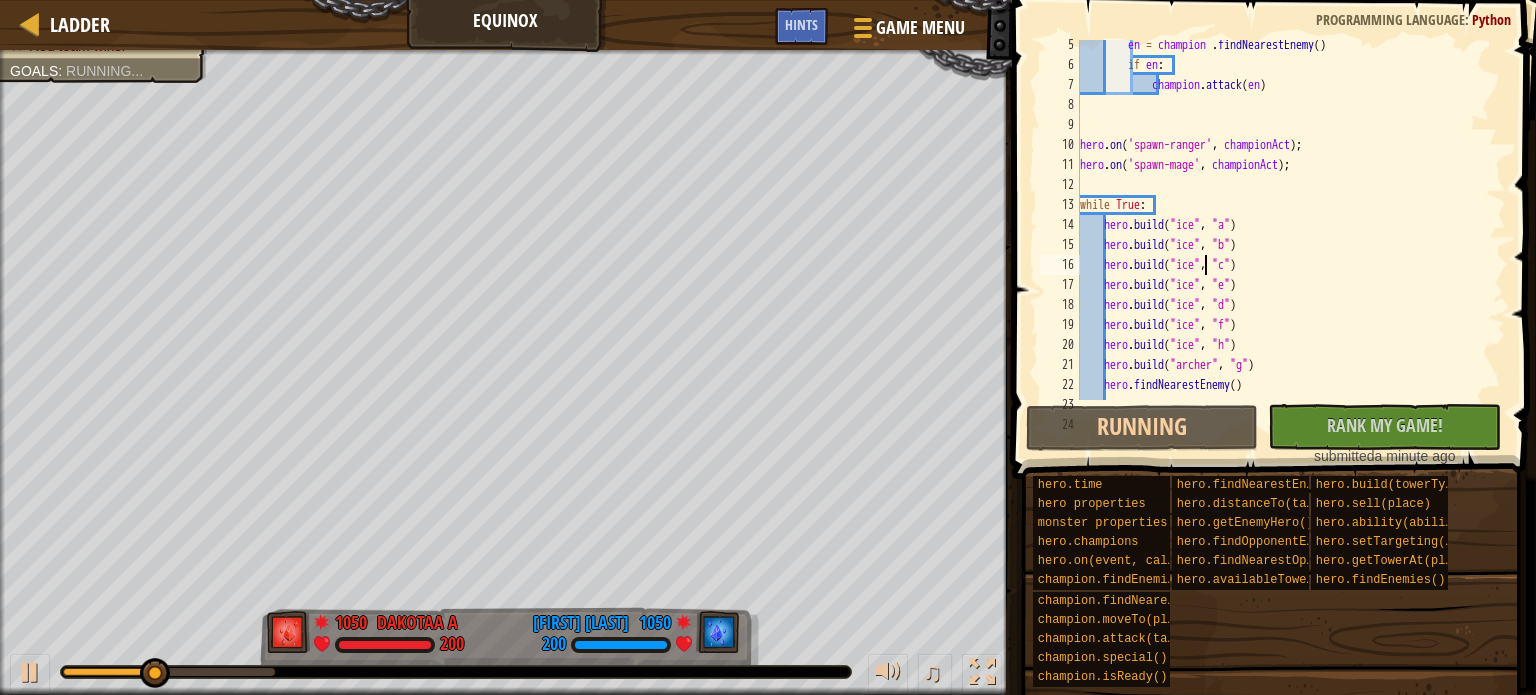 scroll, scrollTop: 84, scrollLeft: 0, axis: vertical 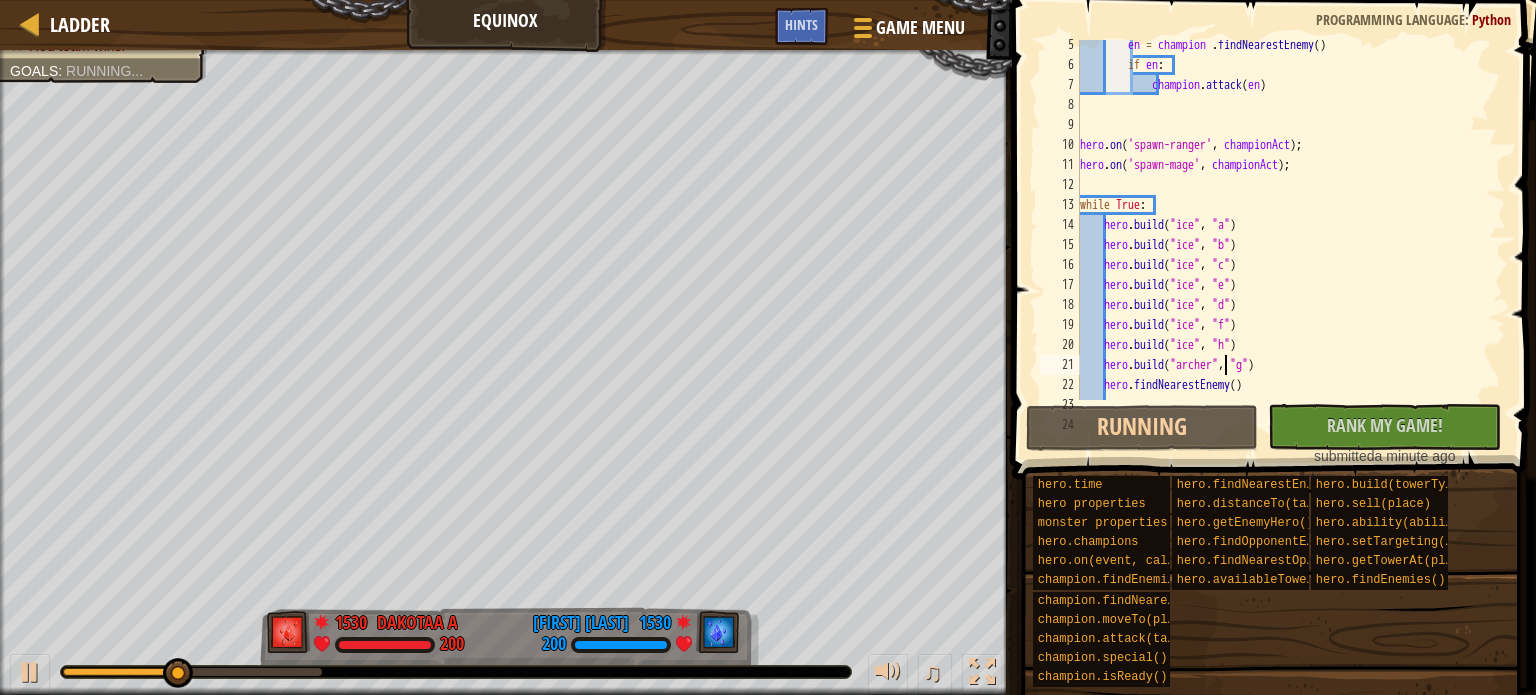 click on "en   =   champion   . findNearestEnemy ( )          if   en :              champion . attack ( en ) hero . on ( 'spawn-ranger' ,   championAct ) ; hero . on ( 'spawn-mage' ,   championAct ) ; while   True :      hero . build ( "ice" ,   "a" )      hero . build ( "ice" ,   "b" )      hero . build ( "ice" ,   "c" )      hero . build ( "ice" ,   "e" )      hero . build ( "ice" ,   "d" )      hero . build ( "ice" ,   "f" )      hero . build ( "ice" ,   "h" )      hero . build ( "archer" ,   "g" )      hero . findNearestEnemy ( )" at bounding box center (1282, 235) 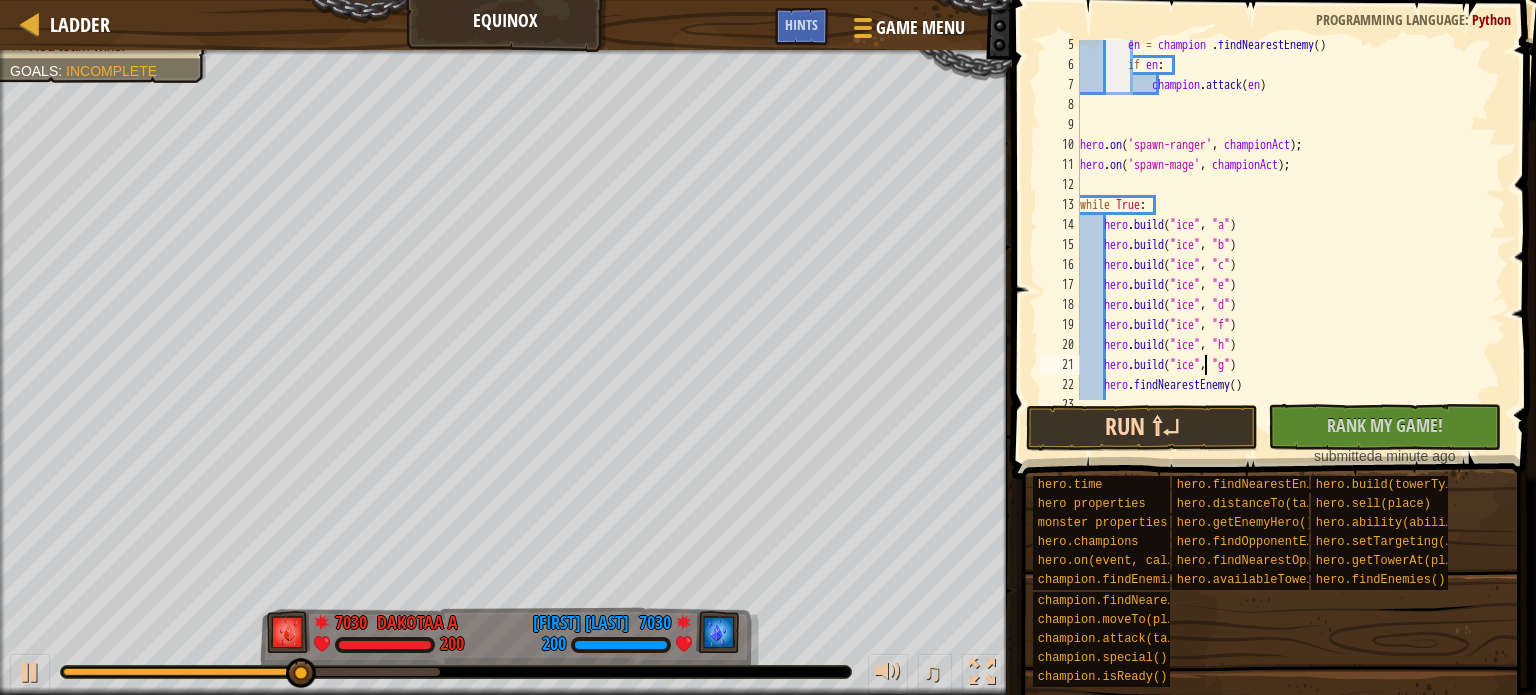 type on "hero.build("ice", "g")" 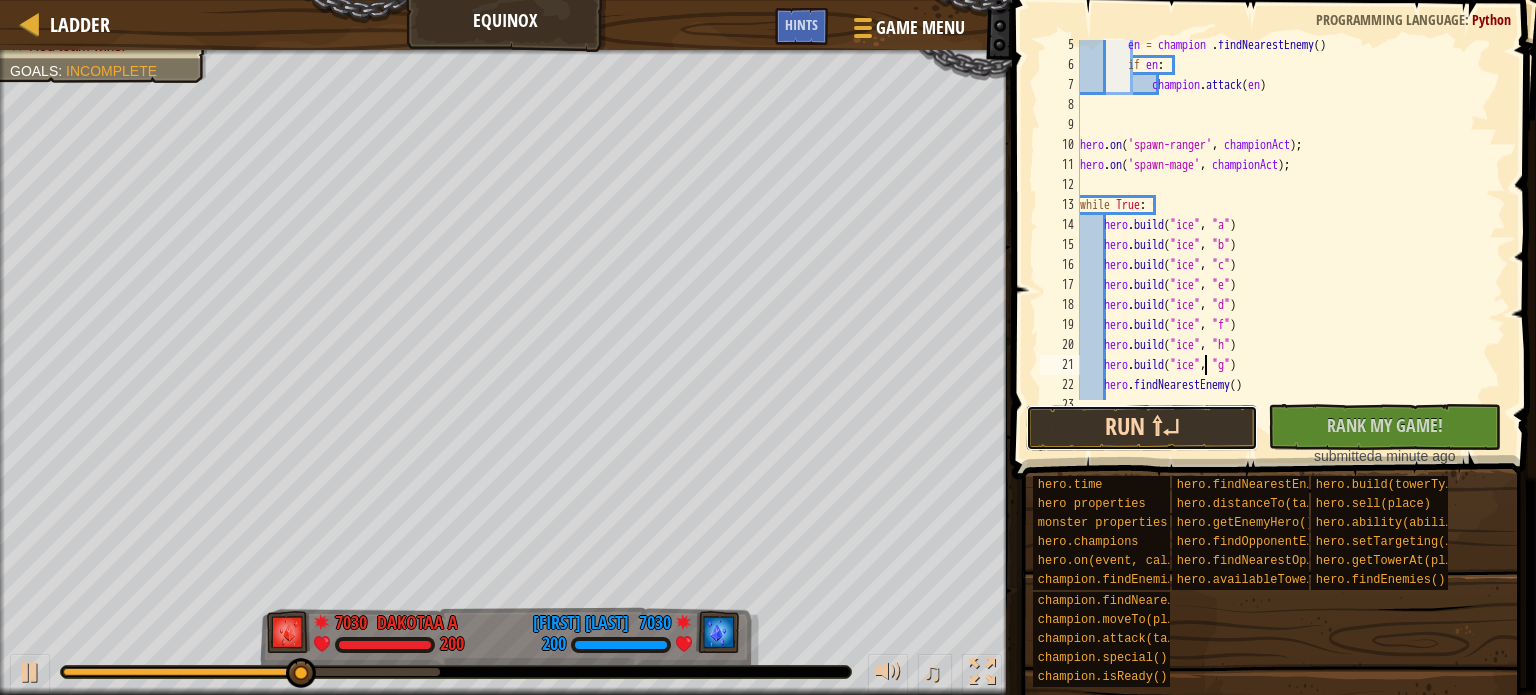 click on "Run ⇧↵" at bounding box center (1142, 428) 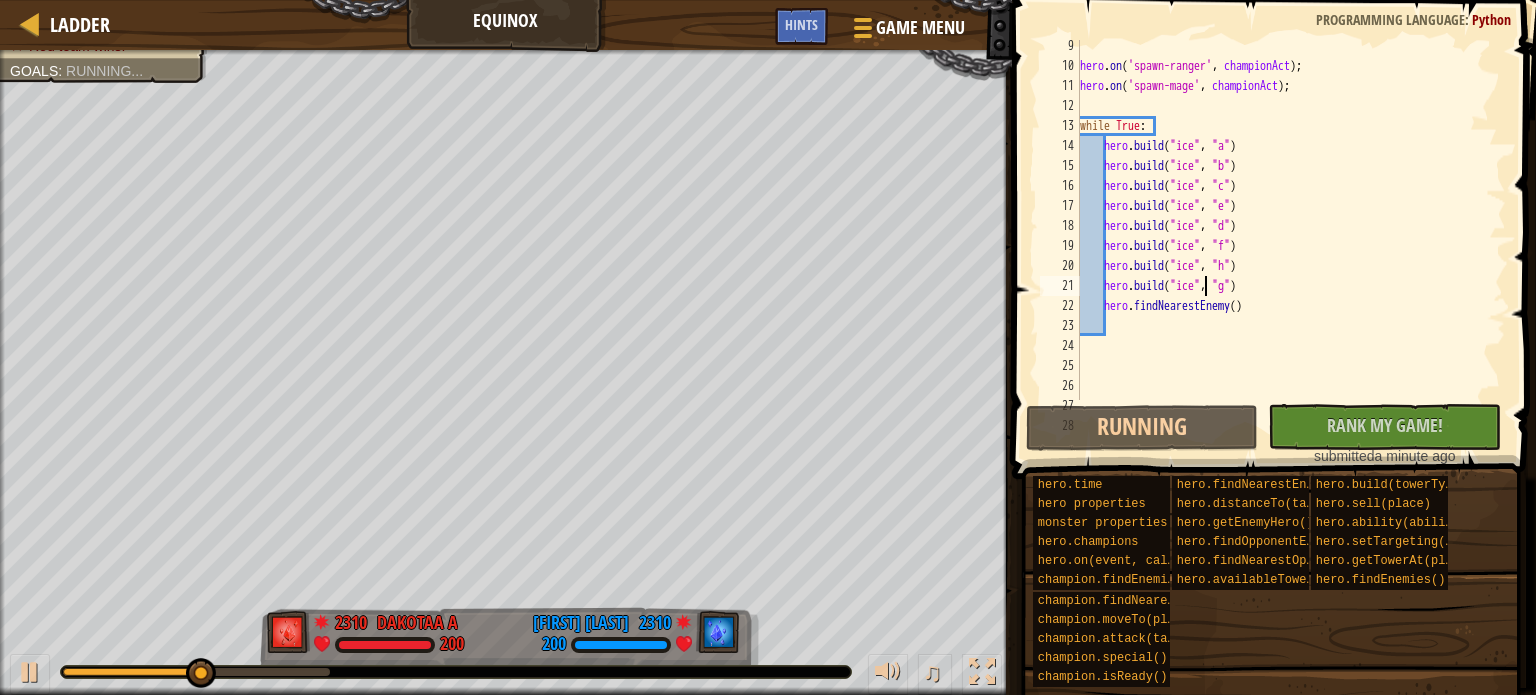 scroll, scrollTop: 164, scrollLeft: 0, axis: vertical 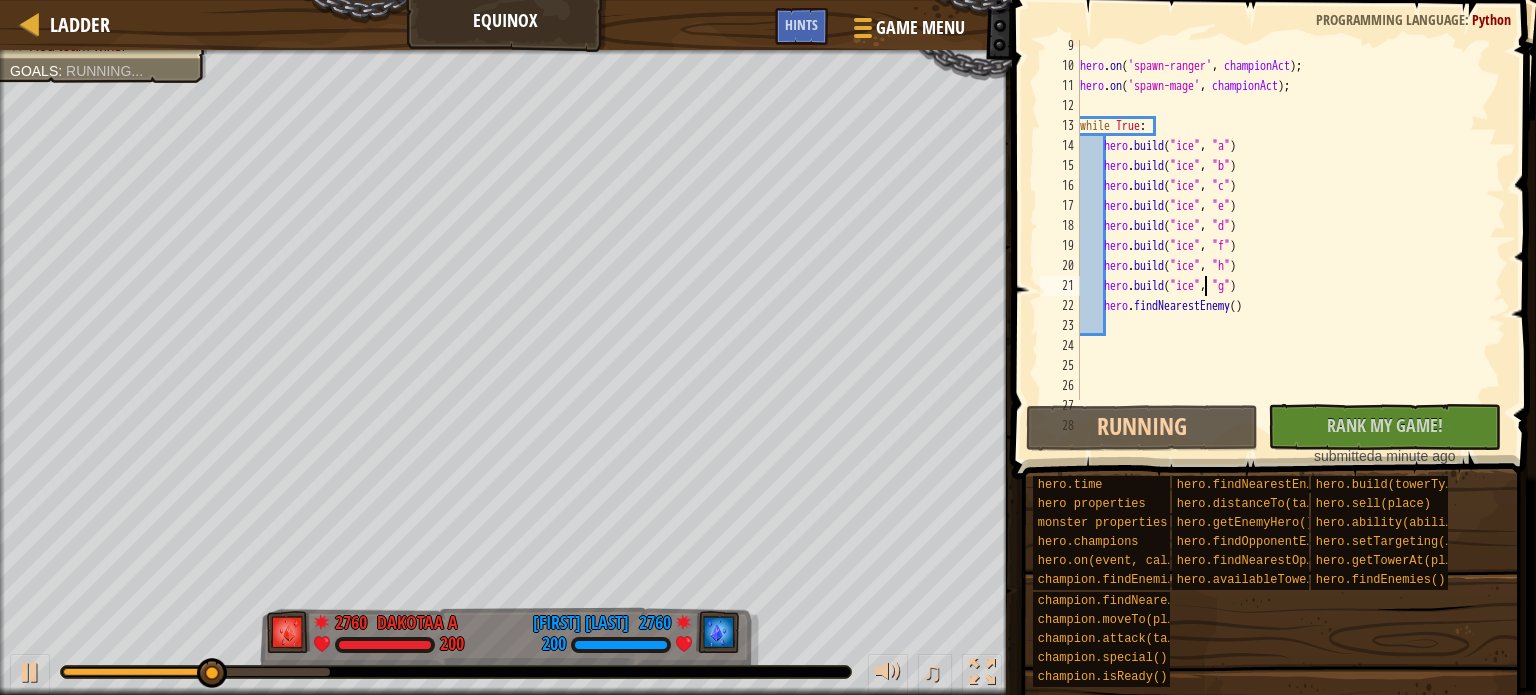 click on "hero . on ( 'spawn-ranger' ,   championAct ) ; hero . on ( 'spawn-mage' ,   championAct ) ; while   True :      hero . build ( "ice" ,   "a" )      hero . build ( "ice" ,   "b" )      hero . build ( "ice" ,   "c" )      hero . build ( "ice" ,   "e" )      hero . build ( "ice" ,   "d" )      hero . build ( "ice" ,   "f" )      hero . build ( "ice" ,   "h" )      hero . build ( "ice" ,   "g" )      hero . findNearestEnemy ( )" at bounding box center [1282, 236] 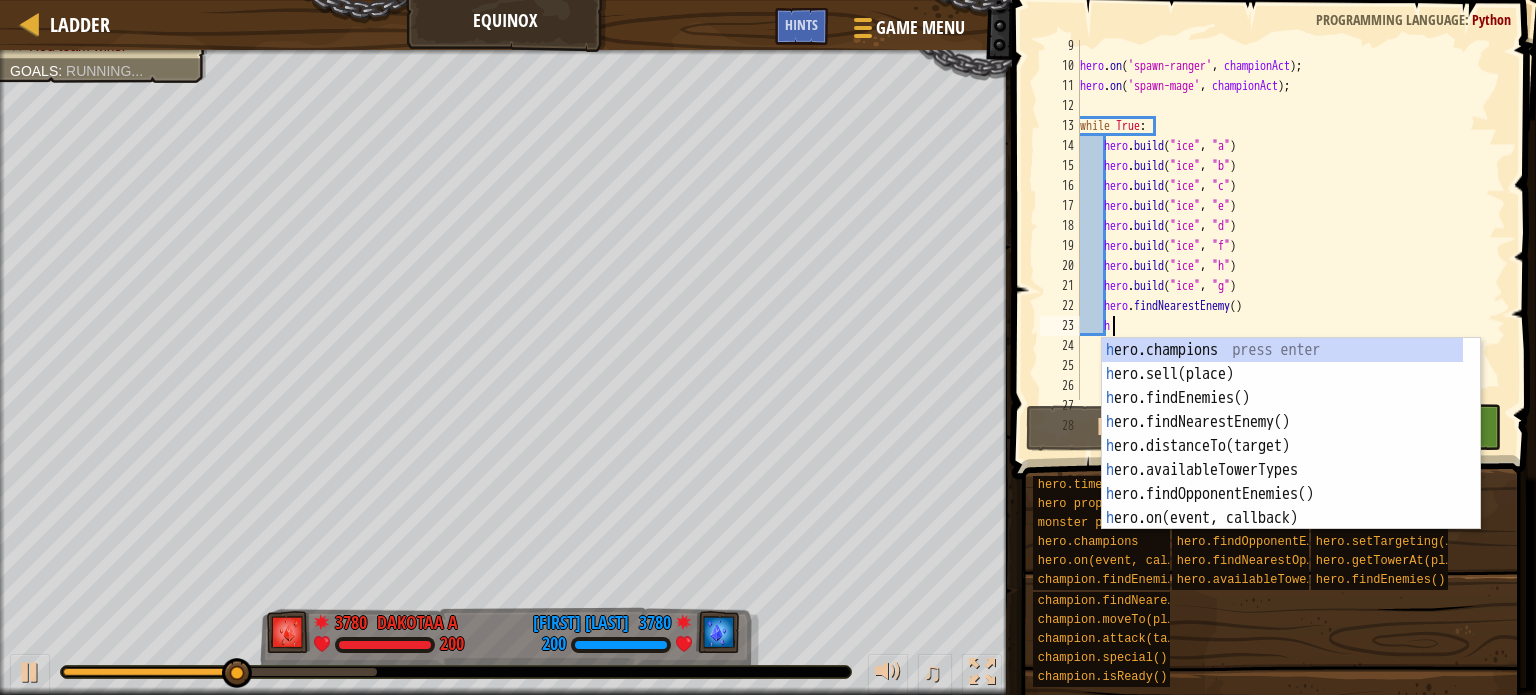 scroll, scrollTop: 9, scrollLeft: 1, axis: both 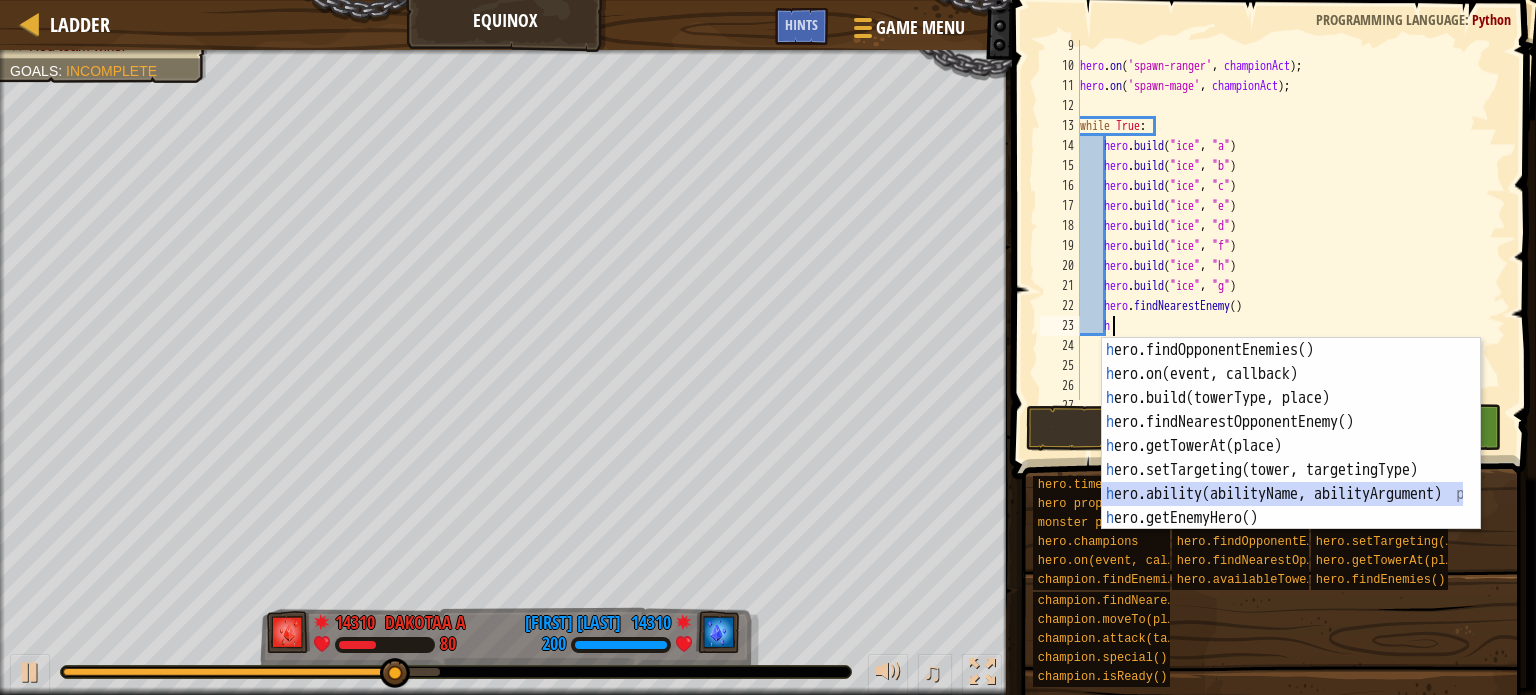 click on "h ero.findOpponentEnemies() press enter h ero.on(event, callback) press enter h ero.build(towerType, place) press enter h ero.findNearestOpponentEnemy() press enter h ero.getTowerAt(place) press enter h ero.setTargeting(tower, targetingType) press enter h ero.ability(abilityName, abilityArgument) press enter h ero.getEnemyHero() press enter" at bounding box center [1282, 458] 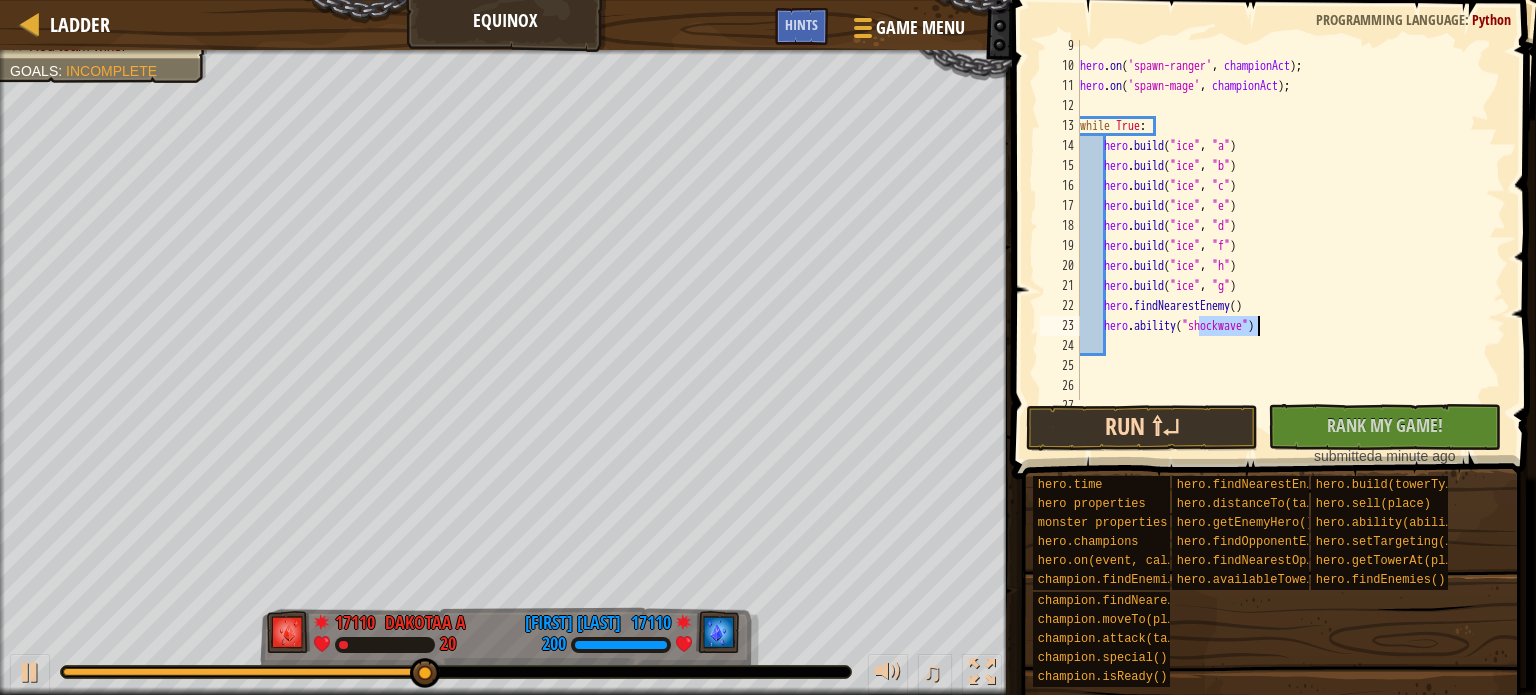 type on "hero.ability("shockwave")" 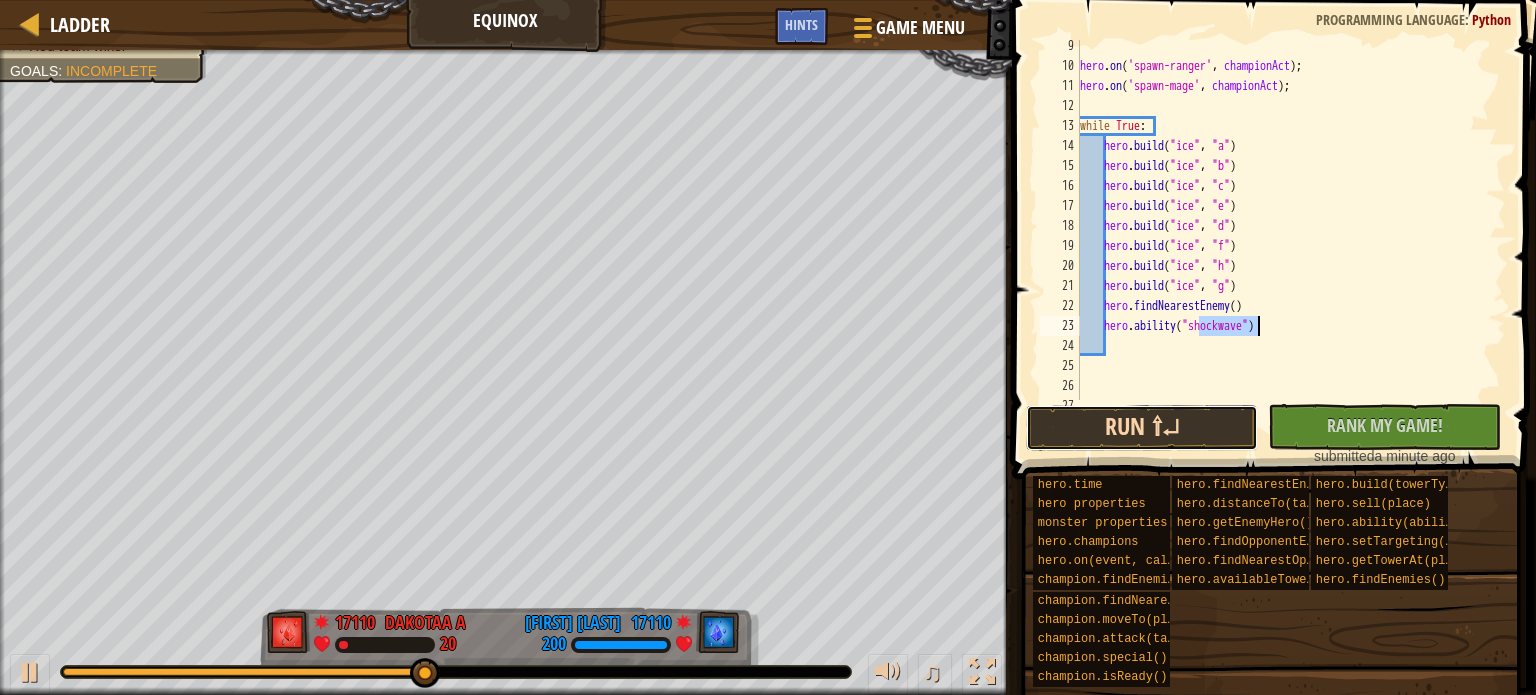 click on "Run ⇧↵" at bounding box center [1142, 428] 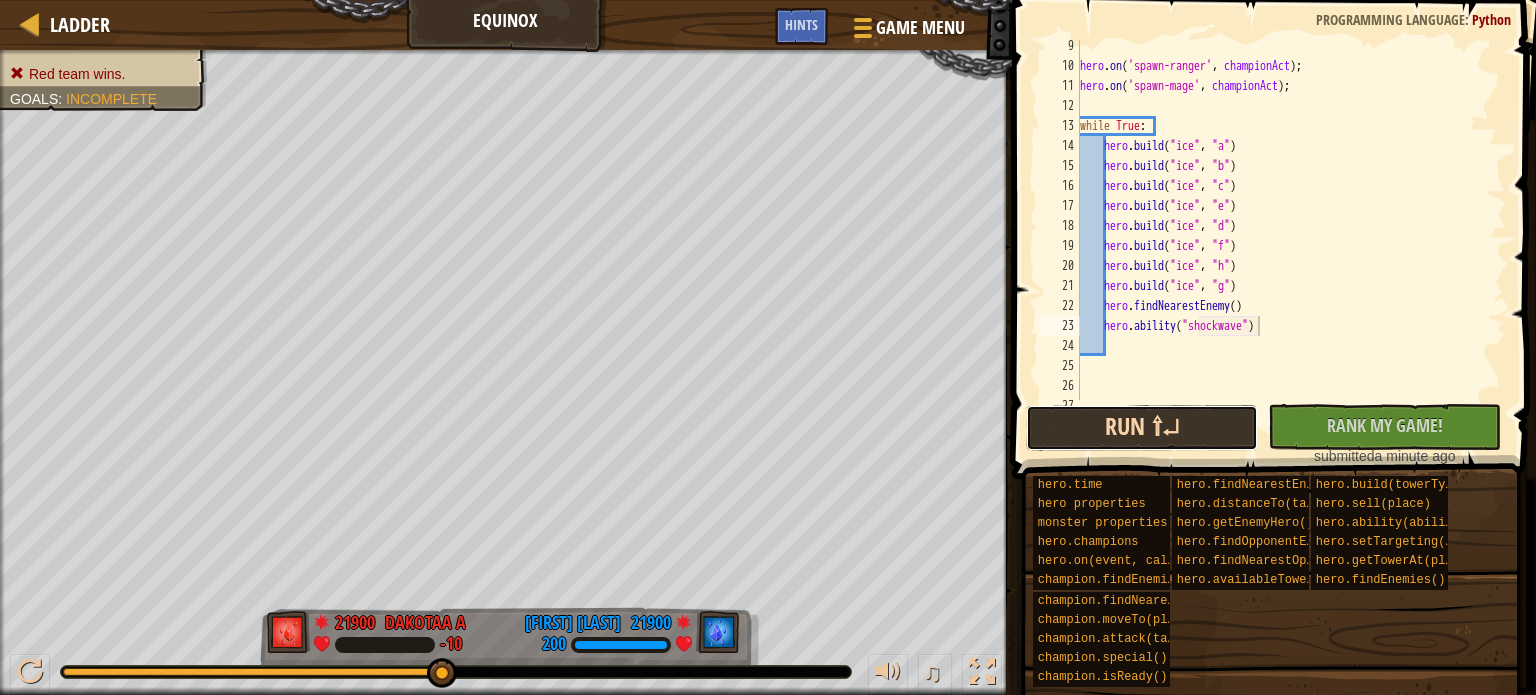 click on "Run ⇧↵" at bounding box center (1142, 428) 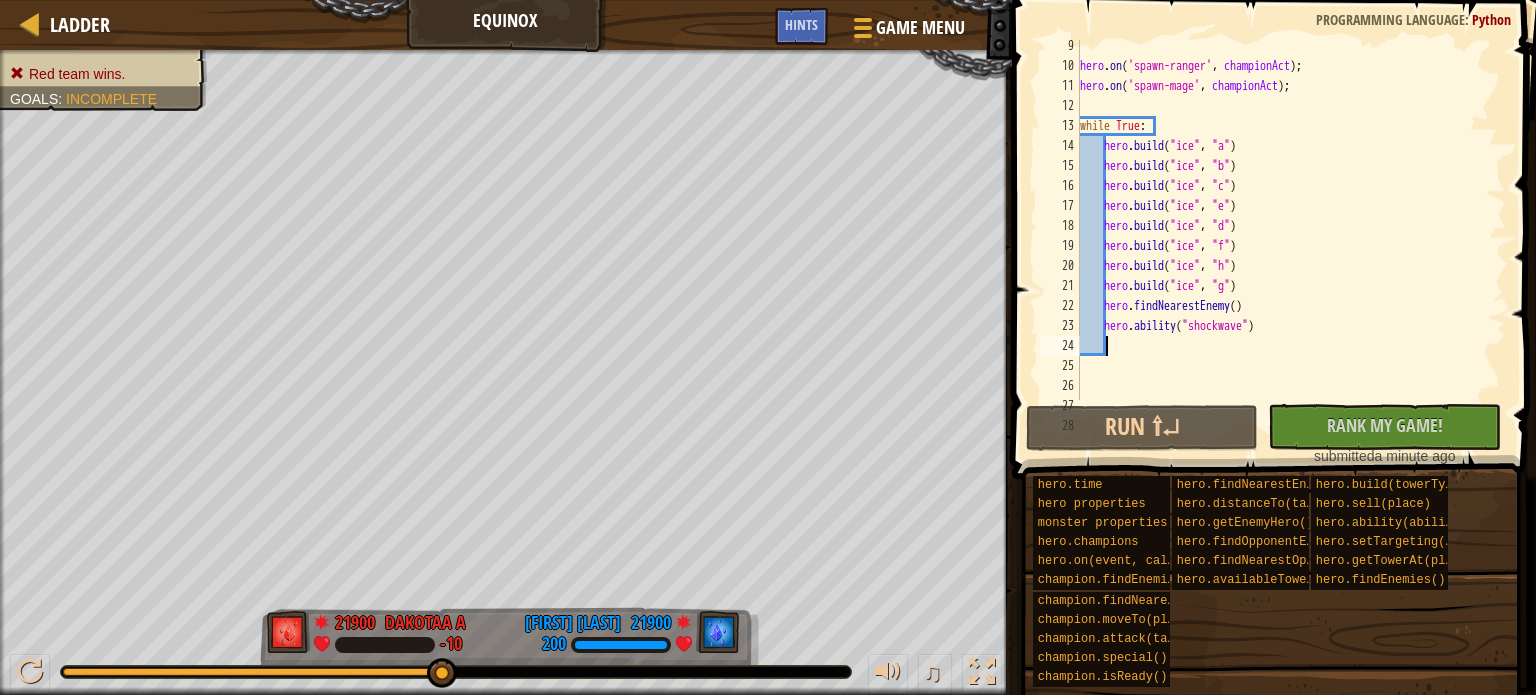 click on "hero . on ( 'spawn-ranger' ,   championAct ) ; hero . on ( 'spawn-mage' ,   championAct ) ; while   True :      hero . build ( "ice" ,   "a" )      hero . build ( "ice" ,   "b" )      hero . build ( "ice" ,   "c" )      hero . build ( "ice" ,   "e" )      hero . build ( "ice" ,   "d" )      hero . build ( "ice" ,   "f" )      hero . build ( "ice" ,   "h" )      hero . build ( "ice" ,   "g" )      hero . findNearestEnemy ( )      hero . ability ( "shockwave" )" at bounding box center [1282, 236] 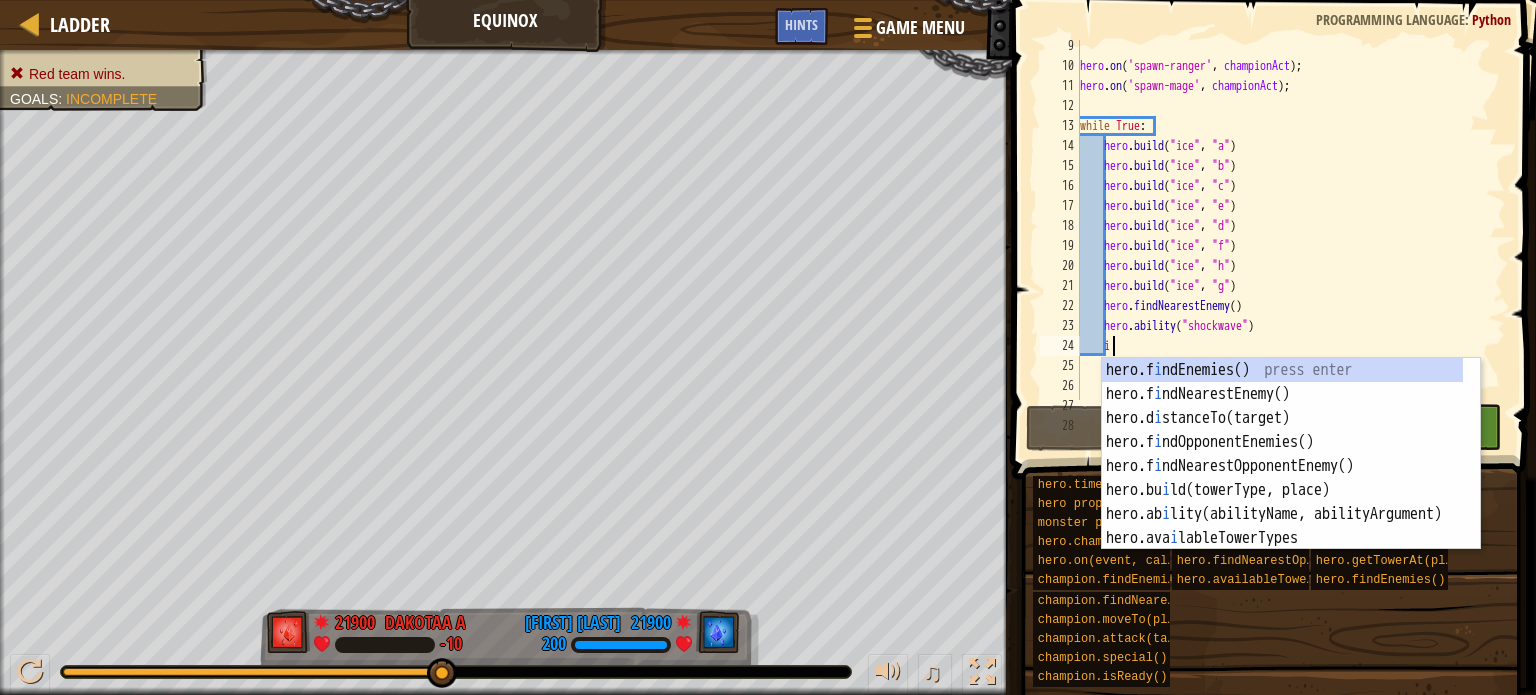 scroll, scrollTop: 9, scrollLeft: 2, axis: both 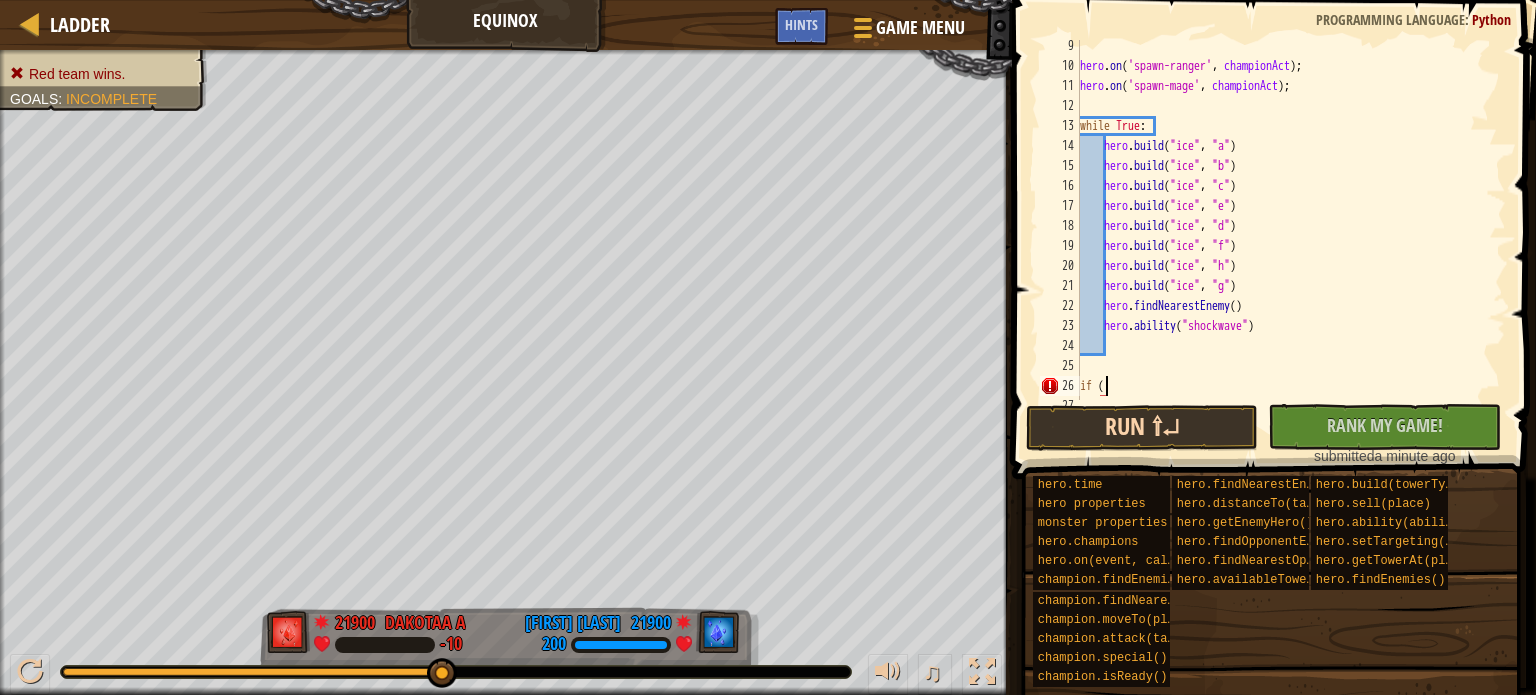 type on "if" 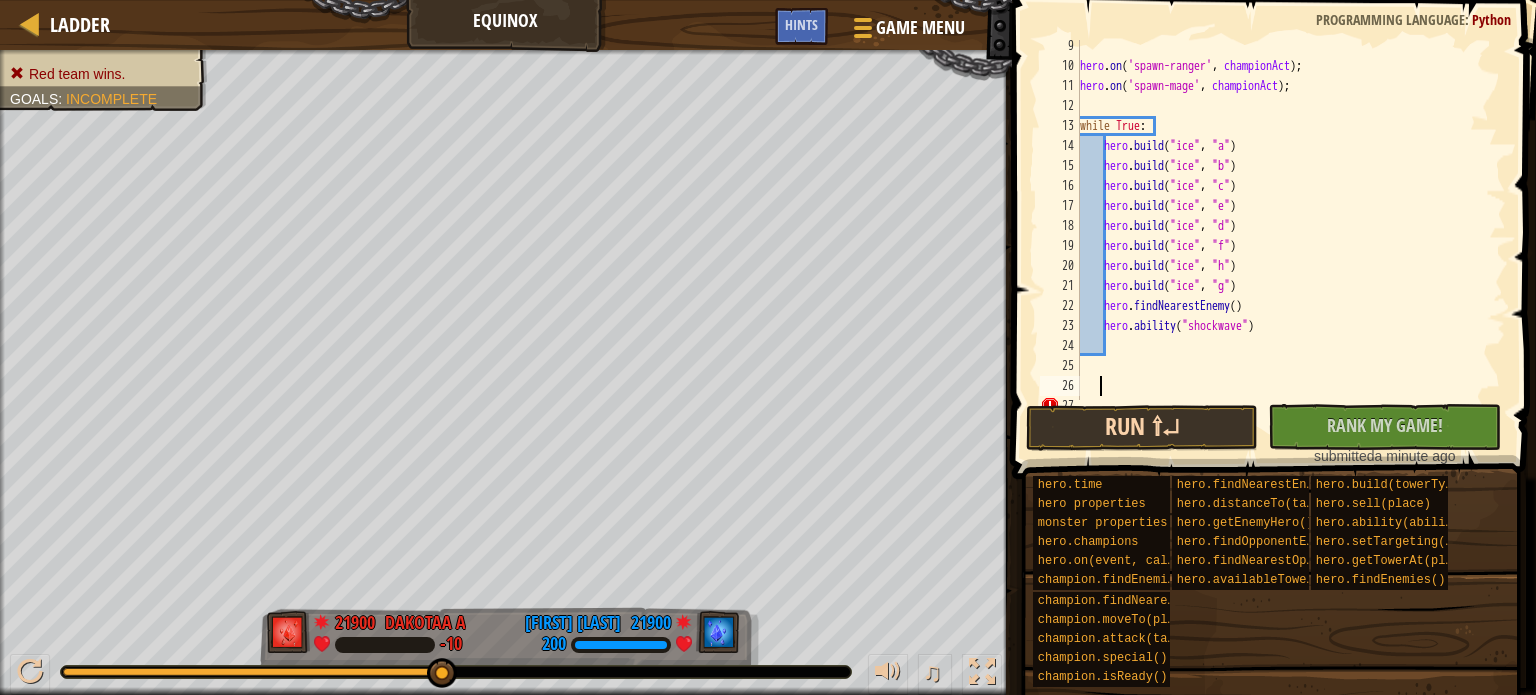 scroll, scrollTop: 9, scrollLeft: 0, axis: vertical 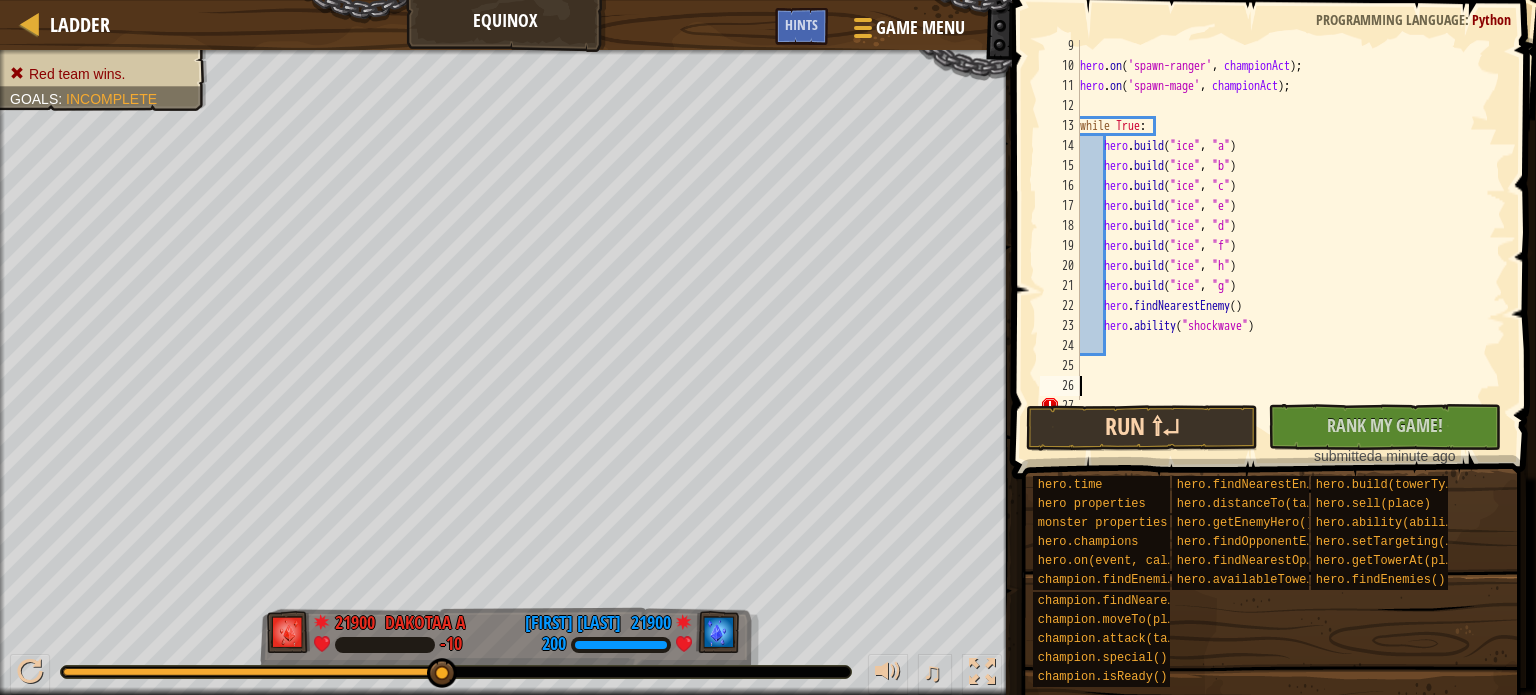 type on "m" 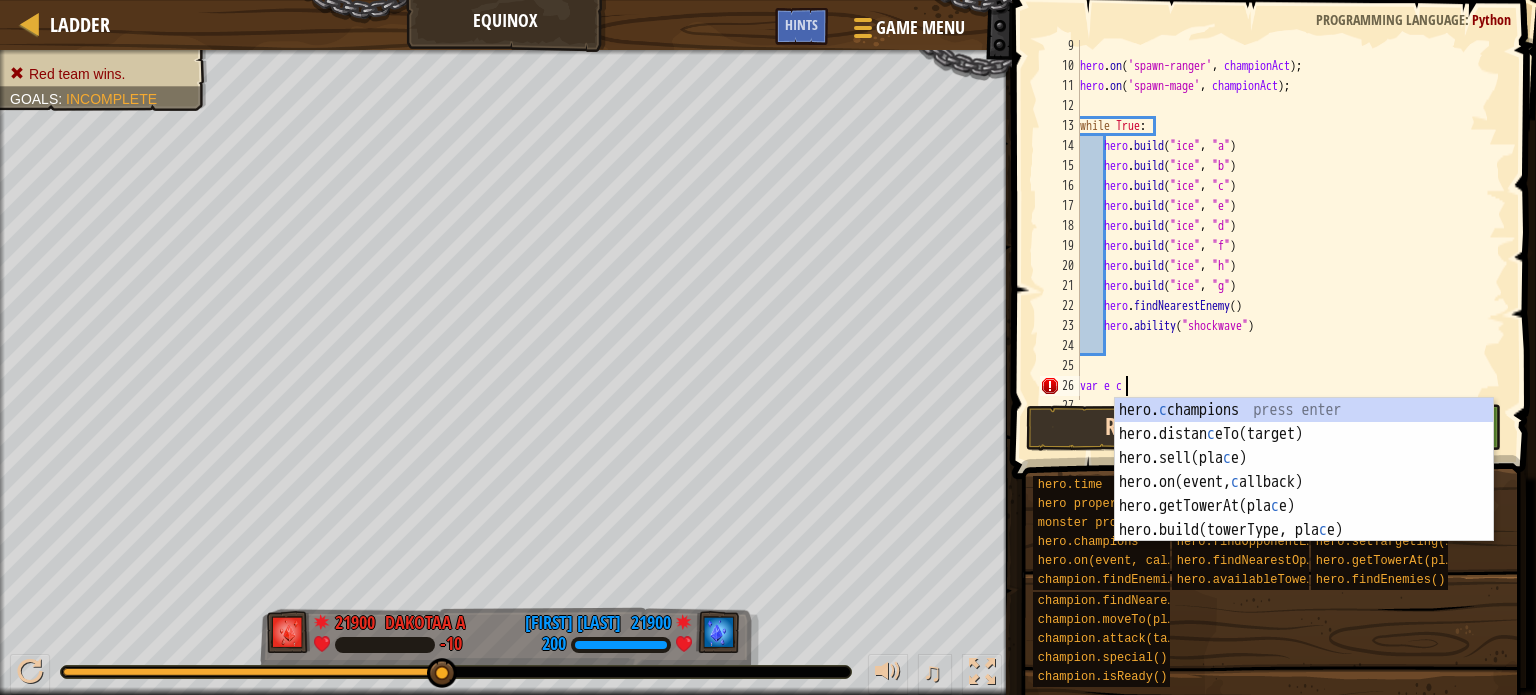 scroll, scrollTop: 9, scrollLeft: 3, axis: both 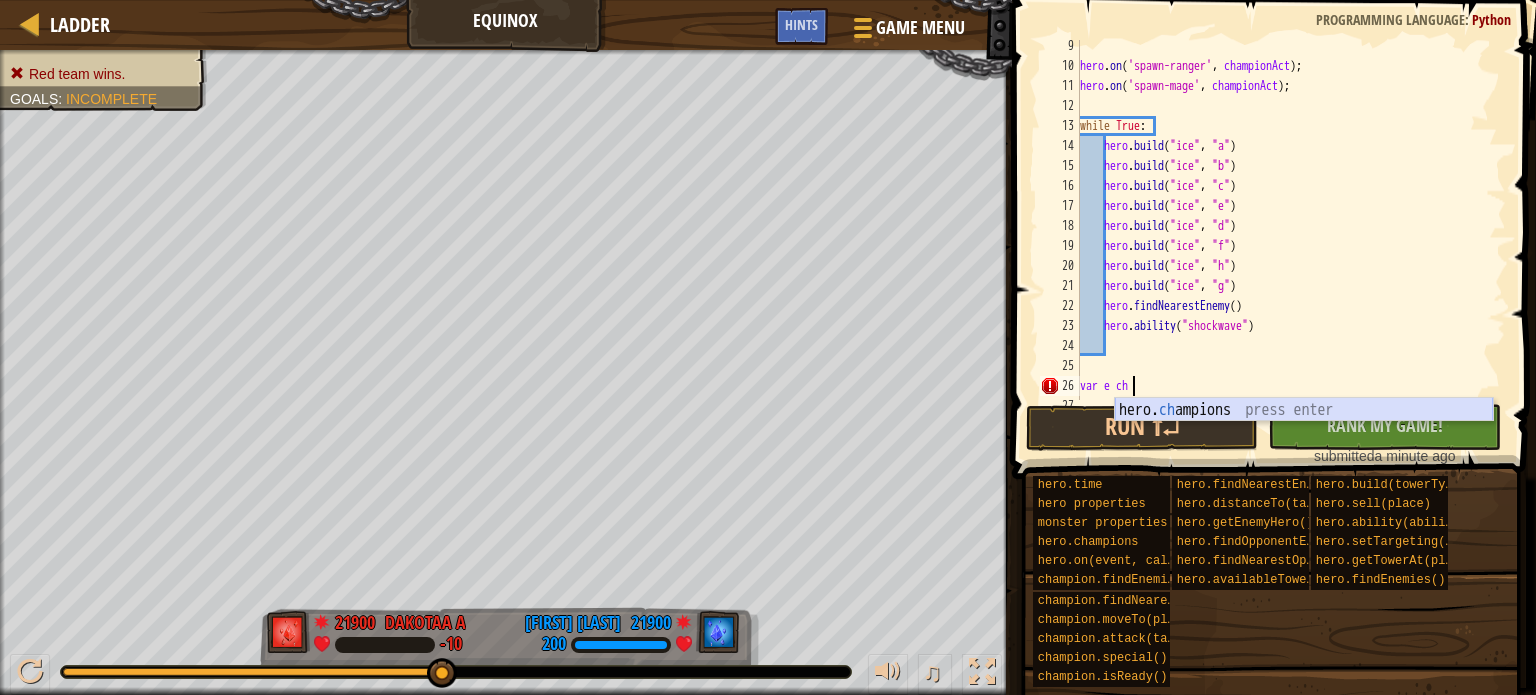 click on "hero. ch ampions press enter" at bounding box center (1304, 434) 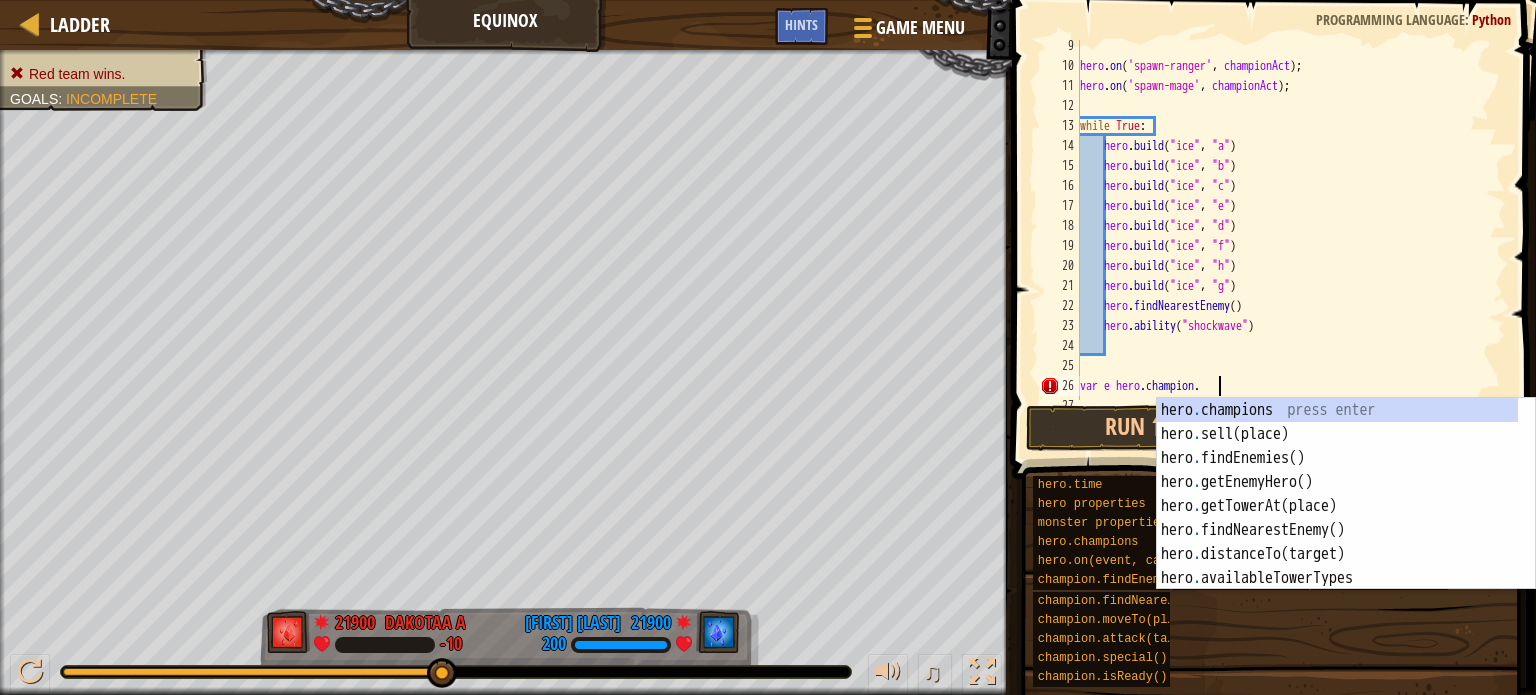 scroll, scrollTop: 9, scrollLeft: 10, axis: both 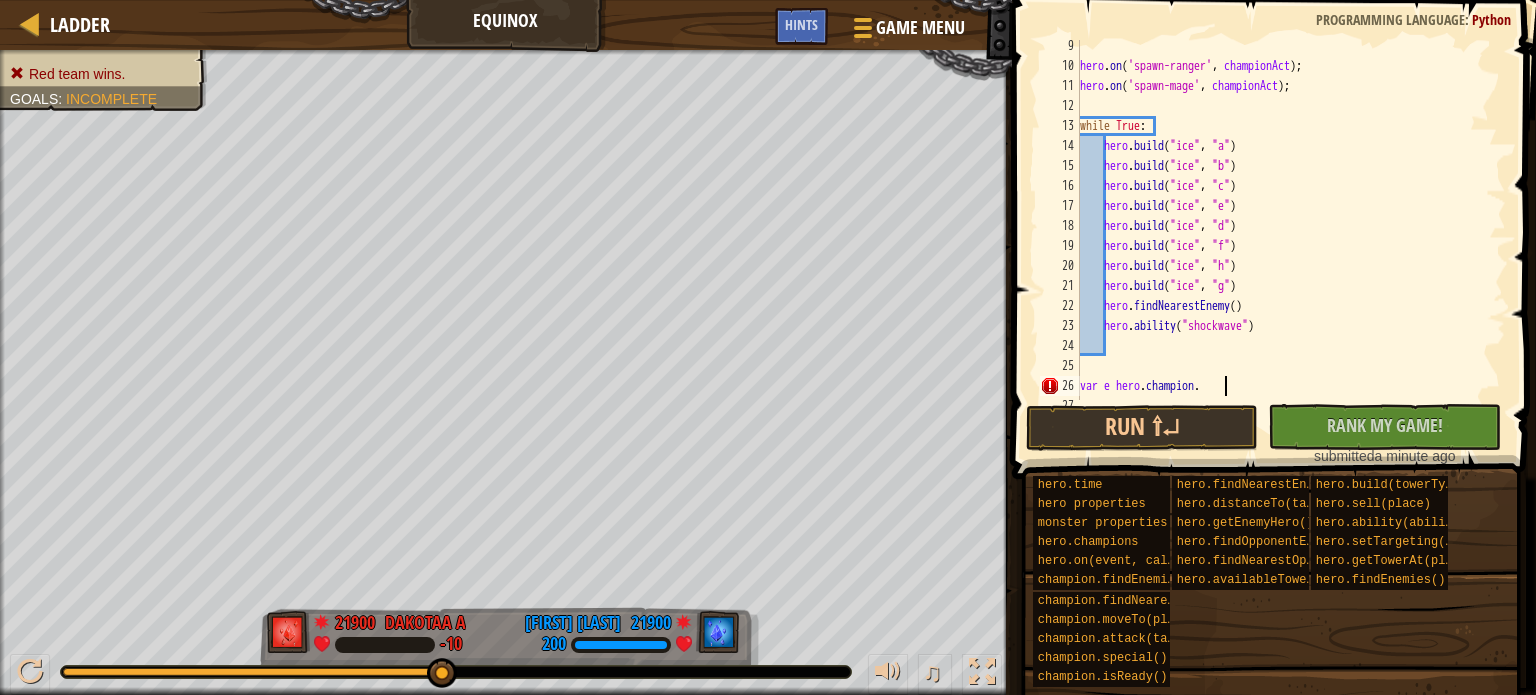type on "var e hero.champion ." 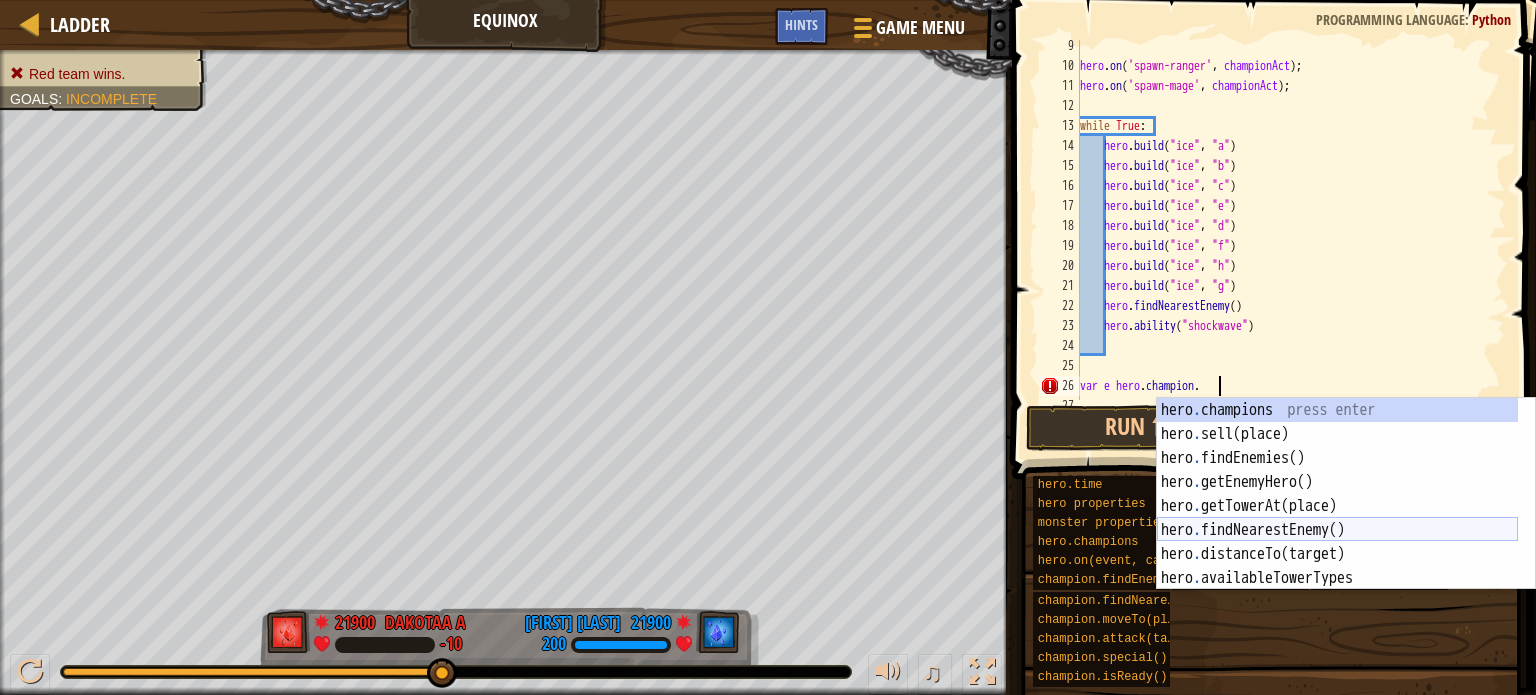click on "hero . champions press enter hero . sell(place) press enter hero . findEnemies() press enter hero . getEnemyHero() press enter hero . getTowerAt(place) press enter hero . findNearestEnemy() press enter hero . distanceTo(target) press enter hero . availableTowerTypes press enter hero . on(event, callback) press enter" at bounding box center [1337, 518] 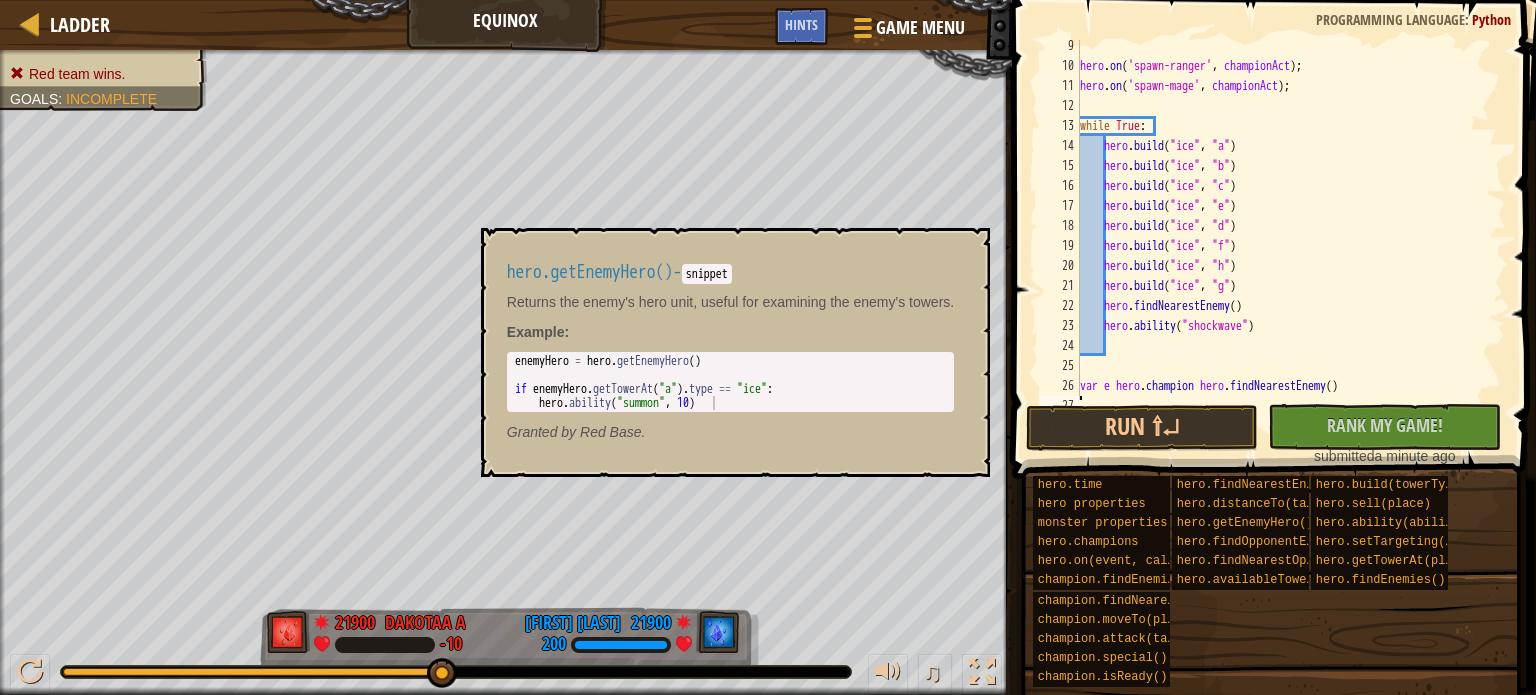 scroll, scrollTop: 9, scrollLeft: 0, axis: vertical 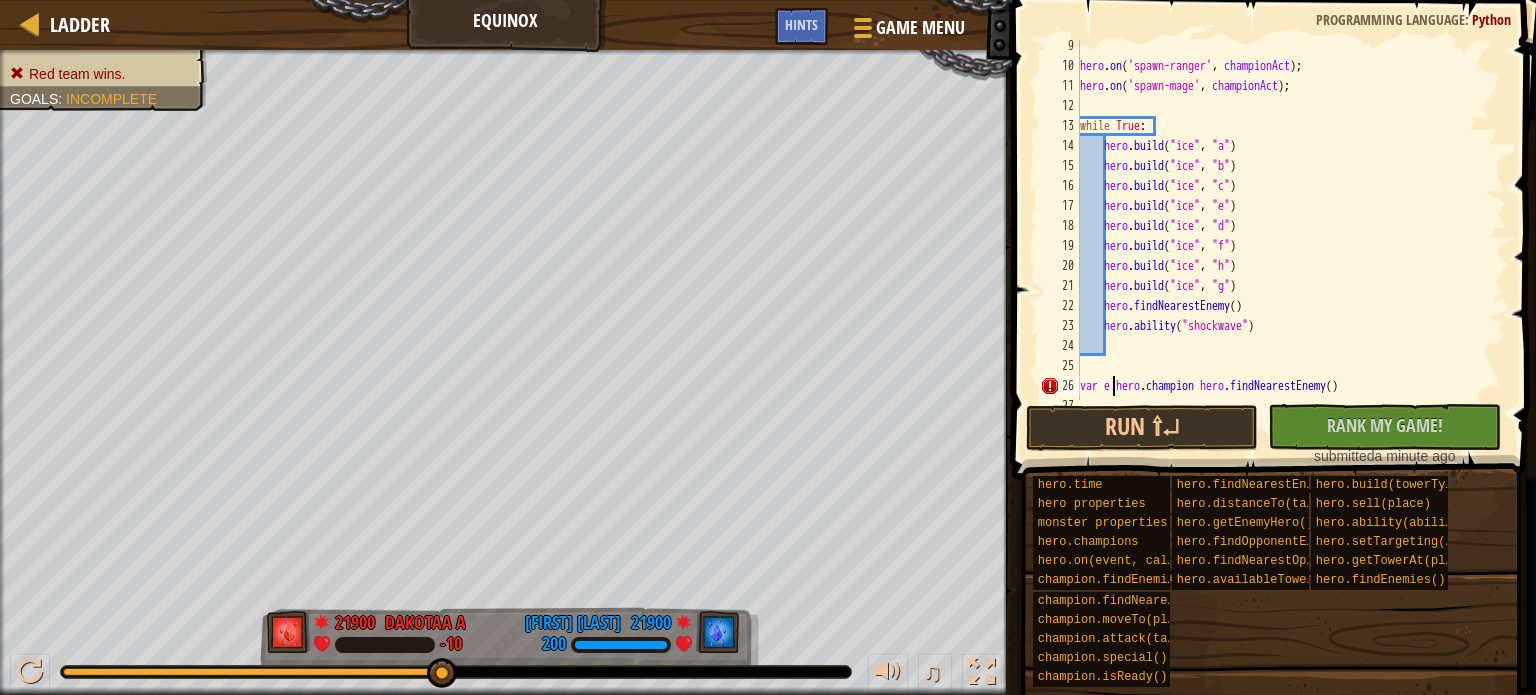 click on "hero . on ( 'spawn-ranger' ,   championAct ) ; hero . on ( 'spawn-mage' ,   championAct ) ; while   True :      hero . build ( "ice" ,   "a" )      hero . build ( "ice" ,   "b" )      hero . build ( "ice" ,   "c" )      hero . build ( "ice" ,   "e" )      hero . build ( "ice" ,   "d" )      hero . build ( "ice" ,   "f" )      hero . build ( "ice" ,   "h" )      hero . build ( "ice" ,   "g" )      hero . findNearestEnemy ( )      hero . ability ( "shockwave" )          var   e   hero . champion   hero . findNearestEnemy ( )" at bounding box center [1282, 236] 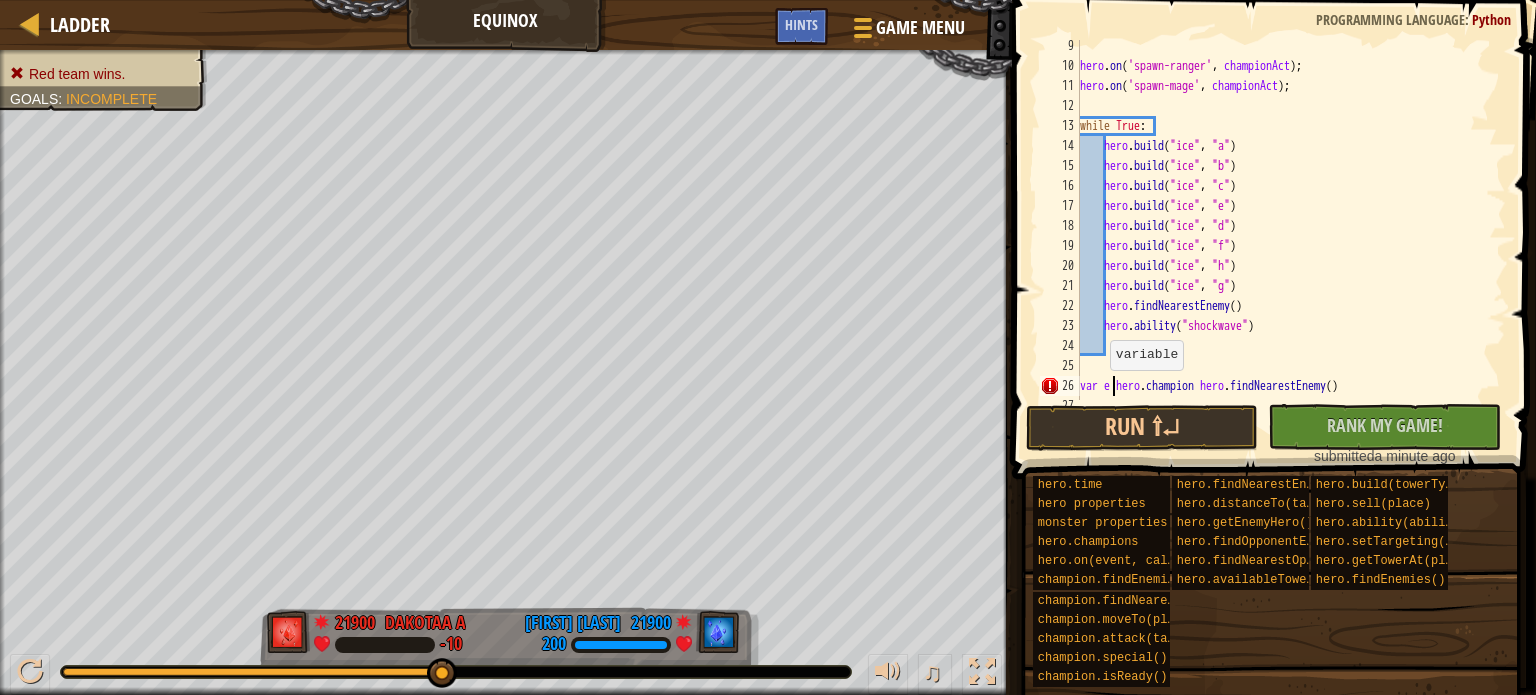 scroll, scrollTop: 9, scrollLeft: 4, axis: both 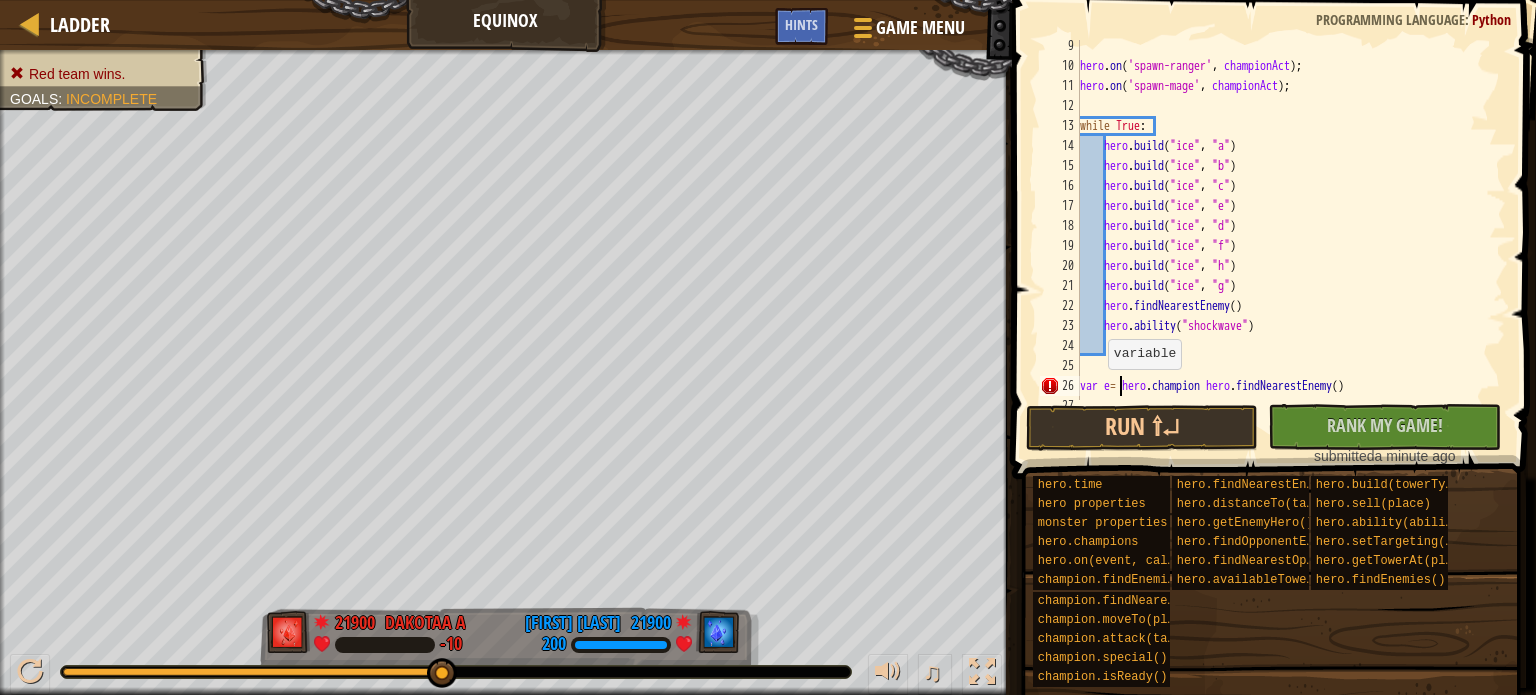 click on "hero . on ( 'spawn-ranger' ,   championAct ) ; hero . on ( 'spawn-mage' ,   championAct ) ; while   True :      hero . build ( "ice" ,   "a" )      hero . build ( "ice" ,   "b" )      hero . build ( "ice" ,   "c" )      hero . build ( "ice" ,   "e" )      hero . build ( "ice" ,   "d" )      hero . build ( "ice" ,   "f" )      hero . build ( "ice" ,   "h" )      hero . build ( "ice" ,   "g" )      hero . findNearestEnemy ( )      hero . ability ( "shockwave" )          var   e =   hero . champion   hero . findNearestEnemy ( )" at bounding box center [1282, 236] 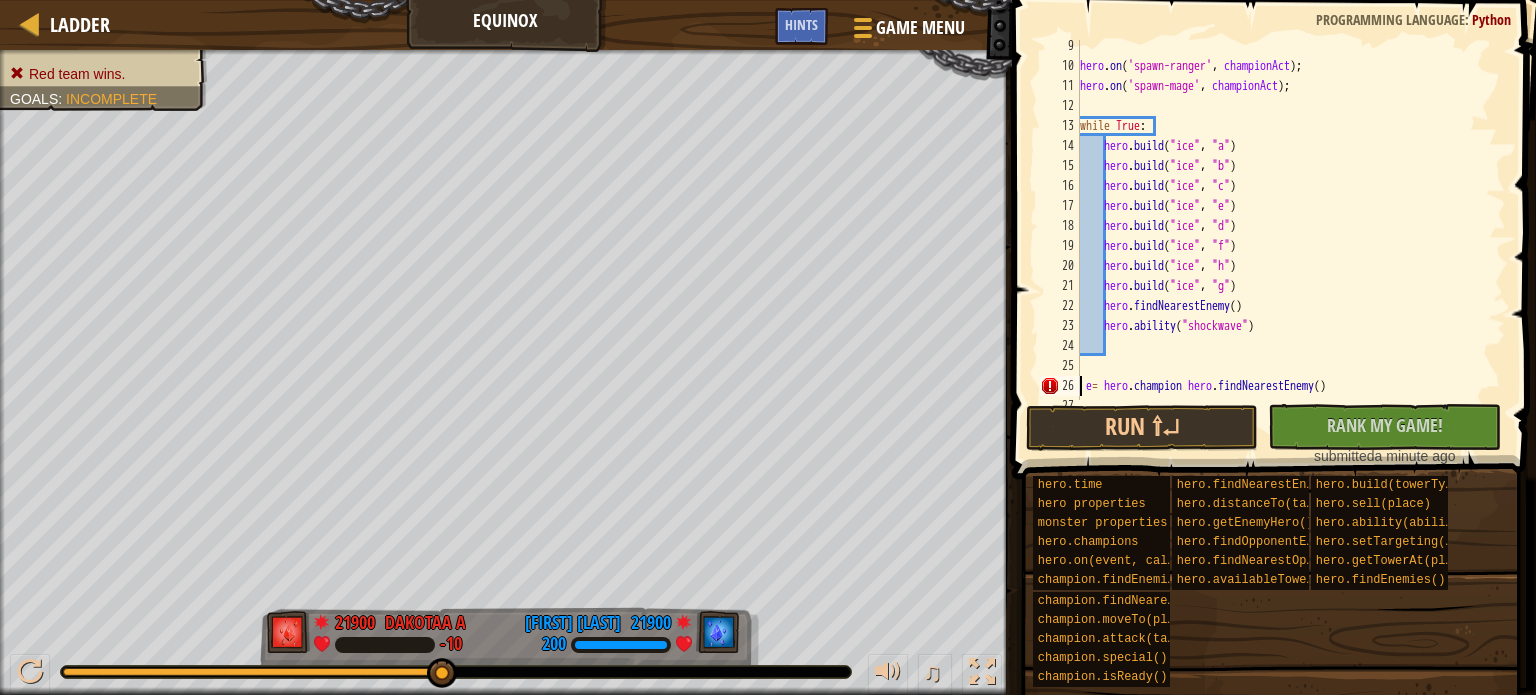 click on "hero . on ( 'spawn-ranger' ,   championAct ) ; hero . on ( 'spawn-mage' ,   championAct ) ; while   True :      hero . build ( "ice" ,   "a" )      hero . build ( "ice" ,   "b" )      hero . build ( "ice" ,   "c" )      hero . build ( "ice" ,   "e" )      hero . build ( "ice" ,   "d" )      hero . build ( "ice" ,   "f" )      hero . build ( "ice" ,   "h" )      hero . build ( "ice" ,   "g" )      hero . findNearestEnemy ( )      hero . ability ( "shockwave" )            e =   hero . champion   hero . findNearestEnemy ( )" at bounding box center (1282, 236) 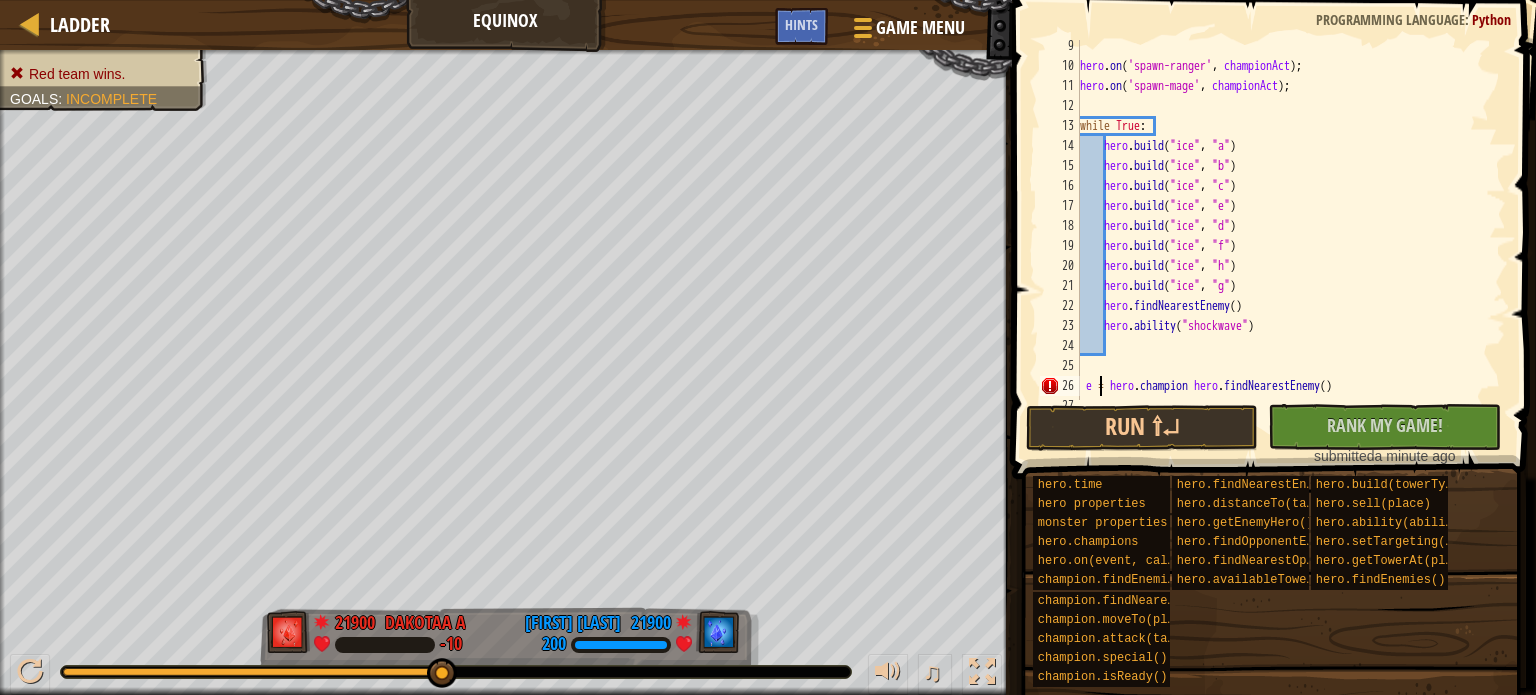 click on "hero . on ( 'spawn-ranger' ,   championAct ) ; hero . on ( 'spawn-mage' ,   championAct ) ; while   True :      hero . build ( "ice" ,   "a" )      hero . build ( "ice" ,   "b" )      hero . build ( "ice" ,   "c" )      hero . build ( "ice" ,   "e" )      hero . build ( "ice" ,   "d" )      hero . build ( "ice" ,   "f" )      hero . build ( "ice" ,   "h" )      hero . build ( "ice" ,   "g" )      hero . findNearestEnemy ( )      hero . ability ( "shockwave" )            e   =   hero . champion   hero . findNearestEnemy ( )" at bounding box center (1282, 236) 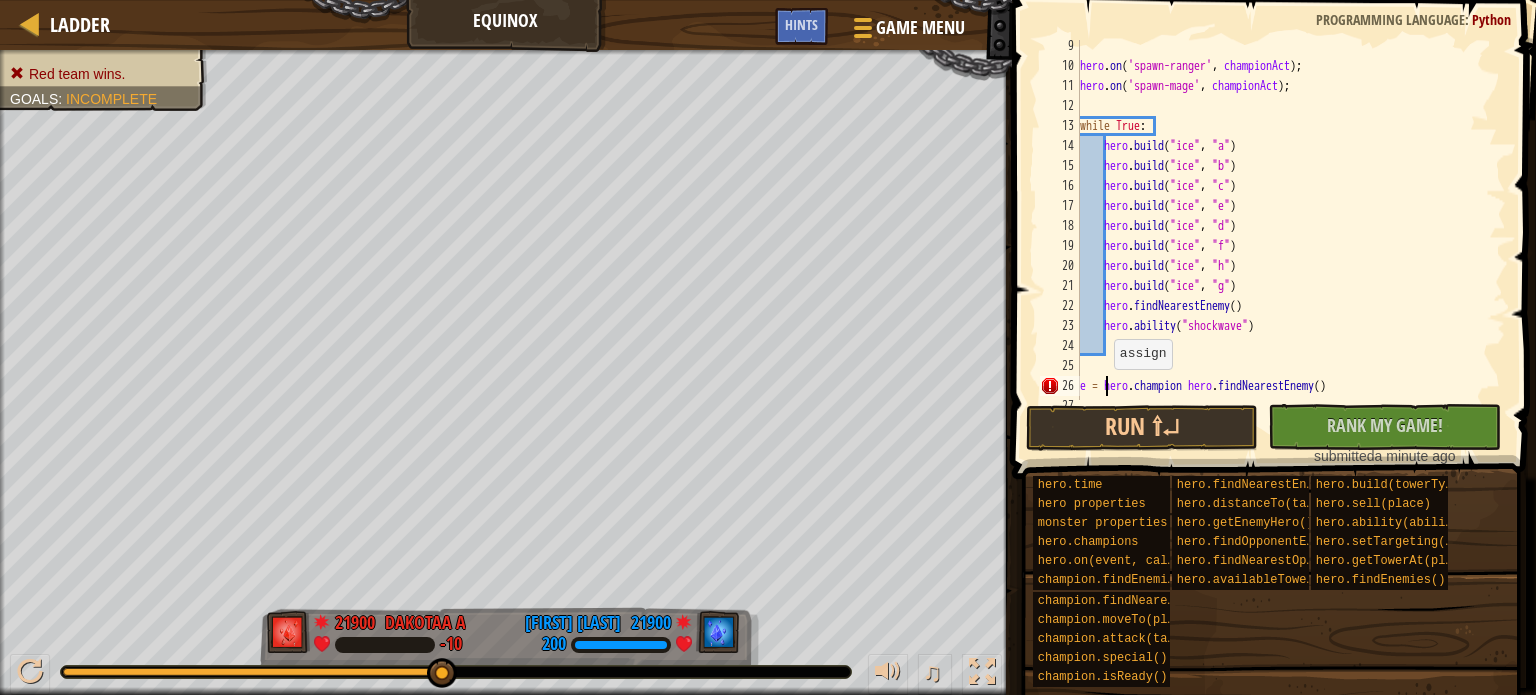 click on "hero . on ( 'spawn-ranger' ,   championAct ) ; hero . on ( 'spawn-mage' ,   championAct ) ; while   True :      hero . build ( "ice" ,   "a" )      hero . build ( "ice" ,   "b" )      hero . build ( "ice" ,   "c" )      hero . build ( "ice" ,   "e" )      hero . build ( "ice" ,   "d" )      hero . build ( "ice" ,   "f" )      hero . build ( "ice" ,   "h" )      hero . build ( "ice" ,   "g" )      hero . findNearestEnemy ( )      hero . ability ( "shockwave" )          e   =   hero . champion   hero . findNearestEnemy ( )" at bounding box center [1282, 236] 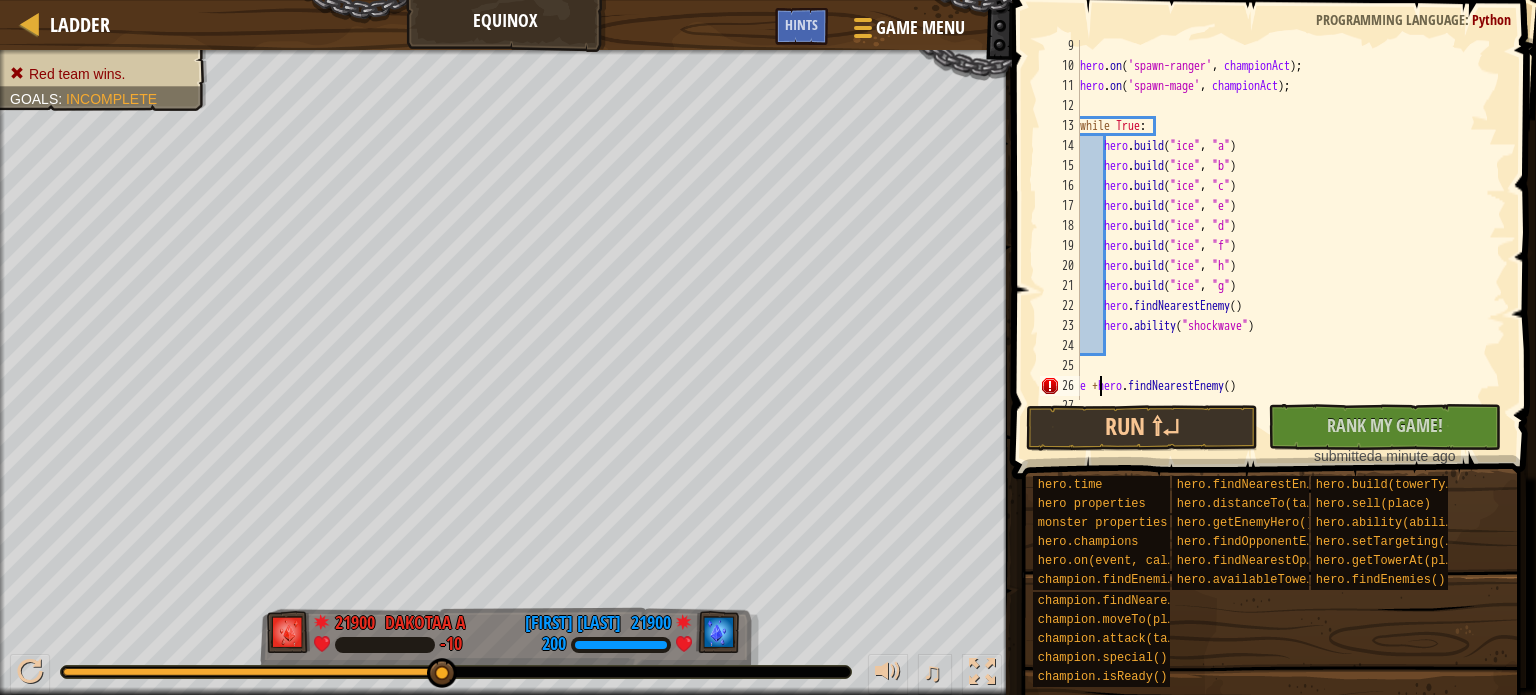 scroll, scrollTop: 9, scrollLeft: 1, axis: both 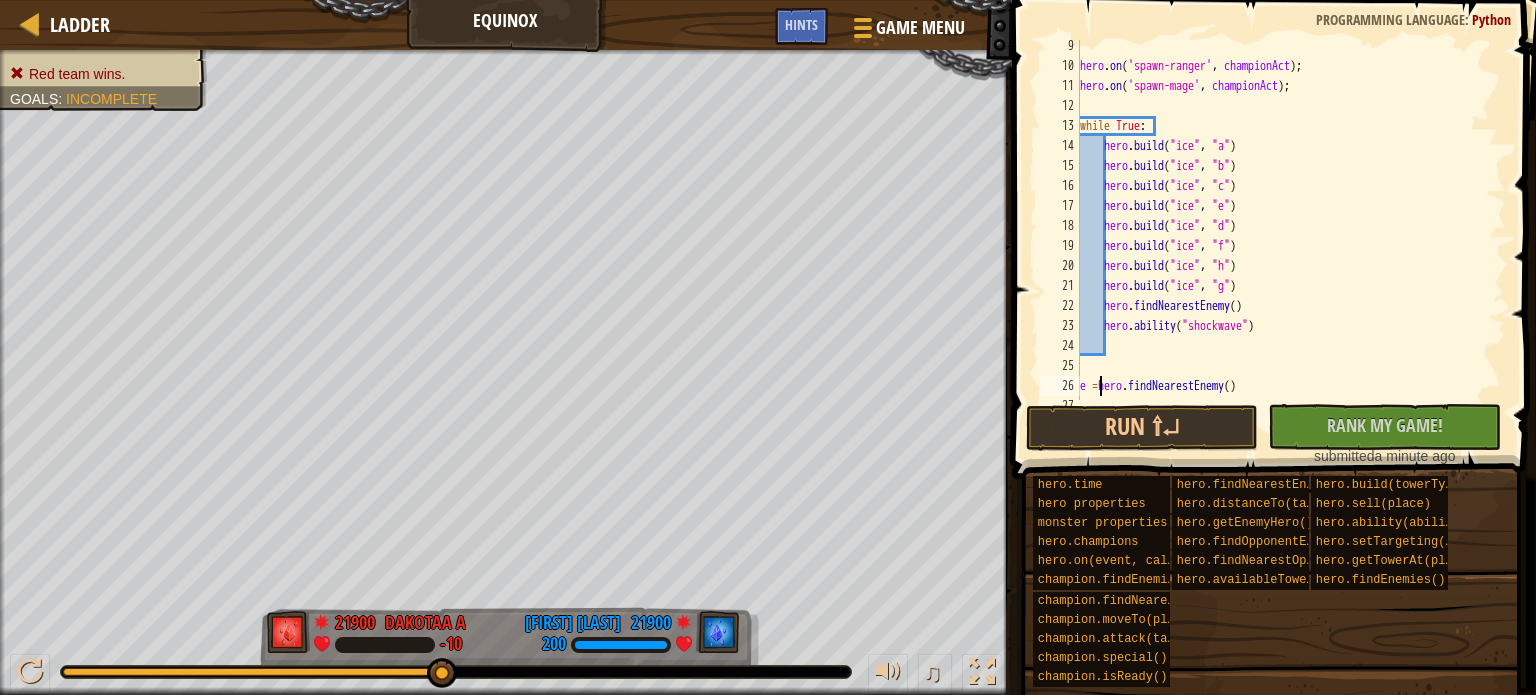 type on "e = hero.findNearestEnemy()" 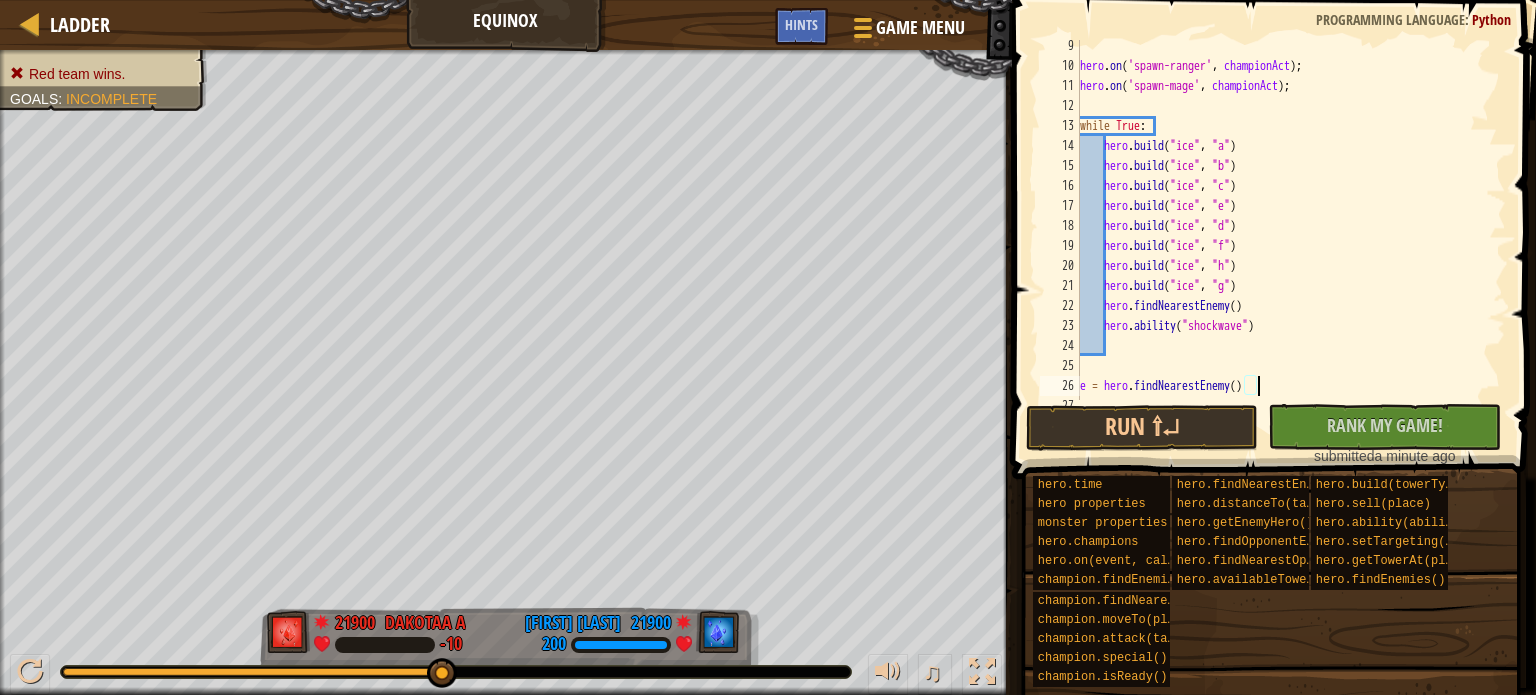 click on "hero . on ( 'spawn-ranger' ,   championAct ) ; hero . on ( 'spawn-mage' ,   championAct ) ; while   True :      hero . build ( "ice" ,   "a" )      hero . build ( "ice" ,   "b" )      hero . build ( "ice" ,   "c" )      hero . build ( "ice" ,   "e" )      hero . build ( "ice" ,   "d" )      hero . build ( "ice" ,   "f" )      hero . build ( "ice" ,   "h" )      hero . build ( "ice" ,   "g" )      hero . findNearestEnemy ( )      hero . ability ( "shockwave" )          e   =   hero . findNearestEnemy ( )" at bounding box center (1282, 236) 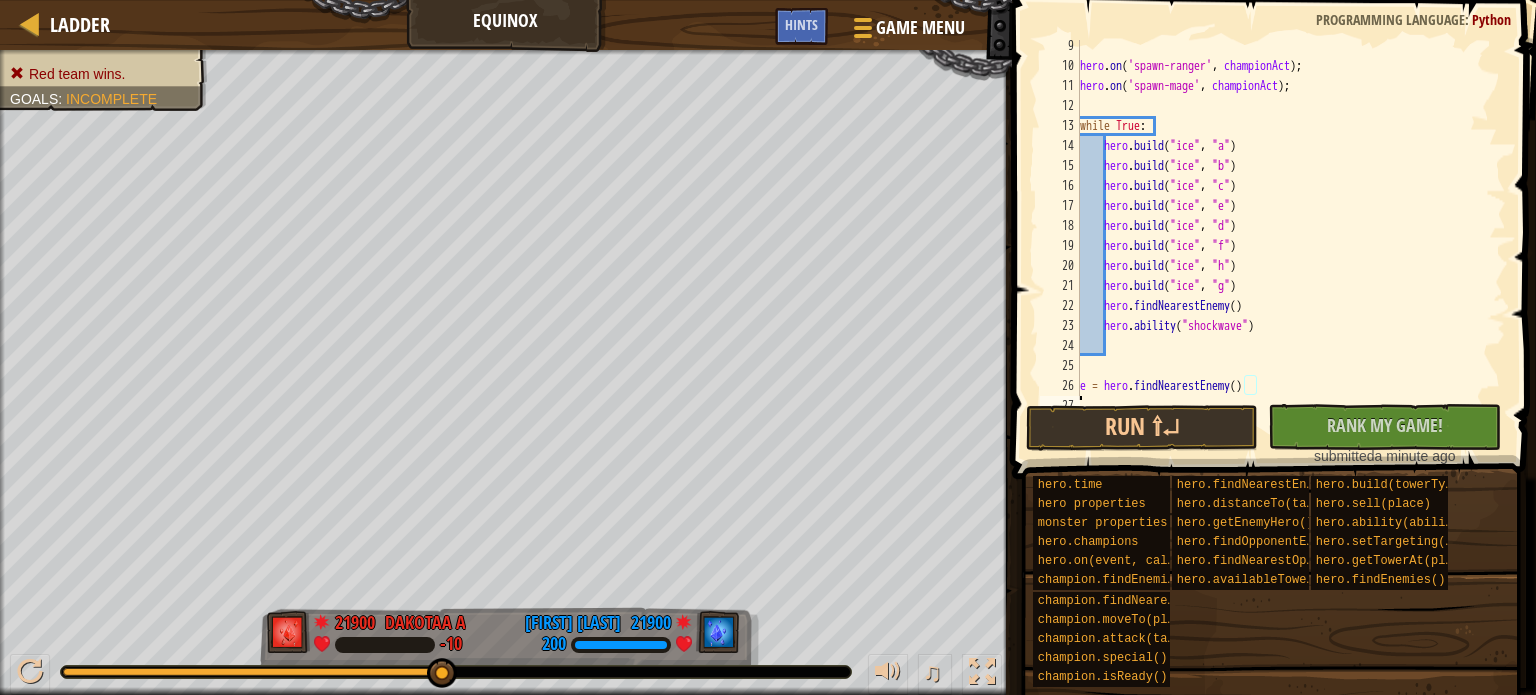 scroll, scrollTop: 9, scrollLeft: 0, axis: vertical 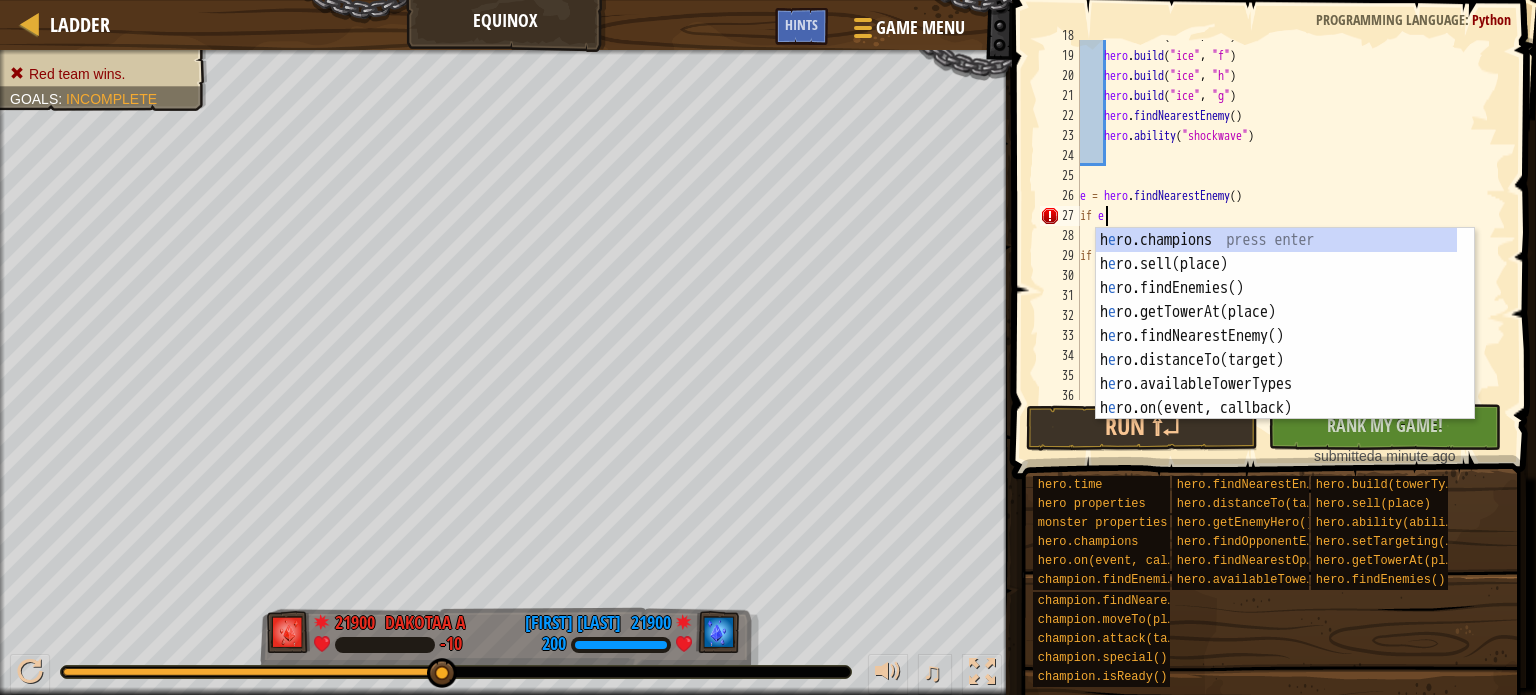 type on "if e:" 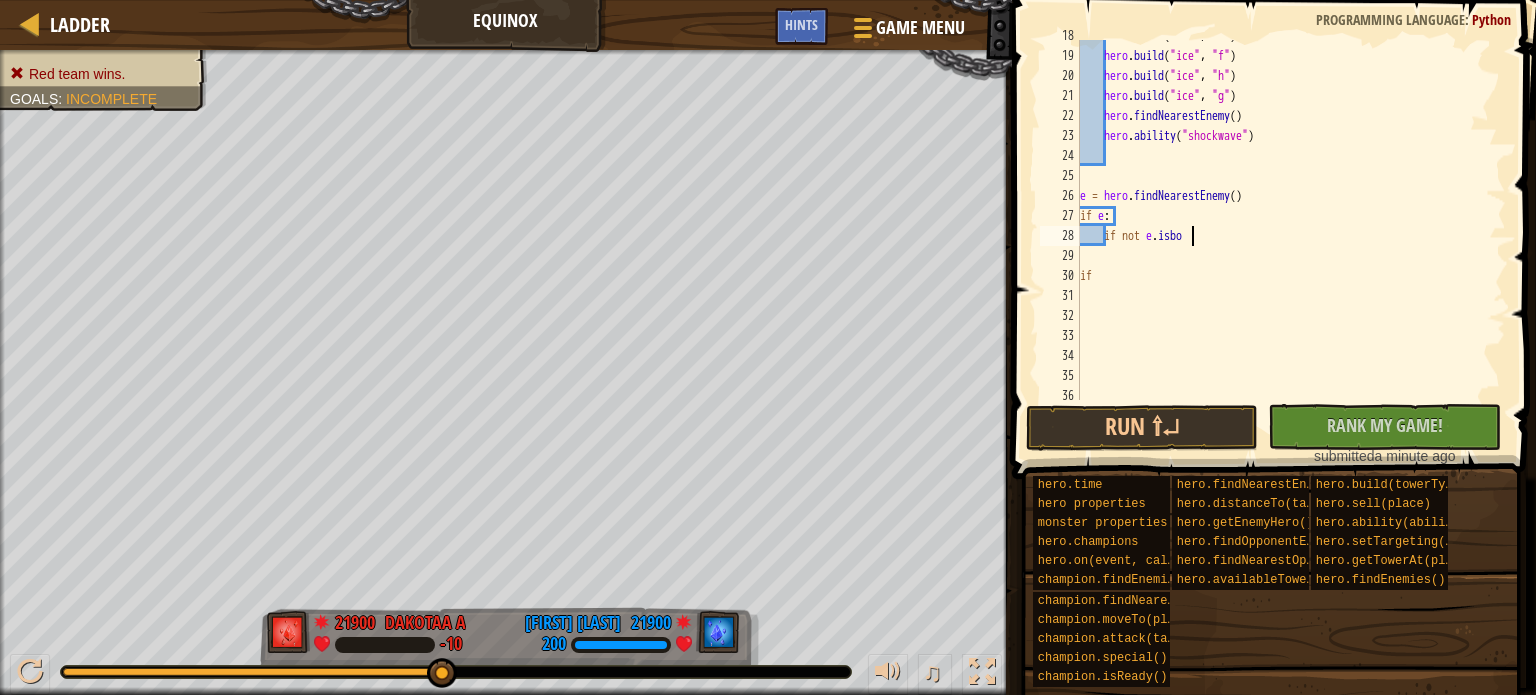 scroll, scrollTop: 9, scrollLeft: 8, axis: both 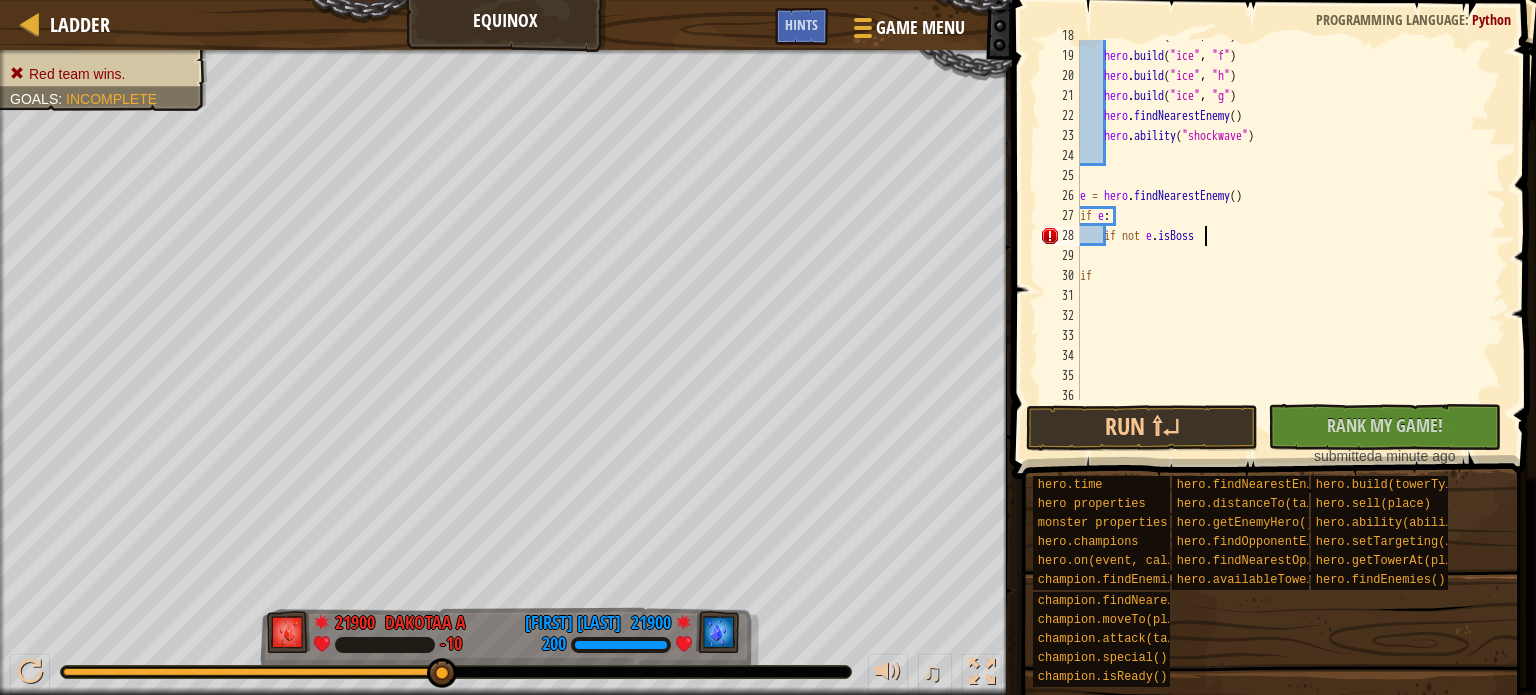 type on "if not e.isBoss:" 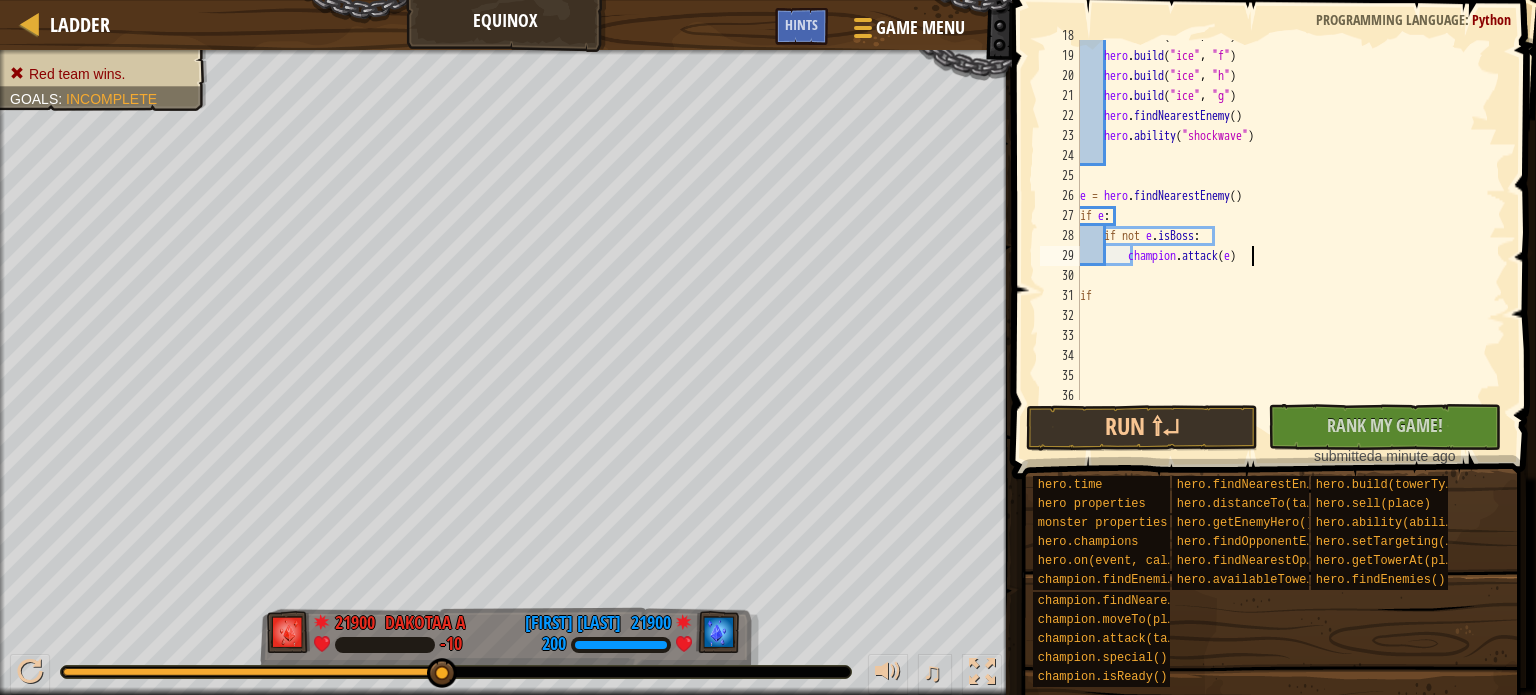 scroll, scrollTop: 9, scrollLeft: 12, axis: both 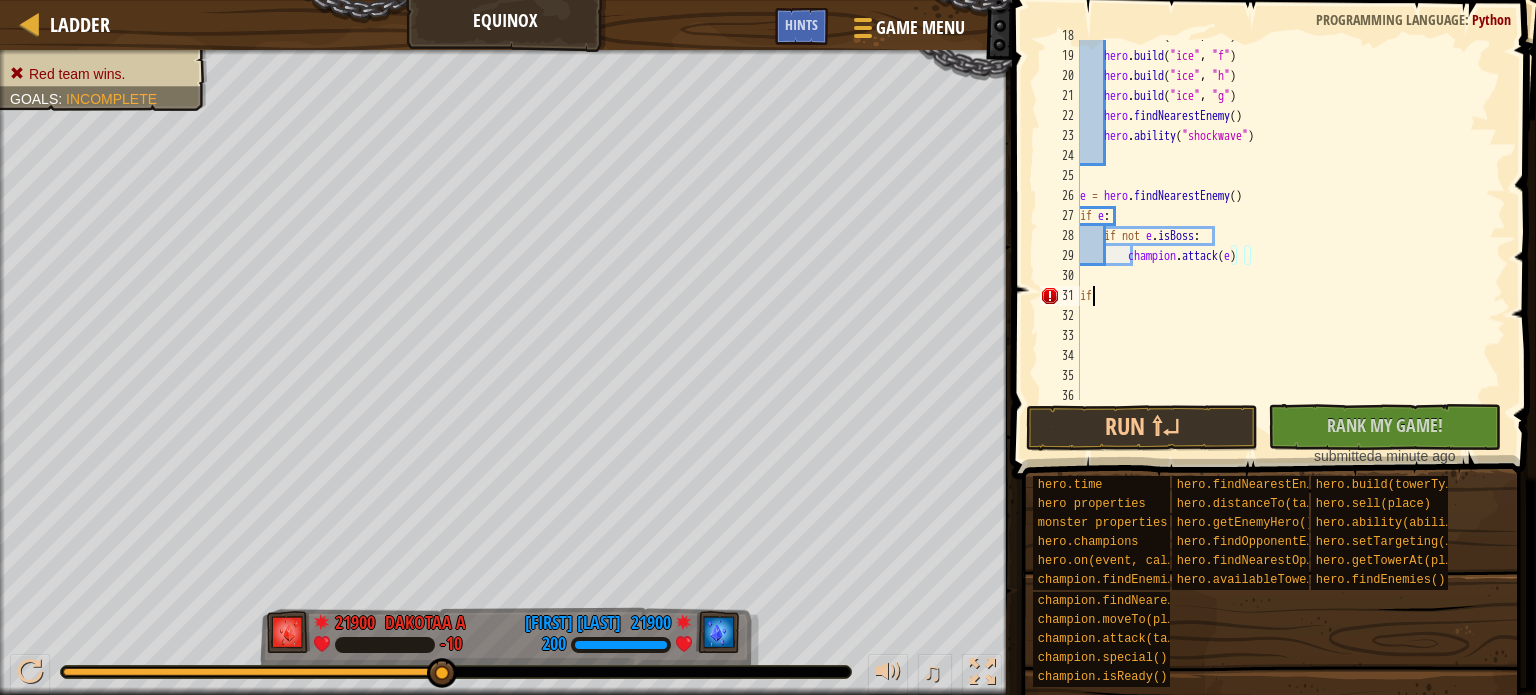 click on "hero . build ( "ice" ,   "d" )      hero . build ( "ice" ,   "f" )      hero . build ( "ice" ,   "h" )      hero . build ( "ice" ,   "g" )      hero . findNearestEnemy ( )      hero . ability ( "shockwave" )          e   =   hero . findNearestEnemy ( ) if   e :      if   not   e . isBoss :          champion . attack ( e )   if" at bounding box center (1282, 226) 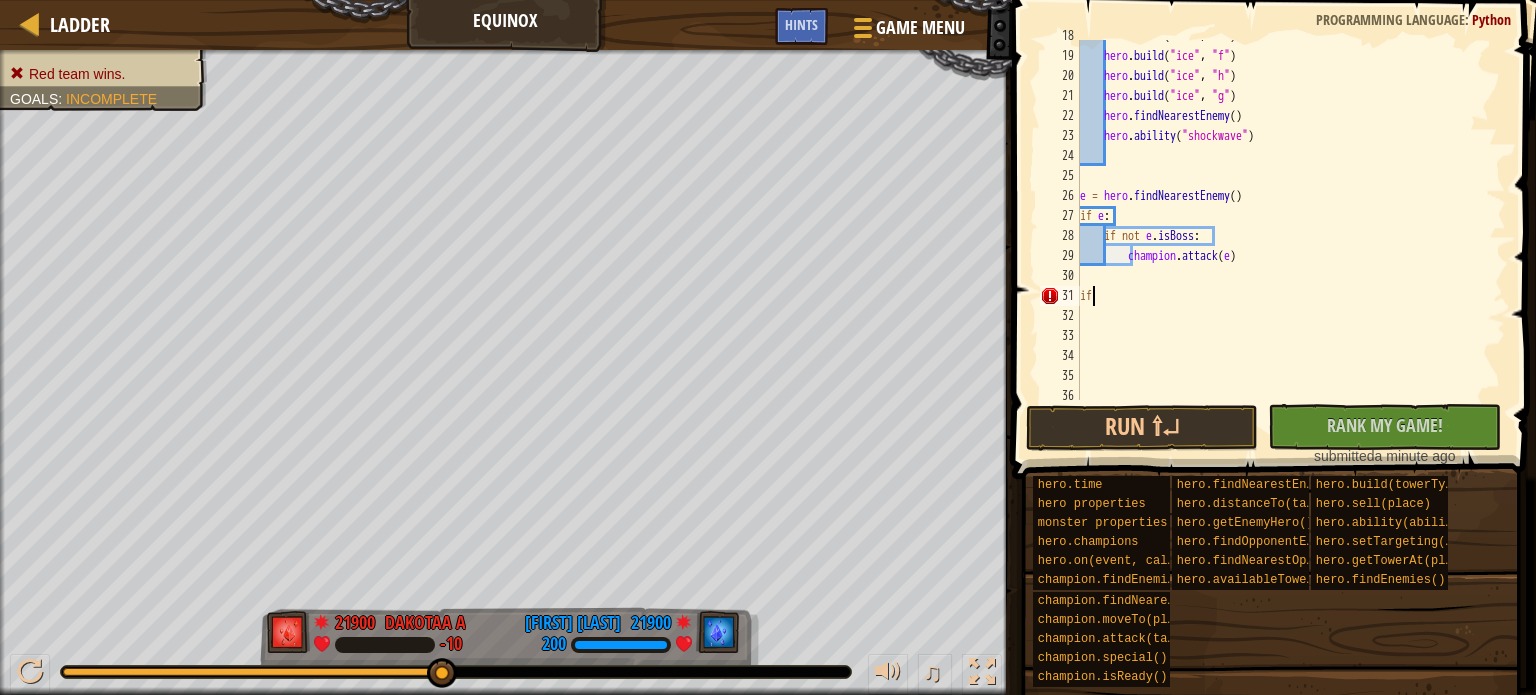 scroll, scrollTop: 9, scrollLeft: 1, axis: both 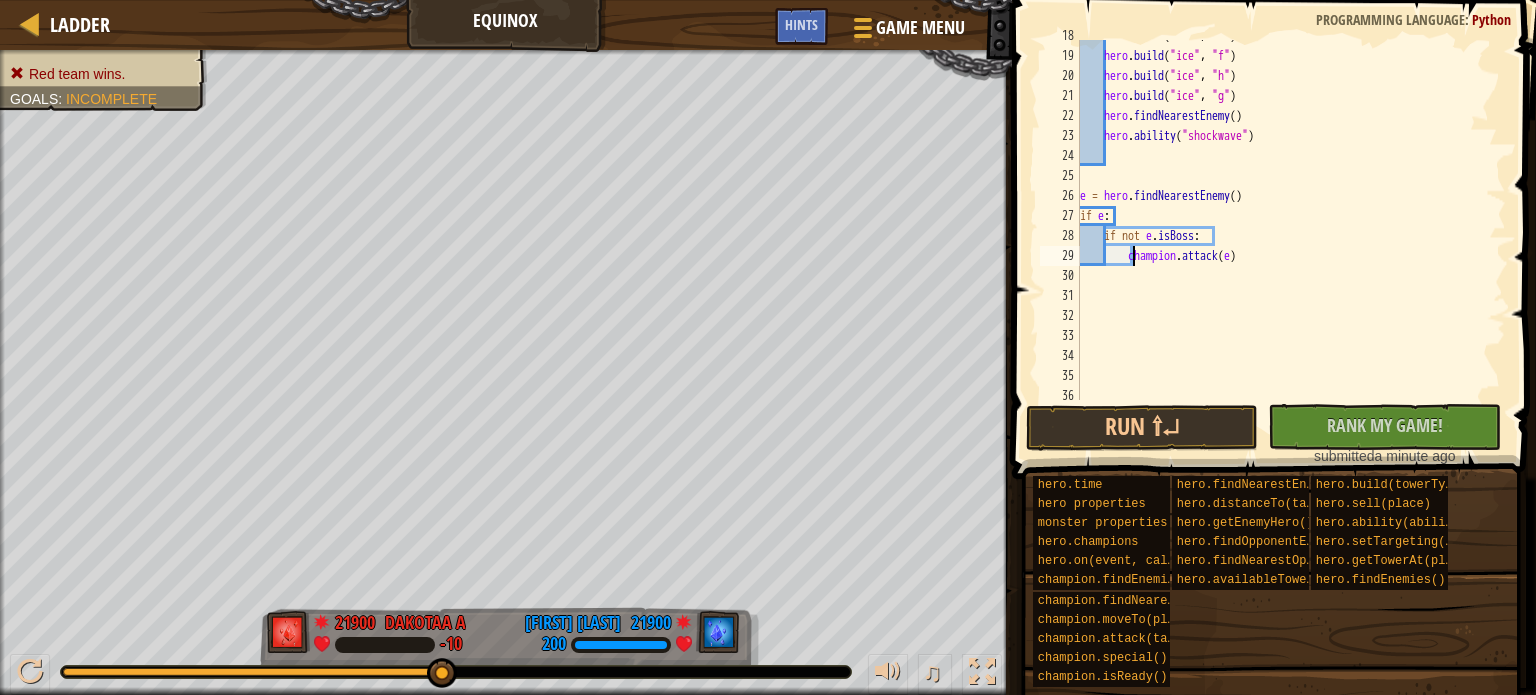 click on "hero . build ( "ice" ,   "d" )      hero . build ( "ice" ,   "f" )      hero . build ( "ice" ,   "h" )      hero . build ( "ice" ,   "g" )      hero . findNearestEnemy ( )      hero . ability ( "shockwave" )          e   =   hero . findNearestEnemy ( ) if   e :      if   not   e . isBoss :          champion . attack ( e )" at bounding box center [1282, 226] 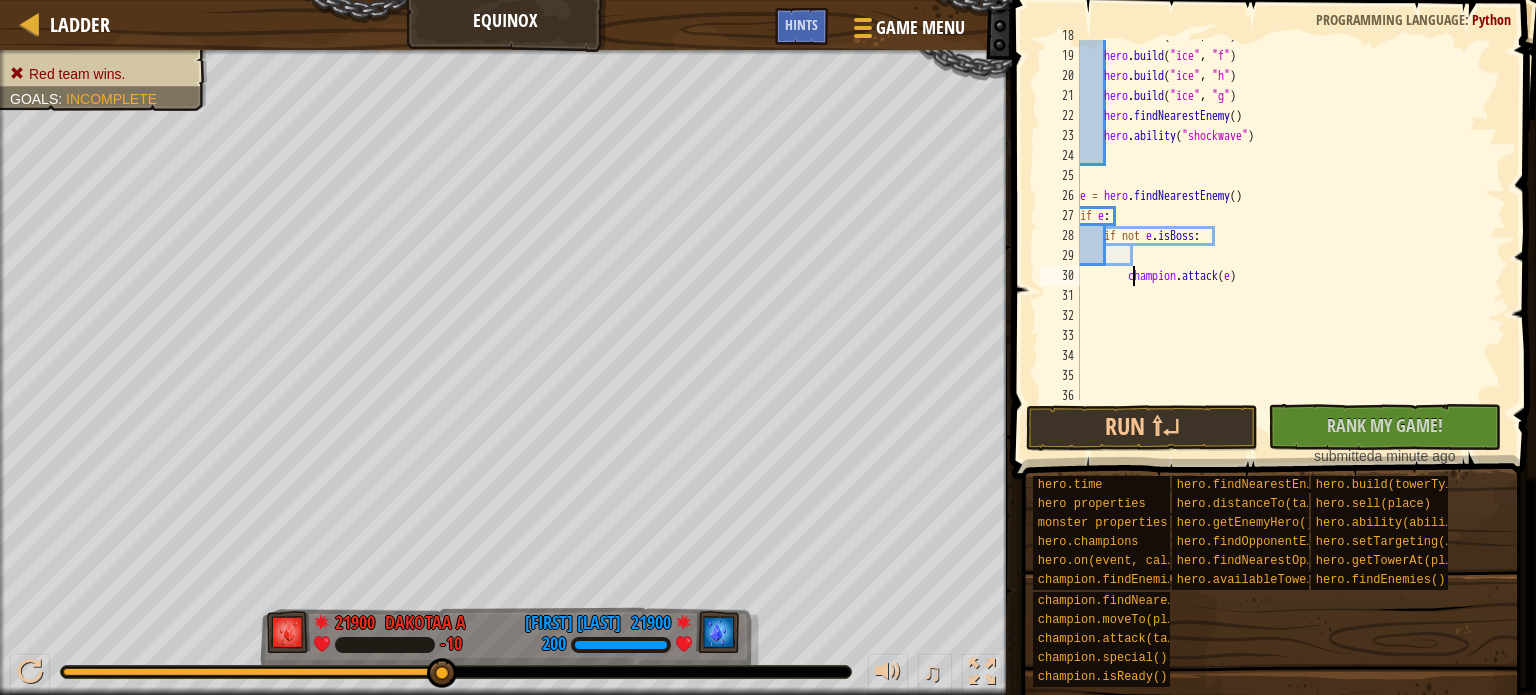 type on "champion.attack(e)" 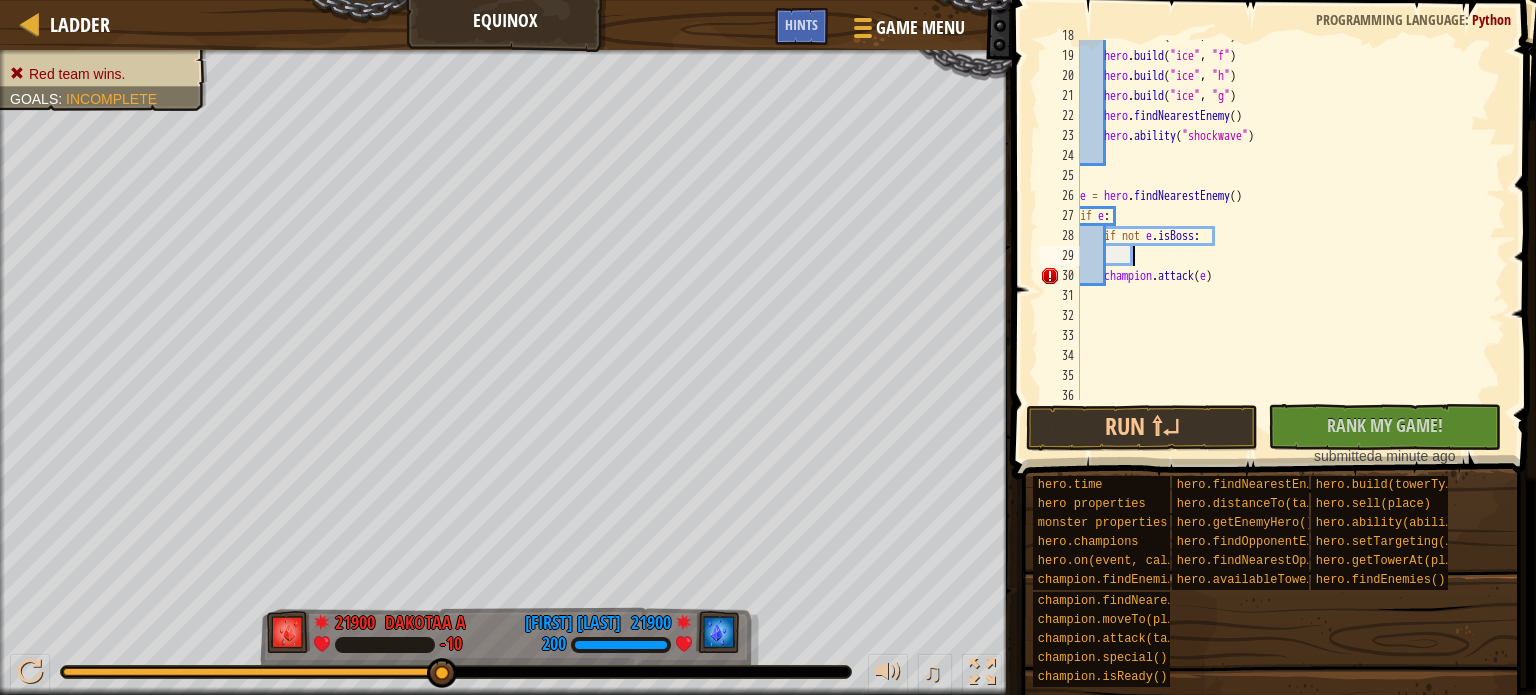 click on "hero . build ( "ice" ,   "d" )      hero . build ( "ice" ,   "f" )      hero . build ( "ice" ,   "h" )      hero . build ( "ice" ,   "g" )      hero . findNearestEnemy ( )      hero . ability ( "shockwave" )          e   =   hero . findNearestEnemy ( ) if   e :      if   not   e . isBoss :               champion . attack ( e )" at bounding box center [1282, 226] 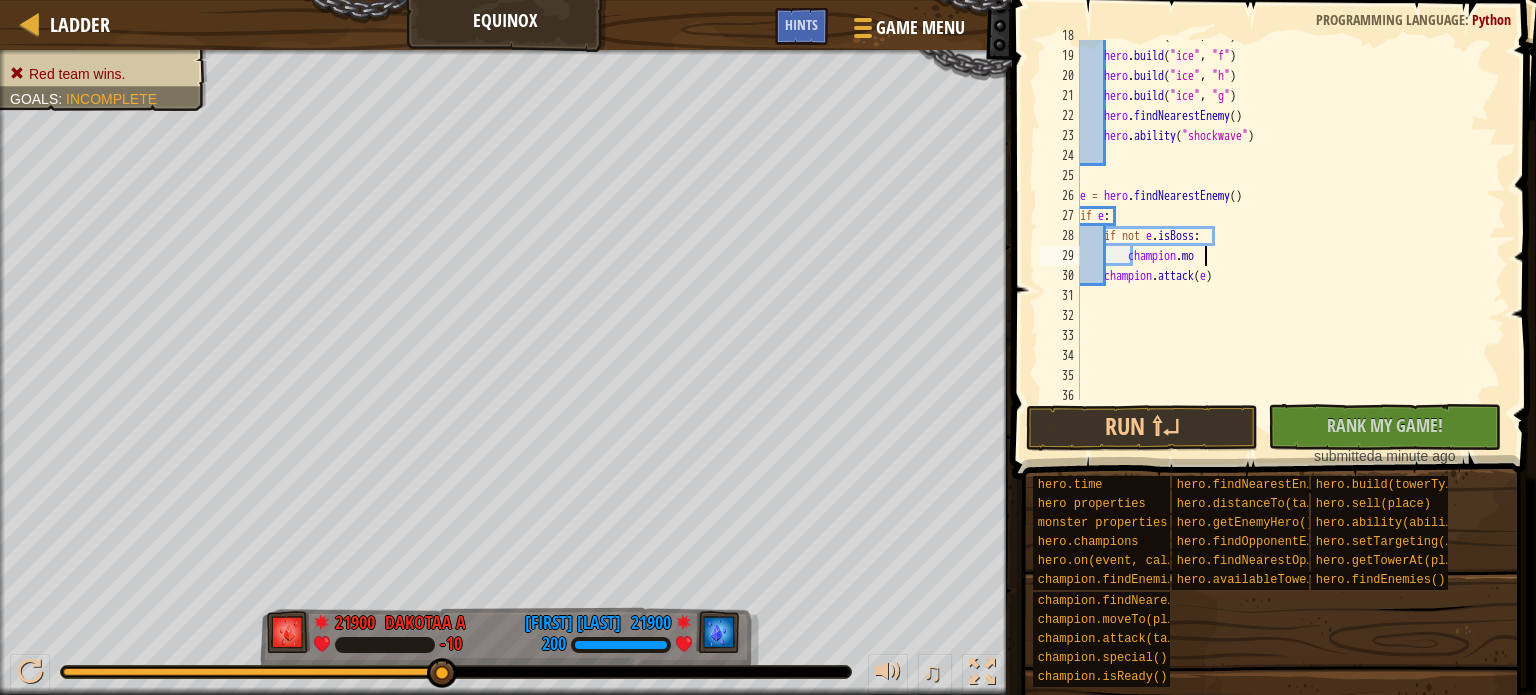 scroll, scrollTop: 9, scrollLeft: 10, axis: both 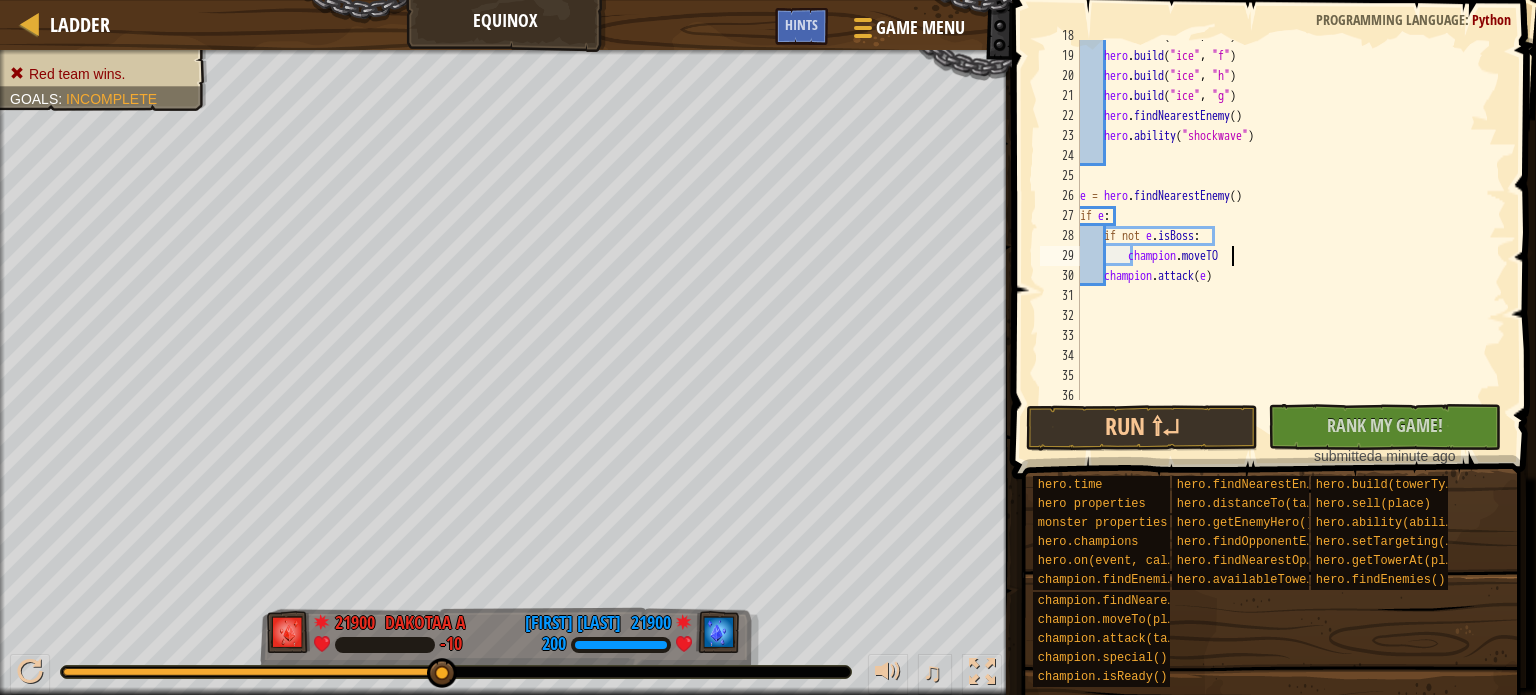 click on "hero . build ( "ice" ,   "d" )      hero . build ( "ice" ,   "f" )      hero . build ( "ice" ,   "h" )      hero . build ( "ice" ,   "g" )      hero . findNearestEnemy ( )      hero . ability ( "shockwave" )          e   =   hero . findNearestEnemy ( ) if   e :      if   not   e . isBoss :          champion . moveTO      champion . attack ( e )" at bounding box center [1282, 226] 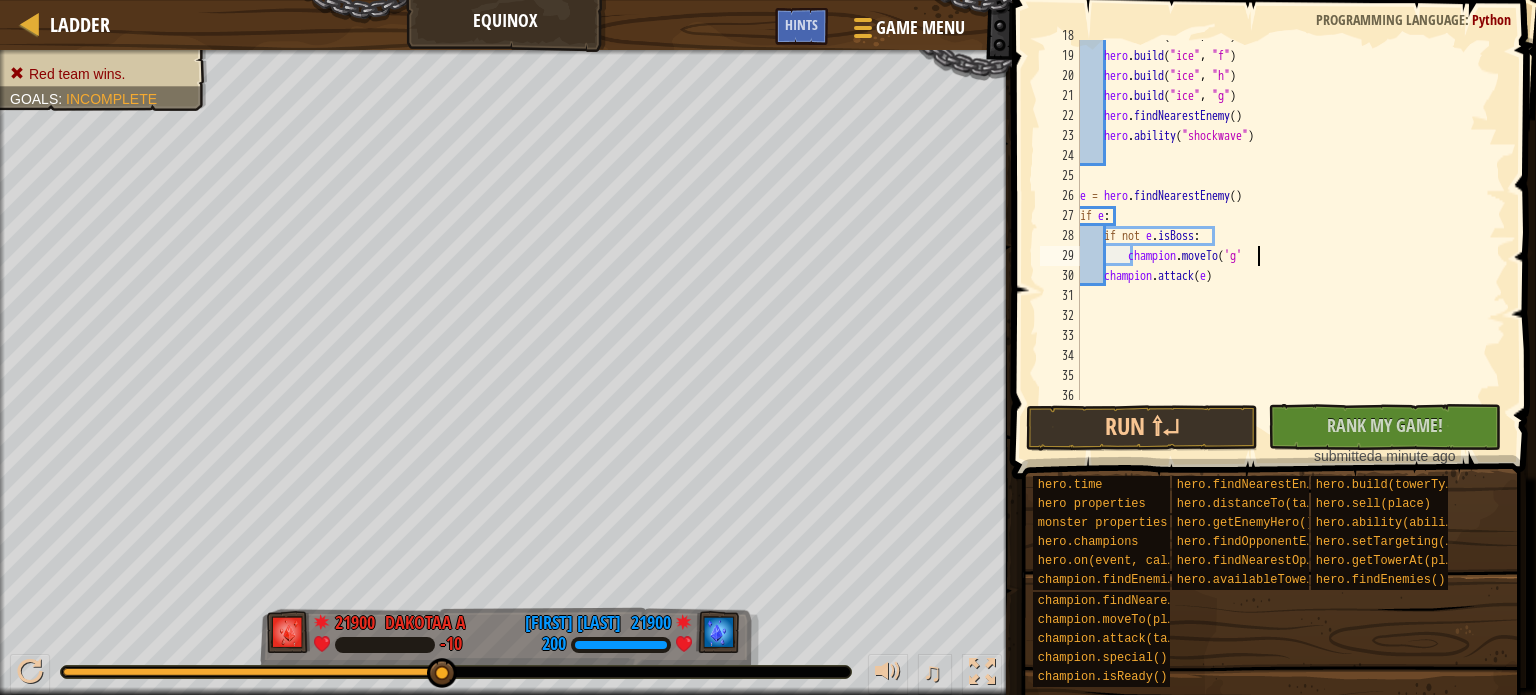 scroll, scrollTop: 9, scrollLeft: 14, axis: both 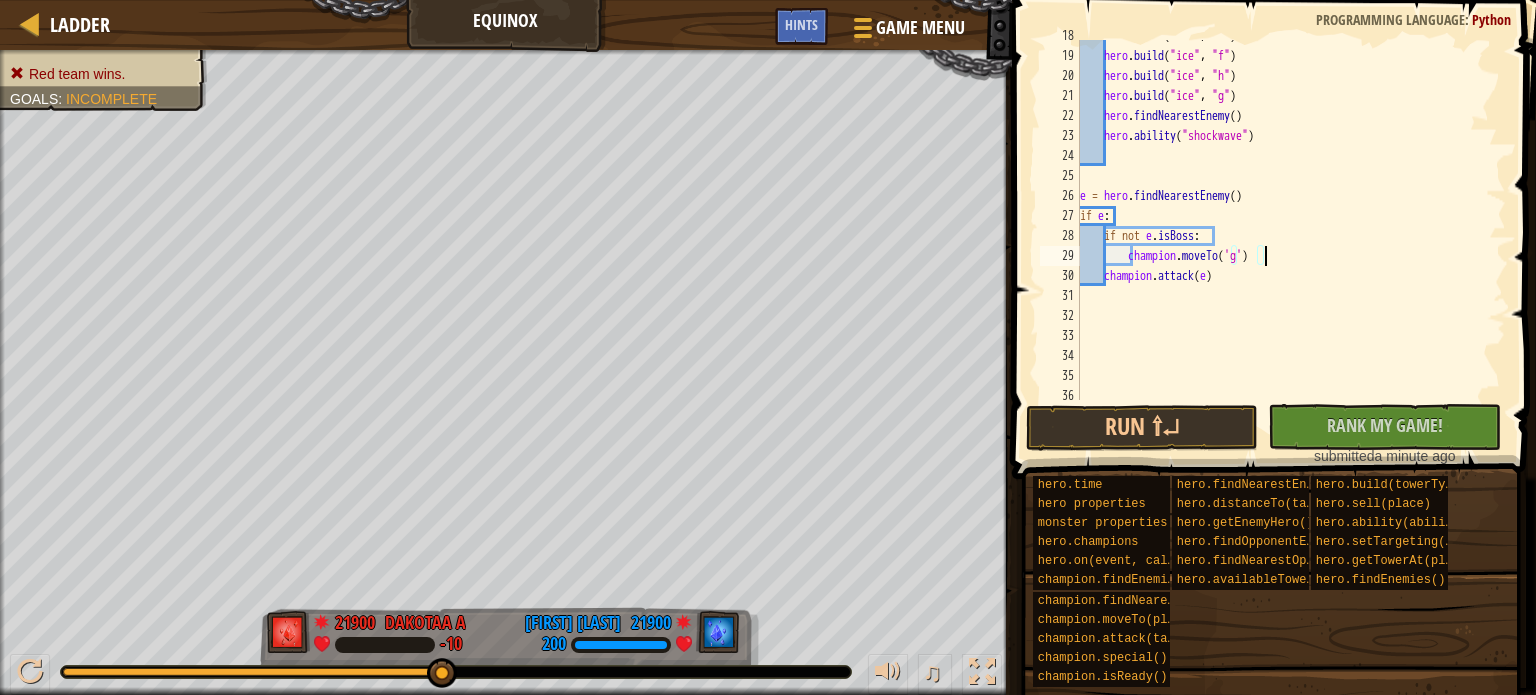 type on "champion.moveTo('g')" 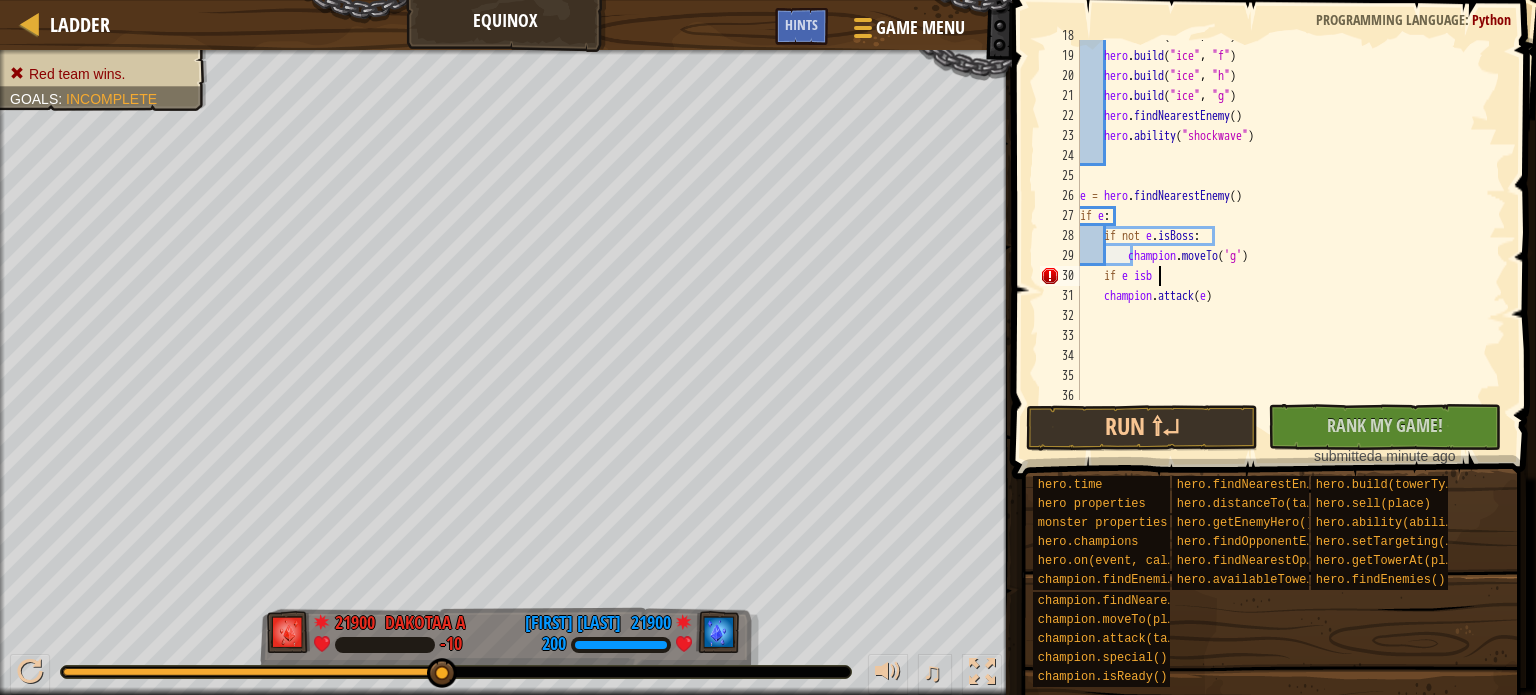 scroll, scrollTop: 9, scrollLeft: 5, axis: both 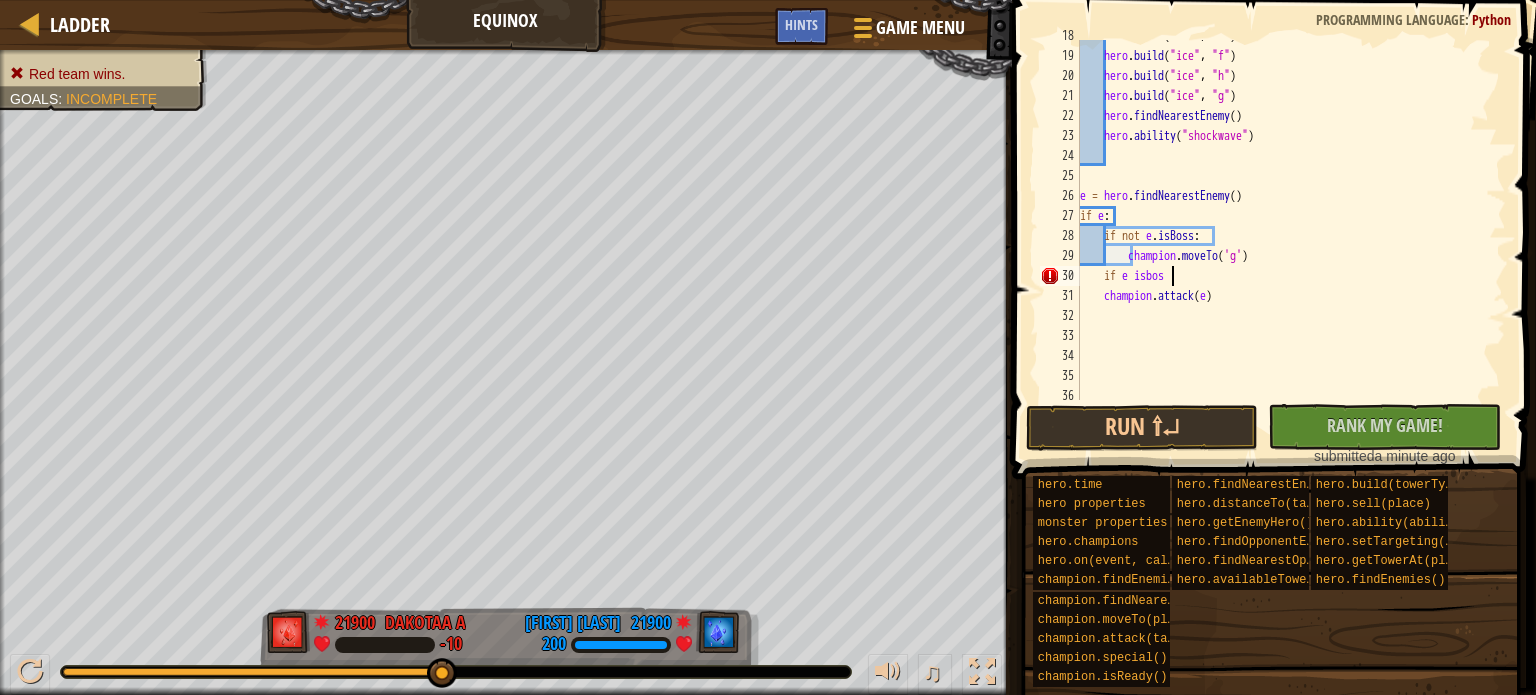 type on "if e isboss" 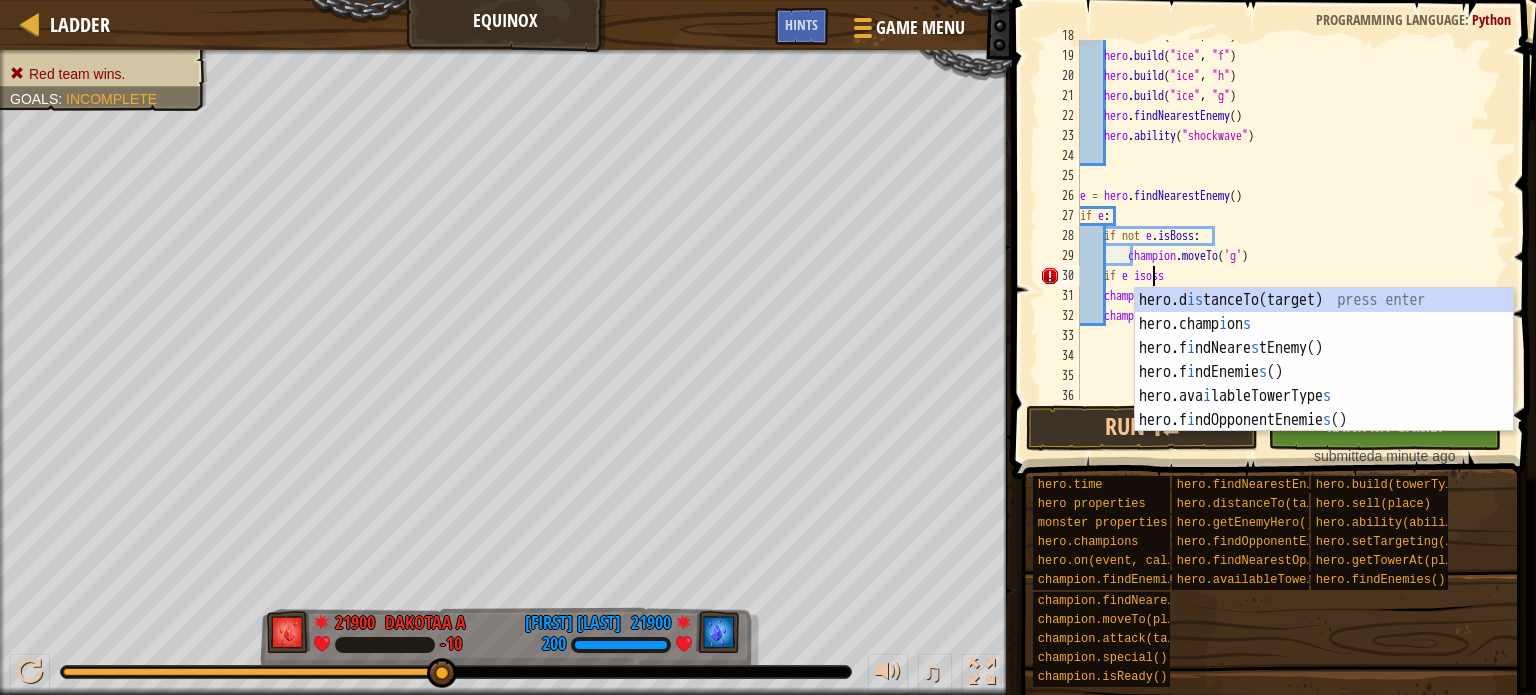 scroll, scrollTop: 9, scrollLeft: 7, axis: both 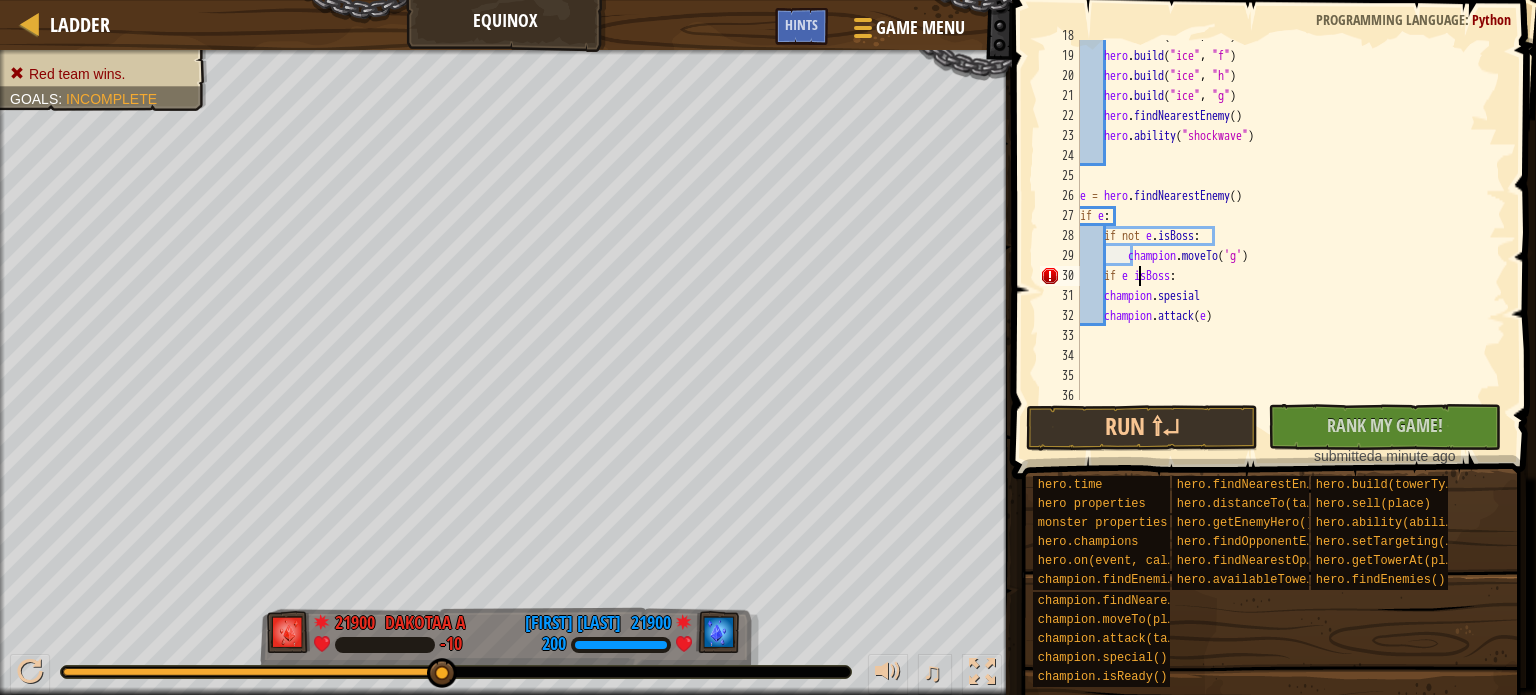 click on "hero . build ( "ice" ,   "d" )      hero . build ( "ice" ,   "f" )      hero . build ( "ice" ,   "h" )      hero . build ( "ice" ,   "g" )      hero . findNearestEnemy ( )      hero . ability ( "shockwave" )          e   =   hero . findNearestEnemy ( ) if   e :      if   not   e . isBoss :          champion . moveTo ( 'g' )      if   e   isBoss :      champion . spesial      champion . attack ( e )" at bounding box center [1282, 226] 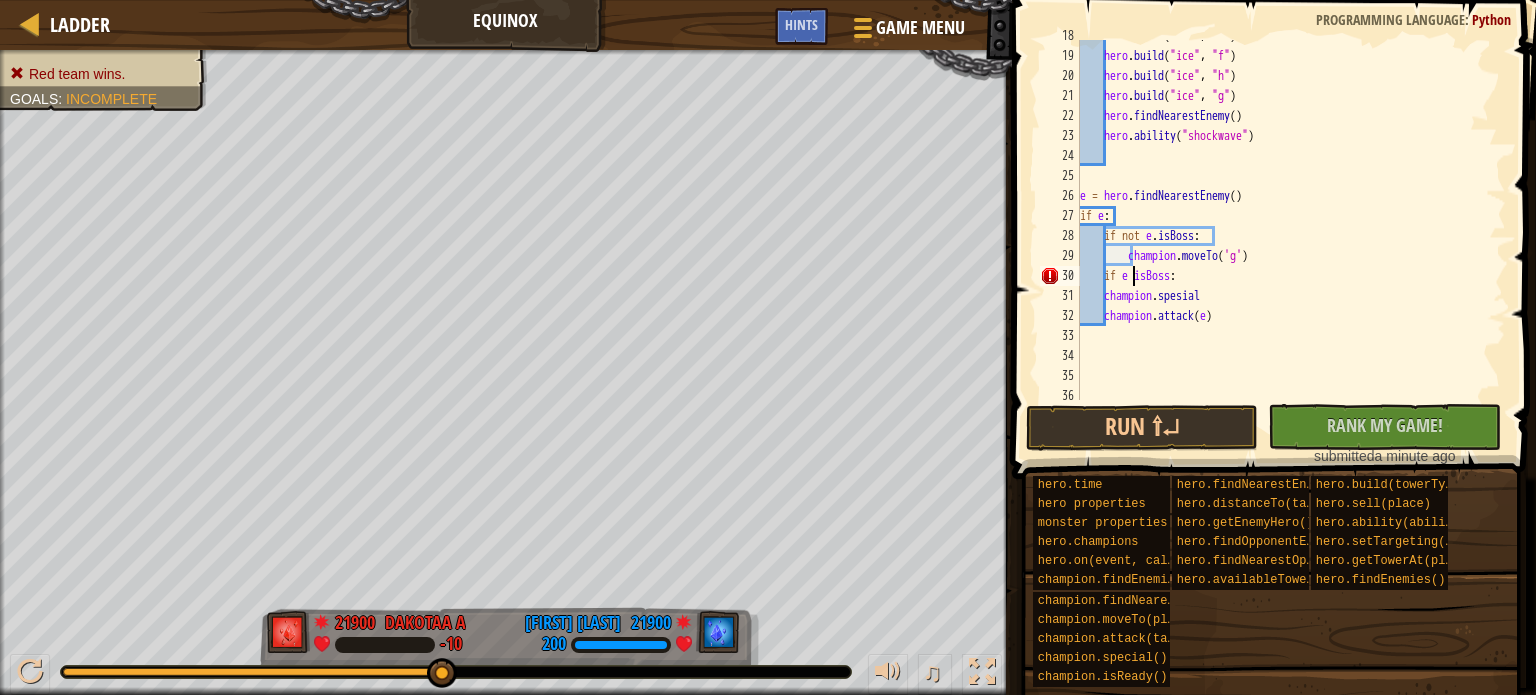 scroll, scrollTop: 9, scrollLeft: 5, axis: both 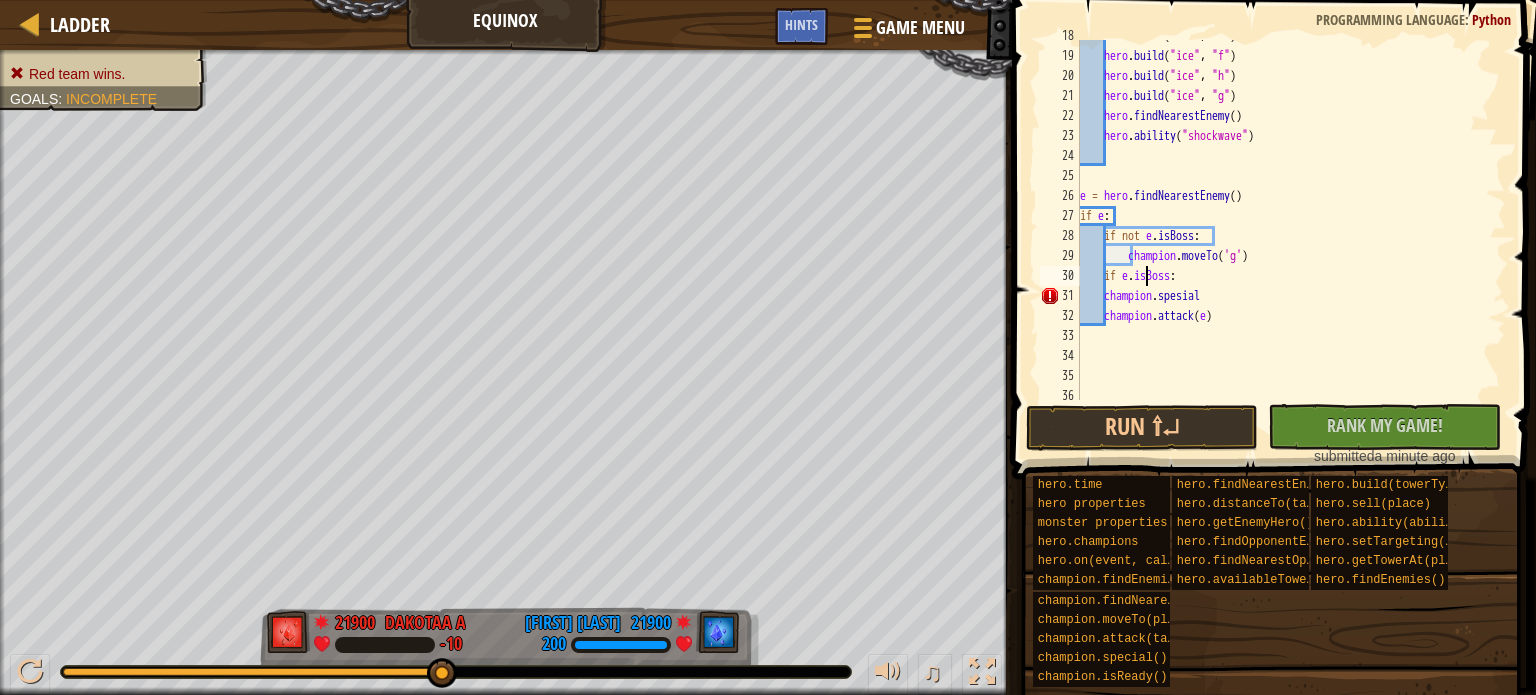 click on "hero . build ( "ice" ,   "d" )      hero . build ( "ice" ,   "f" )      hero . build ( "ice" ,   "h" )      hero . build ( "ice" ,   "g" )      hero . findNearestEnemy ( )      hero . ability ( "shockwave" )          e   =   hero . findNearestEnemy ( ) if   e :      if   not   e . isBoss :          champion . moveTo ( 'g' )      if   e .  isBoss :      champion . spesial      champion . attack ( e )" at bounding box center (1282, 226) 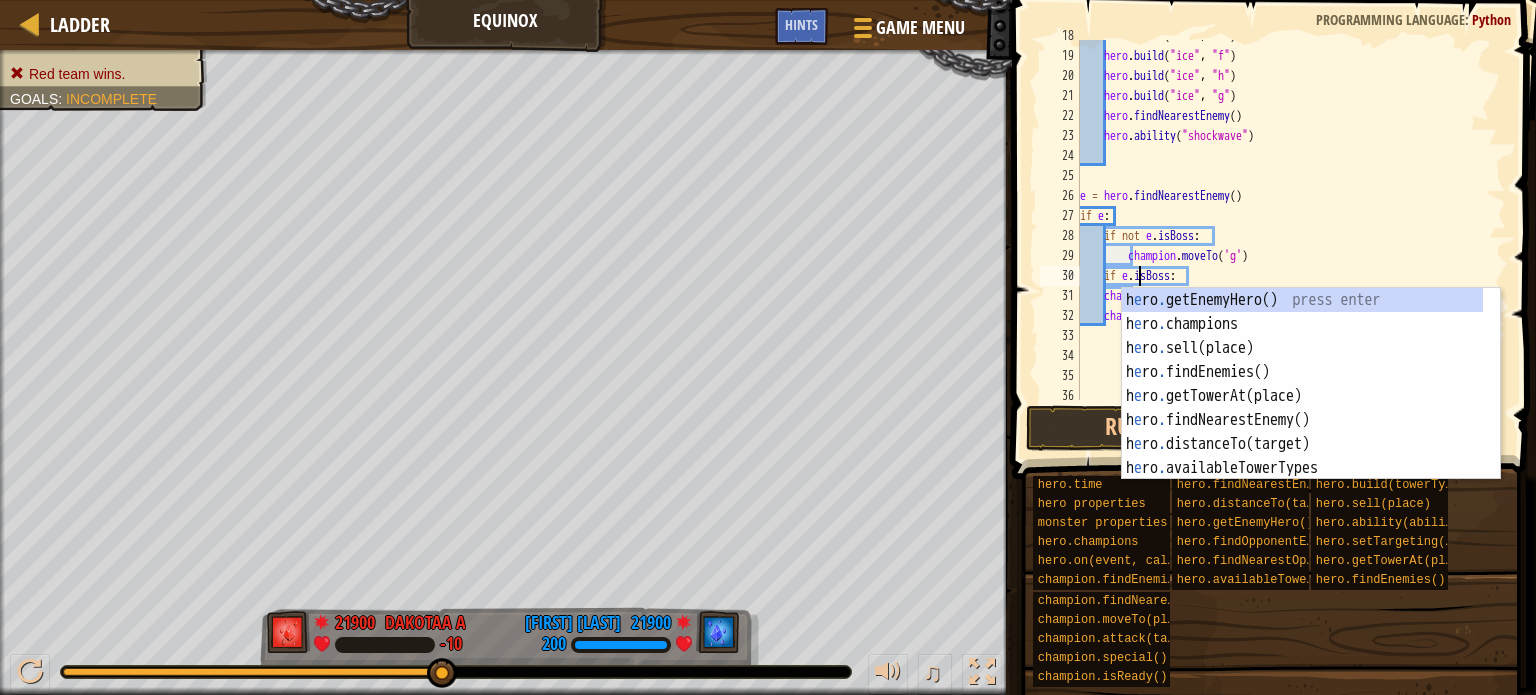 click on "hero . build ( "ice" ,   "d" )      hero . build ( "ice" ,   "f" )      hero . build ( "ice" ,   "h" )      hero . build ( "ice" ,   "g" )      hero . findNearestEnemy ( )      hero . ability ( "shockwave" )          e   =   hero . findNearestEnemy ( ) if   e :      if   not   e . isBoss :          champion . moveTo ( 'g' )      if   e . isBoss :      champion . spesial      champion . attack ( e )" at bounding box center (1282, 226) 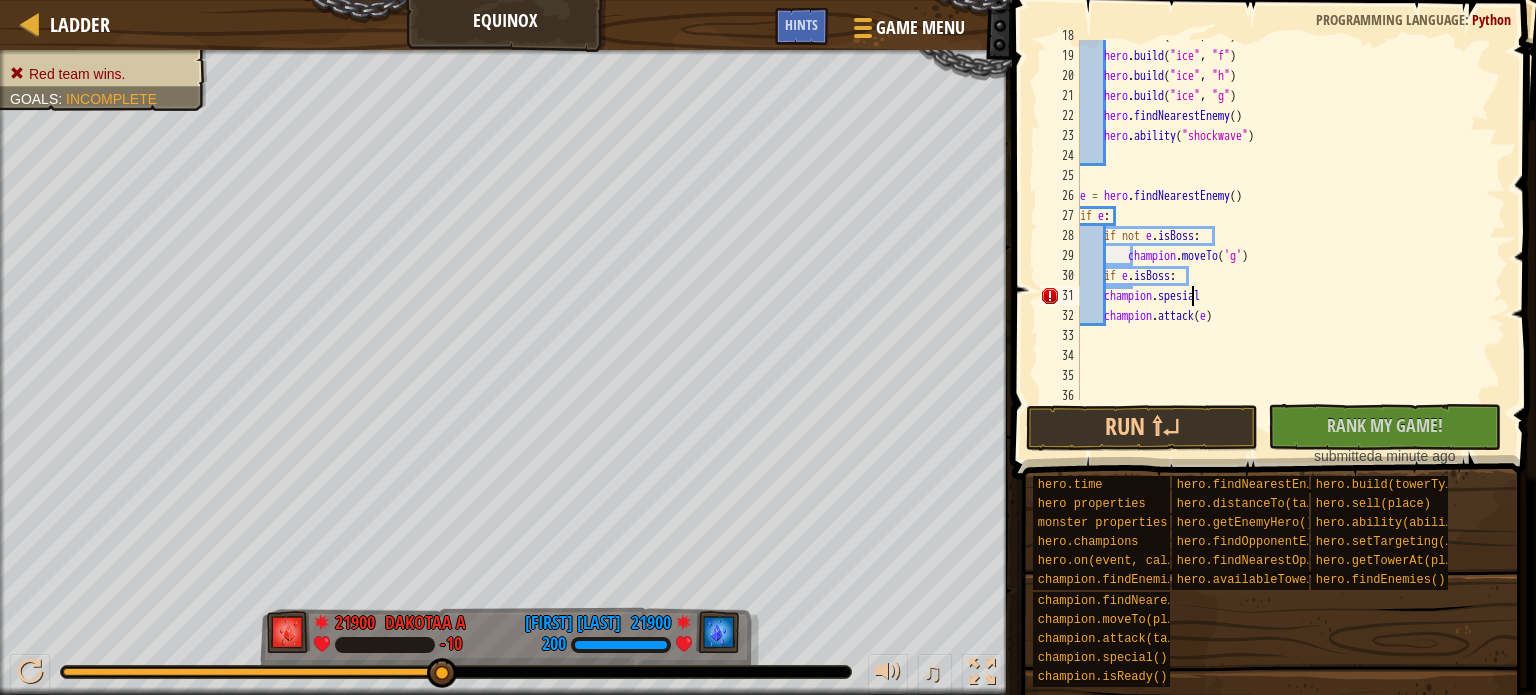click on "hero . build ( "ice" ,   "d" )      hero . build ( "ice" ,   "f" )      hero . build ( "ice" ,   "h" )      hero . build ( "ice" ,   "g" )      hero . findNearestEnemy ( )      hero . ability ( "shockwave" )          e   =   hero . findNearestEnemy ( ) if   e :      if   not   e . isBoss :          champion . moveTo ( 'g' )      if   e . isBoss :      champion . spesial      champion . attack ( e )" at bounding box center (1282, 226) 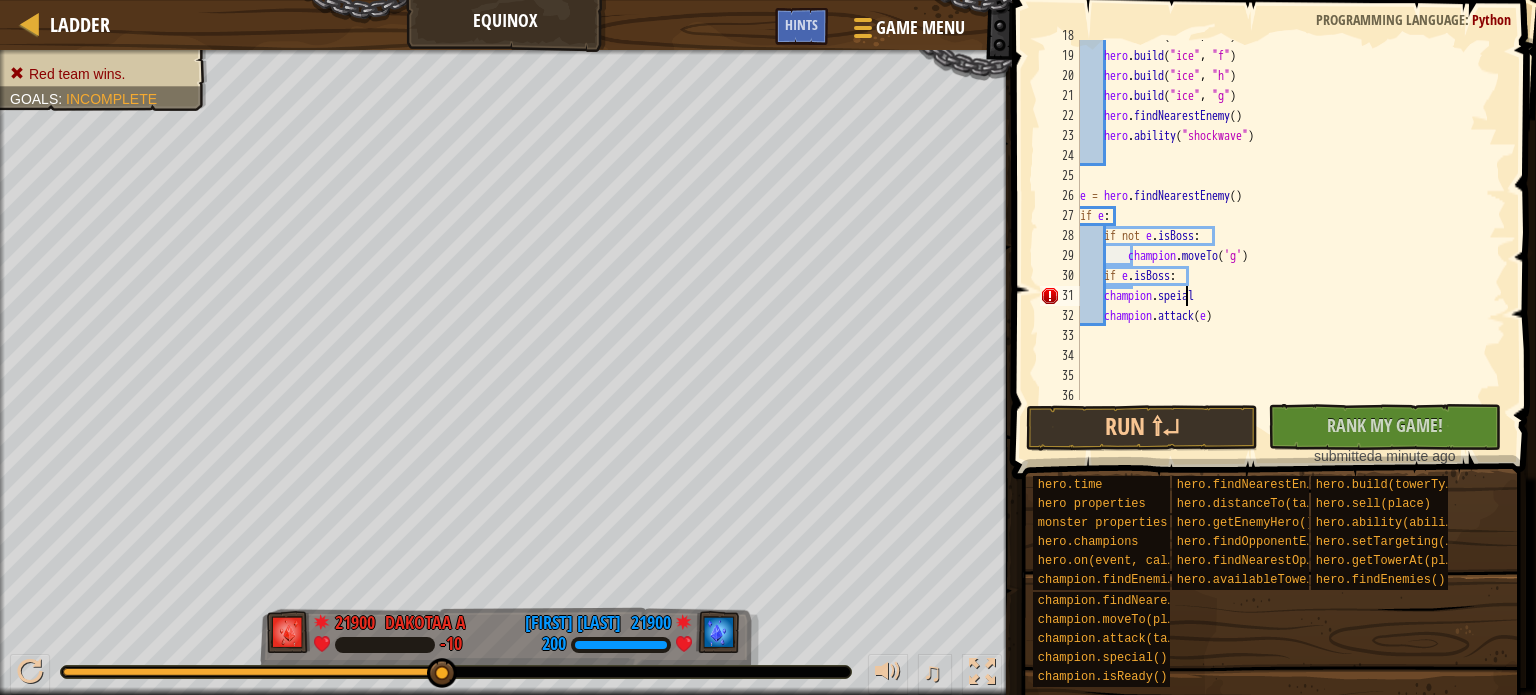scroll, scrollTop: 9, scrollLeft: 8, axis: both 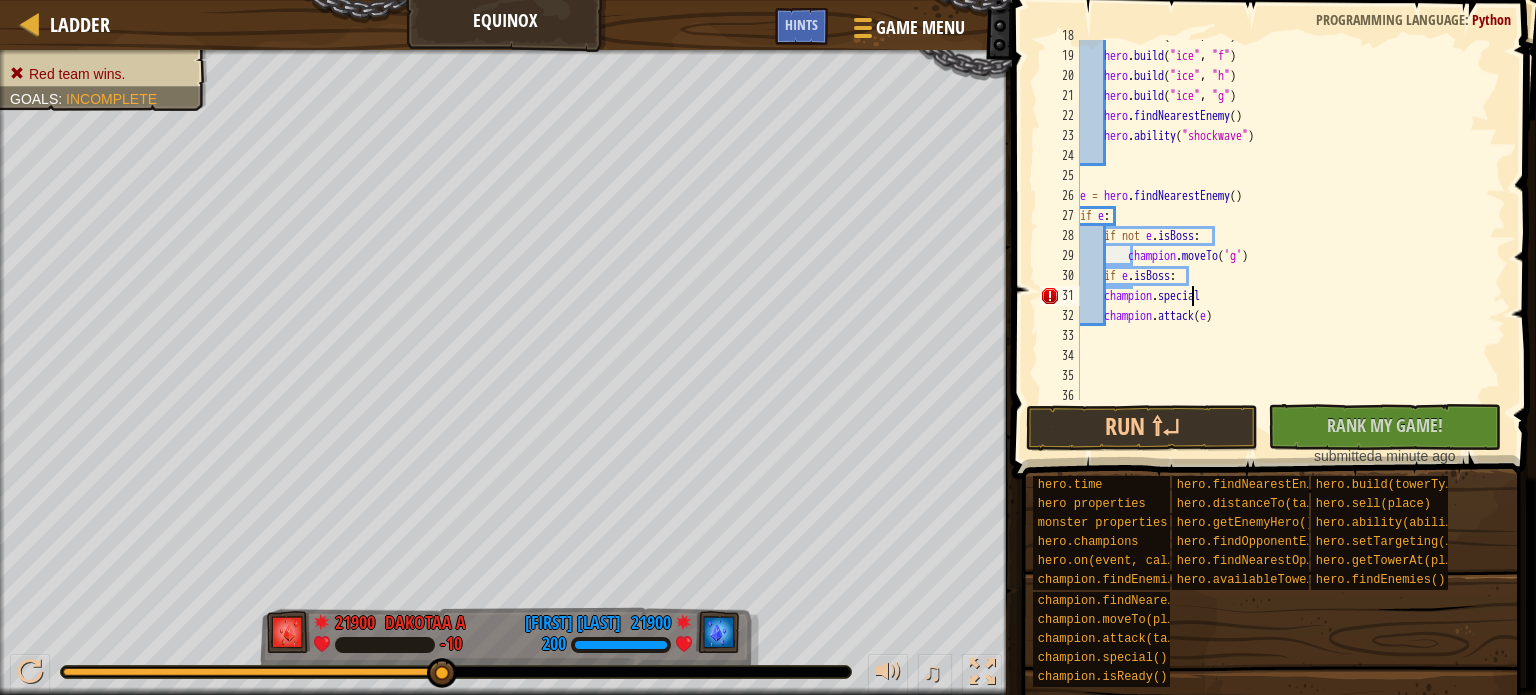 click on "hero . build ( "ice" ,   "d" )      hero . build ( "ice" ,   "f" )      hero . build ( "ice" ,   "h" )      hero . build ( "ice" ,   "g" )      hero . findNearestEnemy ( )      hero . ability ( "shockwave" )          e   =   hero . findNearestEnemy ( ) if   e :      if   not   e . isBoss :          champion . moveTo ( 'g' )      if   e . isBoss :      champion . special      champion . attack ( e )" at bounding box center [1282, 226] 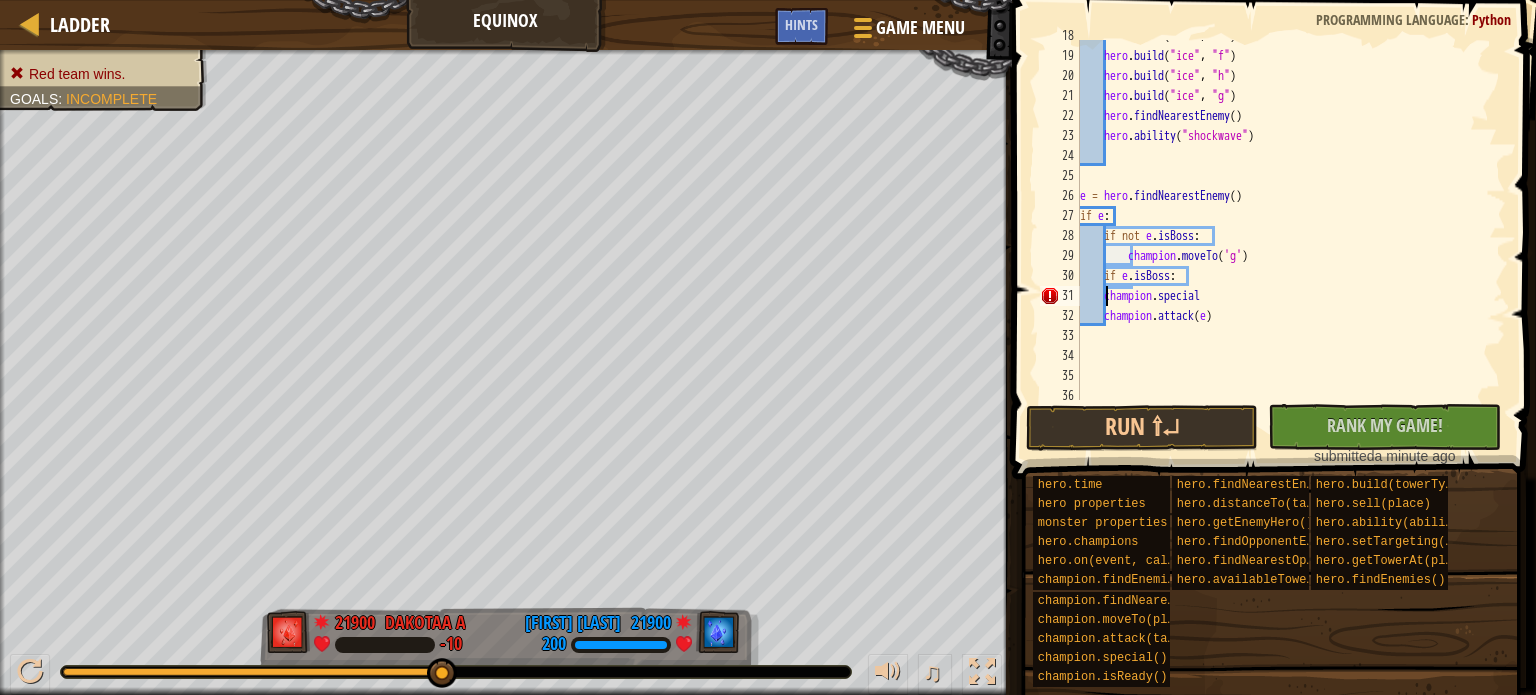 click on "hero . build ( "ice" ,   "d" )      hero . build ( "ice" ,   "f" )      hero . build ( "ice" ,   "h" )      hero . build ( "ice" ,   "g" )      hero . findNearestEnemy ( )      hero . ability ( "shockwave" )          e   =   hero . findNearestEnemy ( ) if   e :      if   not   e . isBoss :          champion . moveTo ( 'g' )      if   e . isBoss :      champion . special      champion . attack ( e )" at bounding box center [1282, 226] 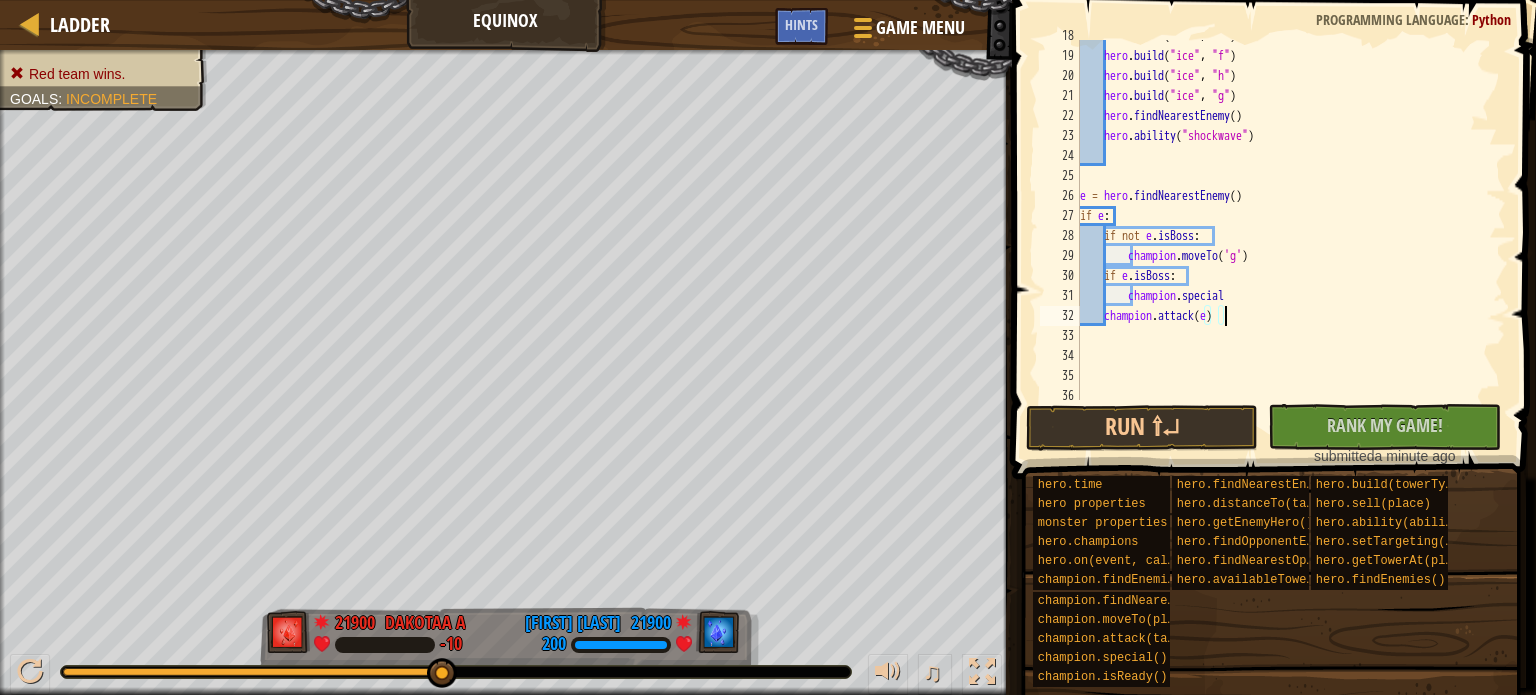 click on "hero . build ( "ice" ,   "d" )      hero . build ( "ice" ,   "f" )      hero . build ( "ice" ,   "h" )      hero . build ( "ice" ,   "g" )      hero . findNearestEnemy ( )      hero . ability ( "shockwave" )          e   =   hero . findNearestEnemy ( ) if   e :      if   not   e . isBoss :          champion . moveTo ( 'g' )      if   e . isBoss :          champion . special      champion . attack ( e )" at bounding box center (1282, 226) 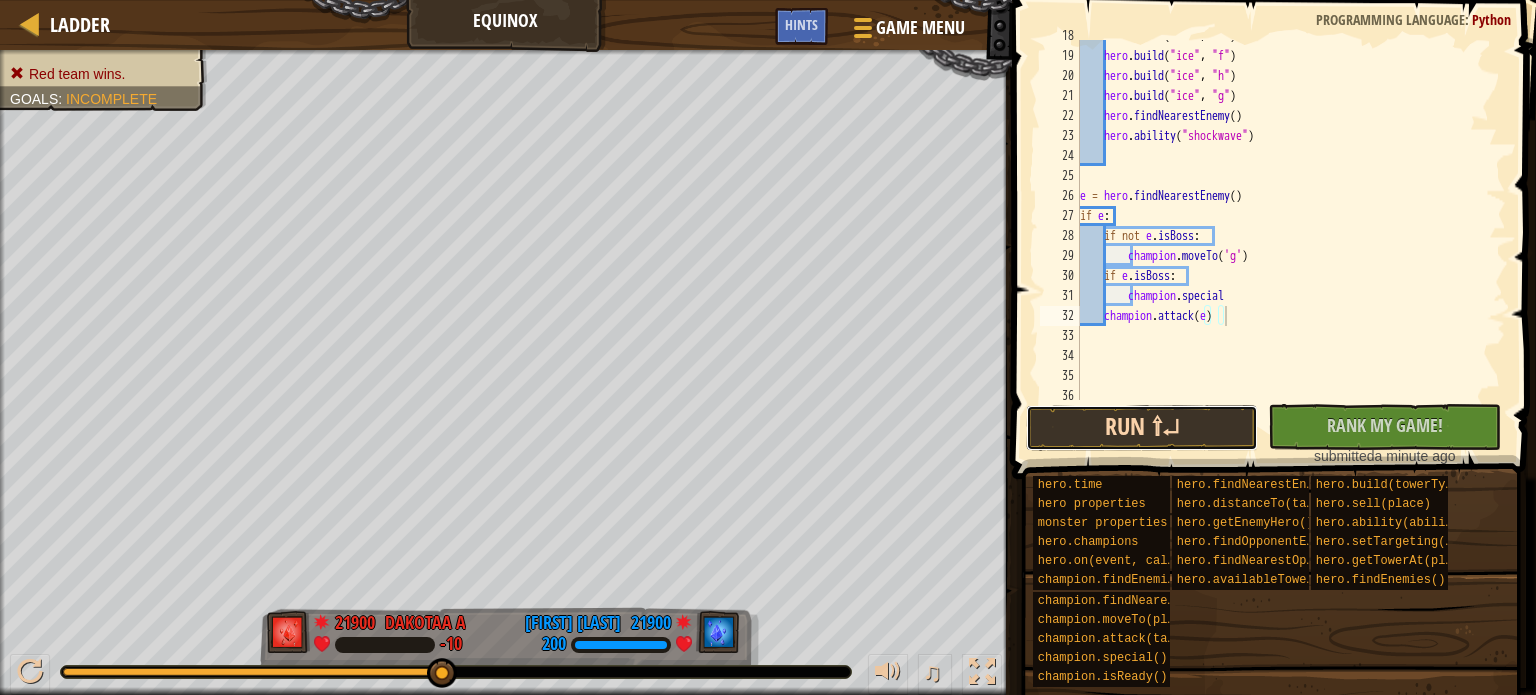 click on "Run ⇧↵" at bounding box center [1142, 428] 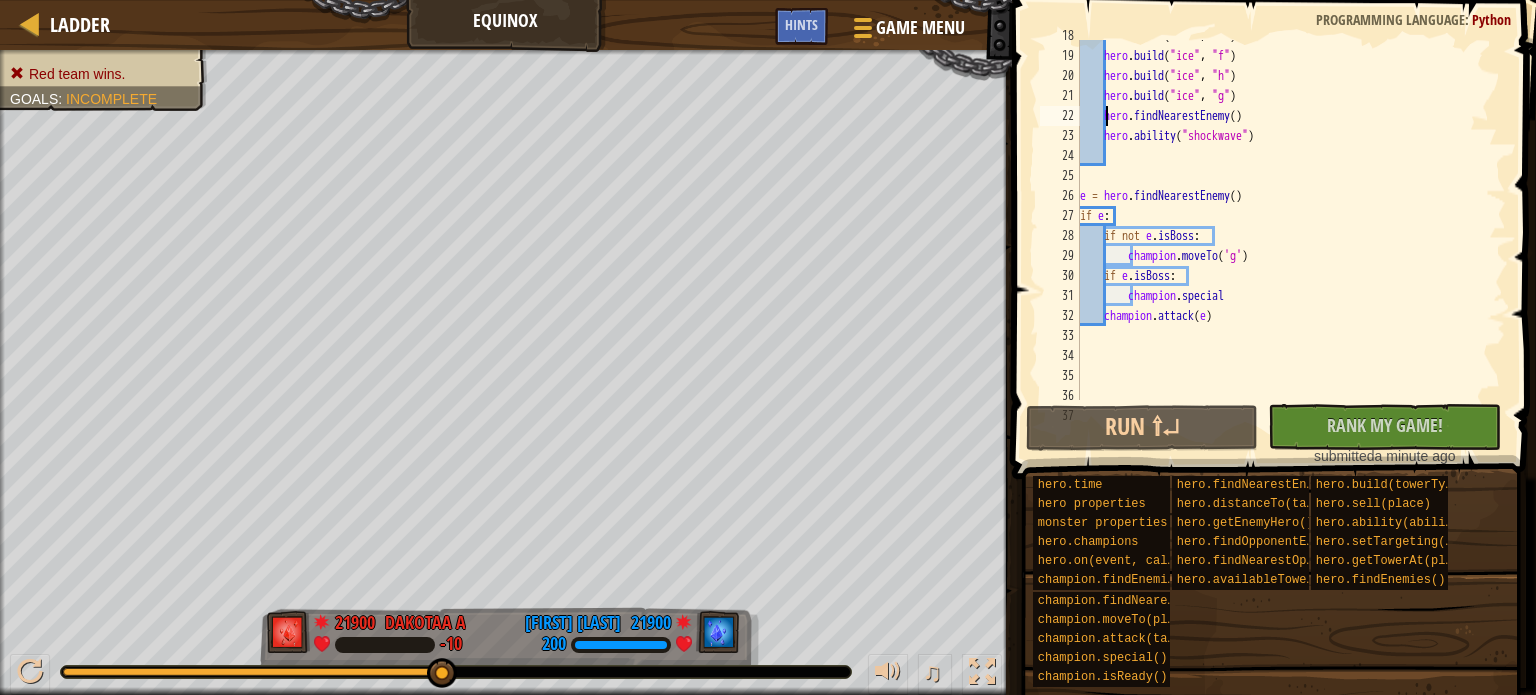 click on "hero . build ( "ice" ,   "d" )      hero . build ( "ice" ,   "f" )      hero . build ( "ice" ,   "h" )      hero . build ( "ice" ,   "g" )      hero . findNearestEnemy ( )      hero . ability ( "shockwave" )          e   =   hero . findNearestEnemy ( ) if   e :      if   not   e . isBoss :          champion . moveTo ( 'g' )      if   e . isBoss :          champion . special      champion . attack ( e )" at bounding box center [1282, 226] 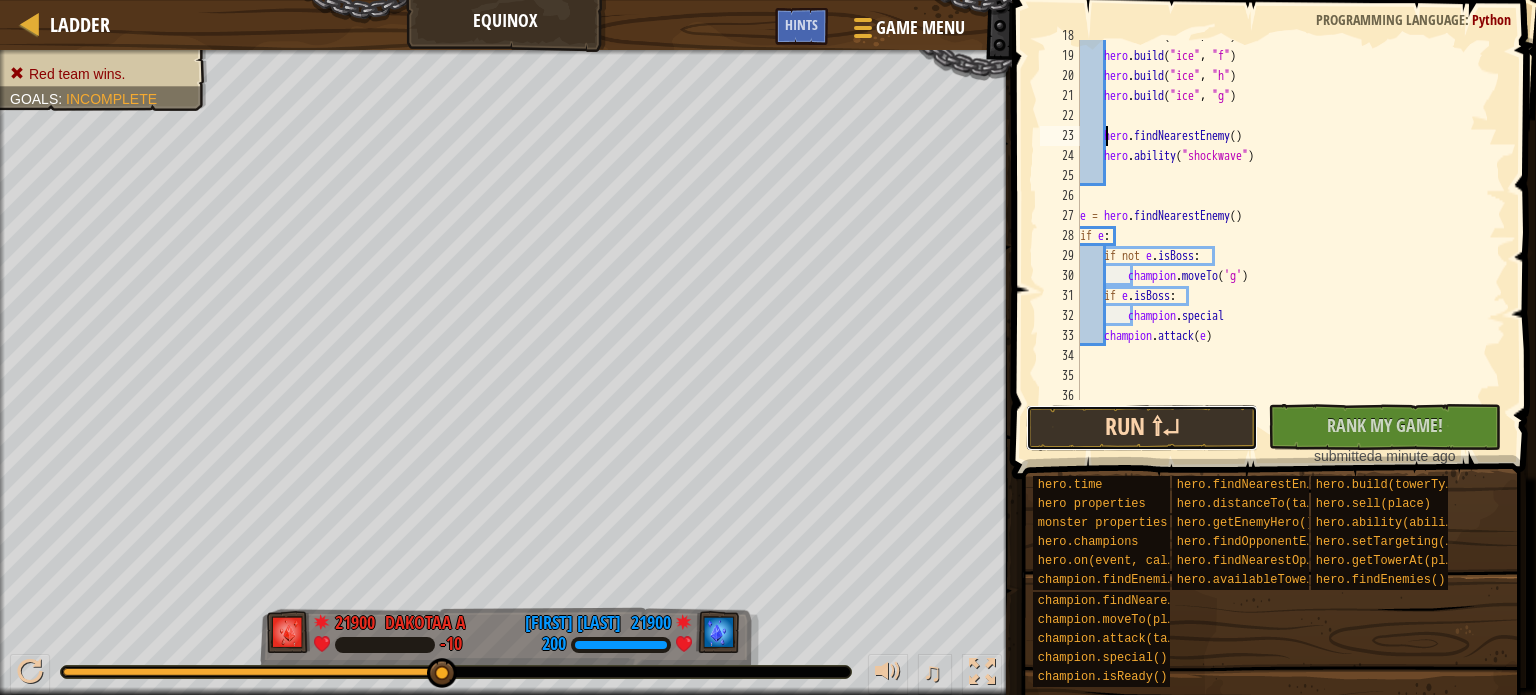 click on "Run ⇧↵" at bounding box center [1142, 428] 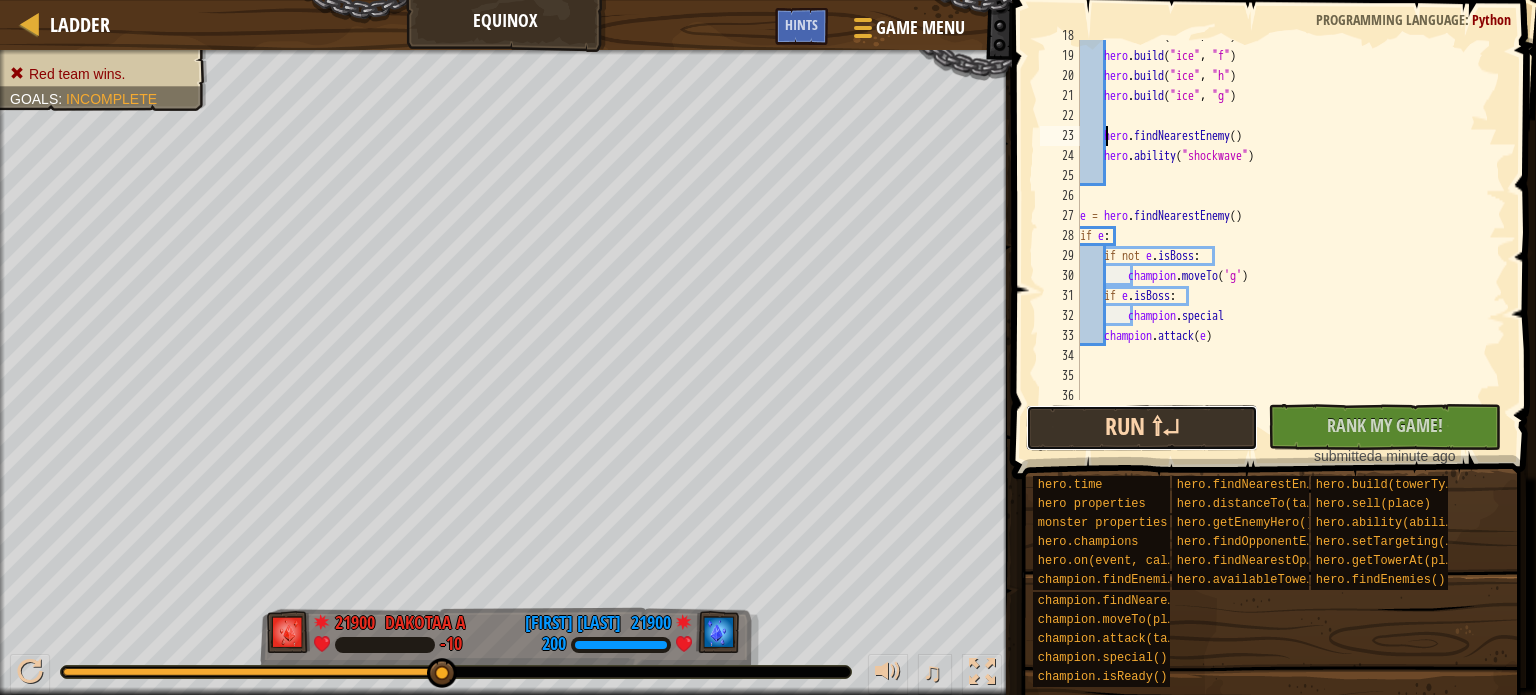 click on "Run ⇧↵" at bounding box center (1142, 428) 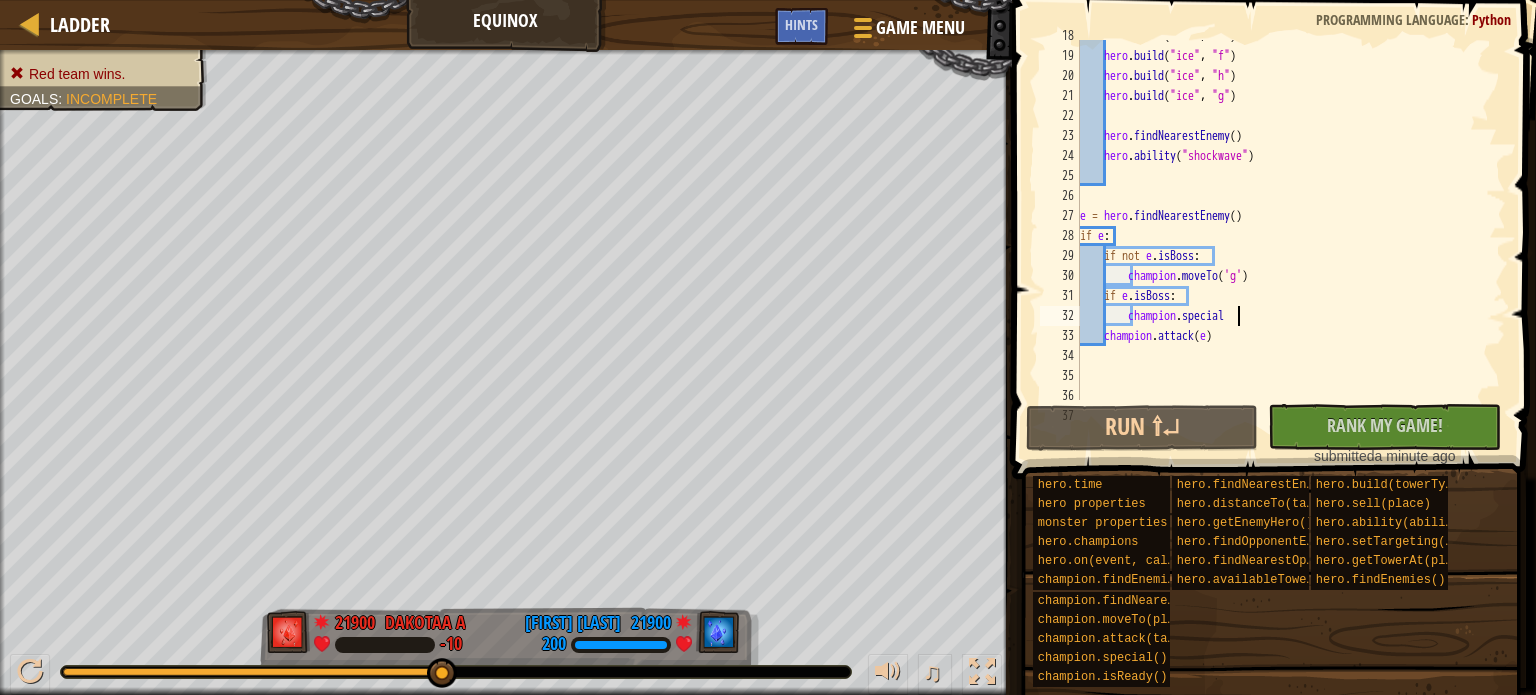 click on "hero . build ( "ice" ,   "d" )      hero . build ( "ice" ,   "f" )      hero . build ( "ice" ,   "h" )      hero . build ( "ice" ,   "g" )           hero . findNearestEnemy ( )      hero . ability ( "shockwave" )          e   =   hero . findNearestEnemy ( ) if   e :      if   not   e . isBoss :          champion . moveTo ( 'g' )      if   e . isBoss :          champion . special      champion . attack ( e )" at bounding box center [1282, 226] 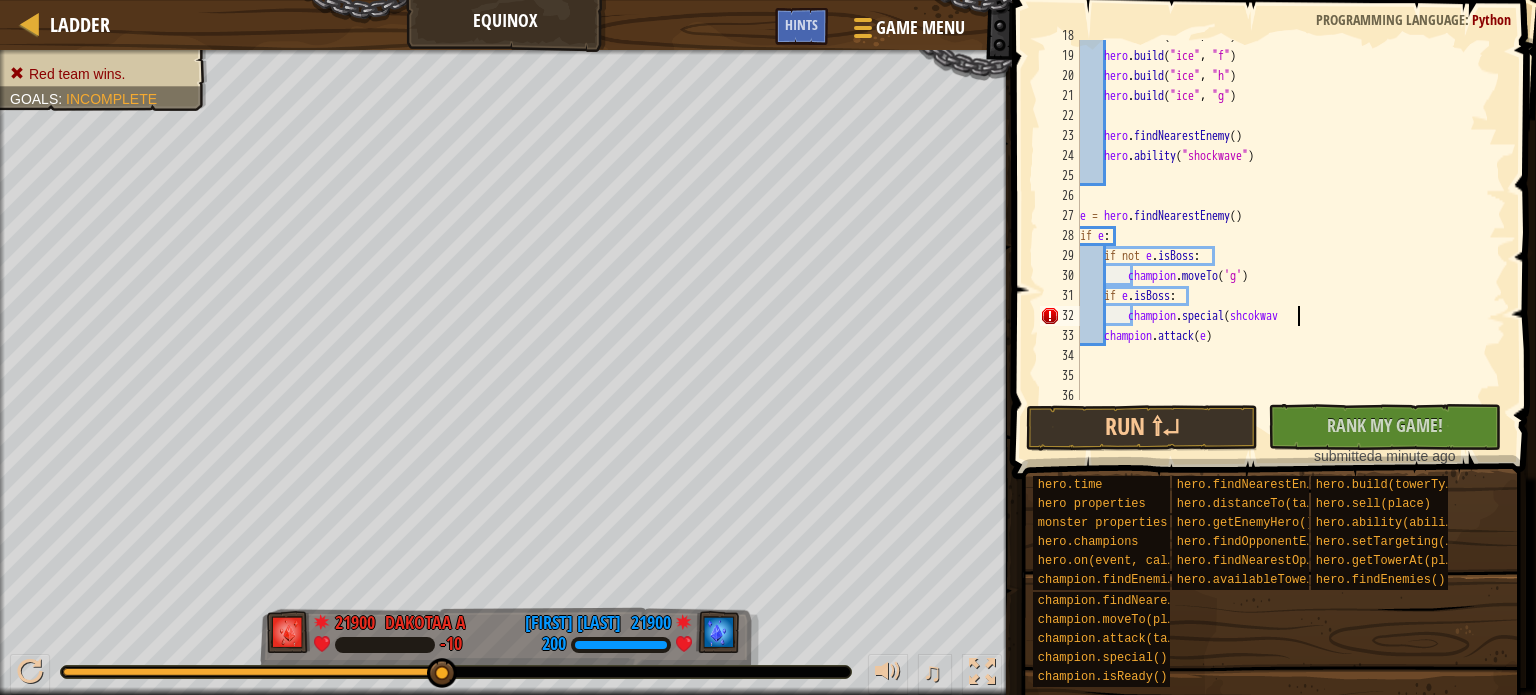 scroll, scrollTop: 9, scrollLeft: 17, axis: both 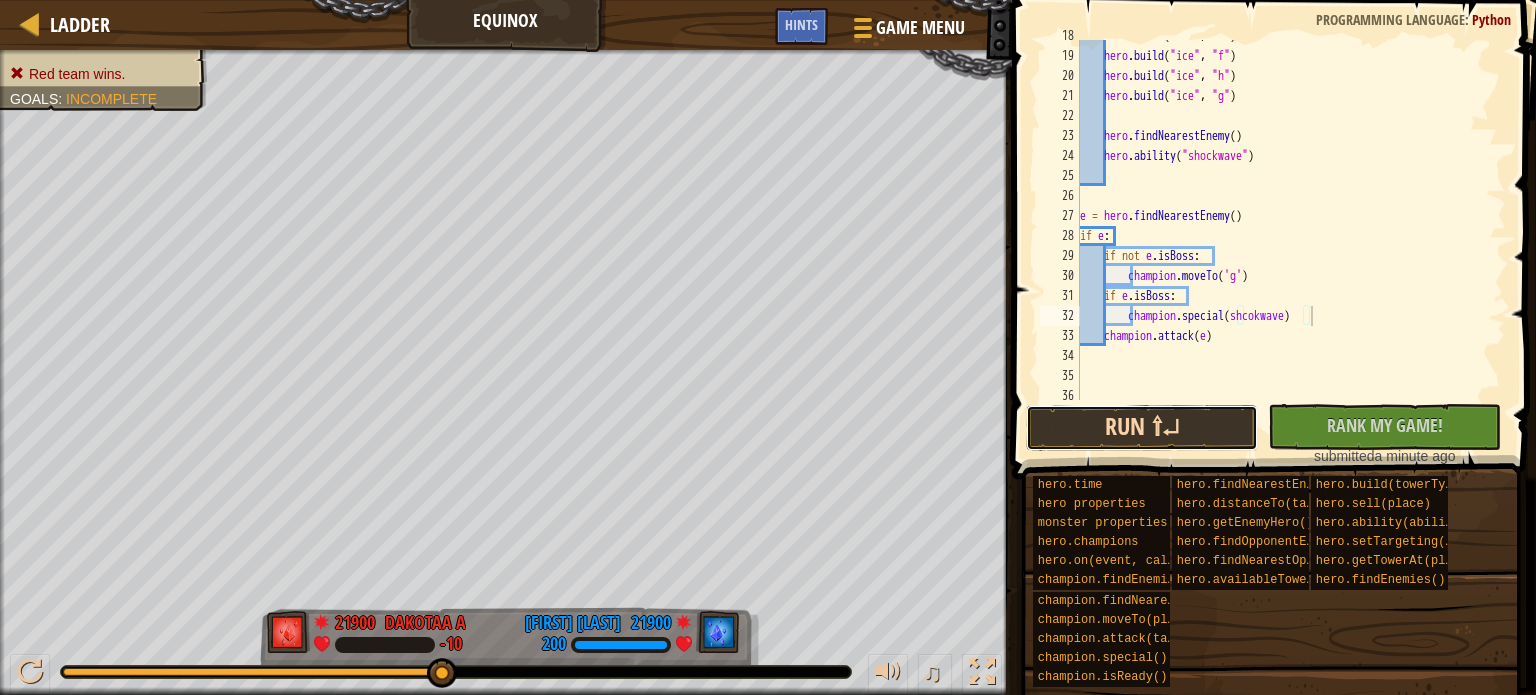 click on "Run ⇧↵" at bounding box center [1142, 428] 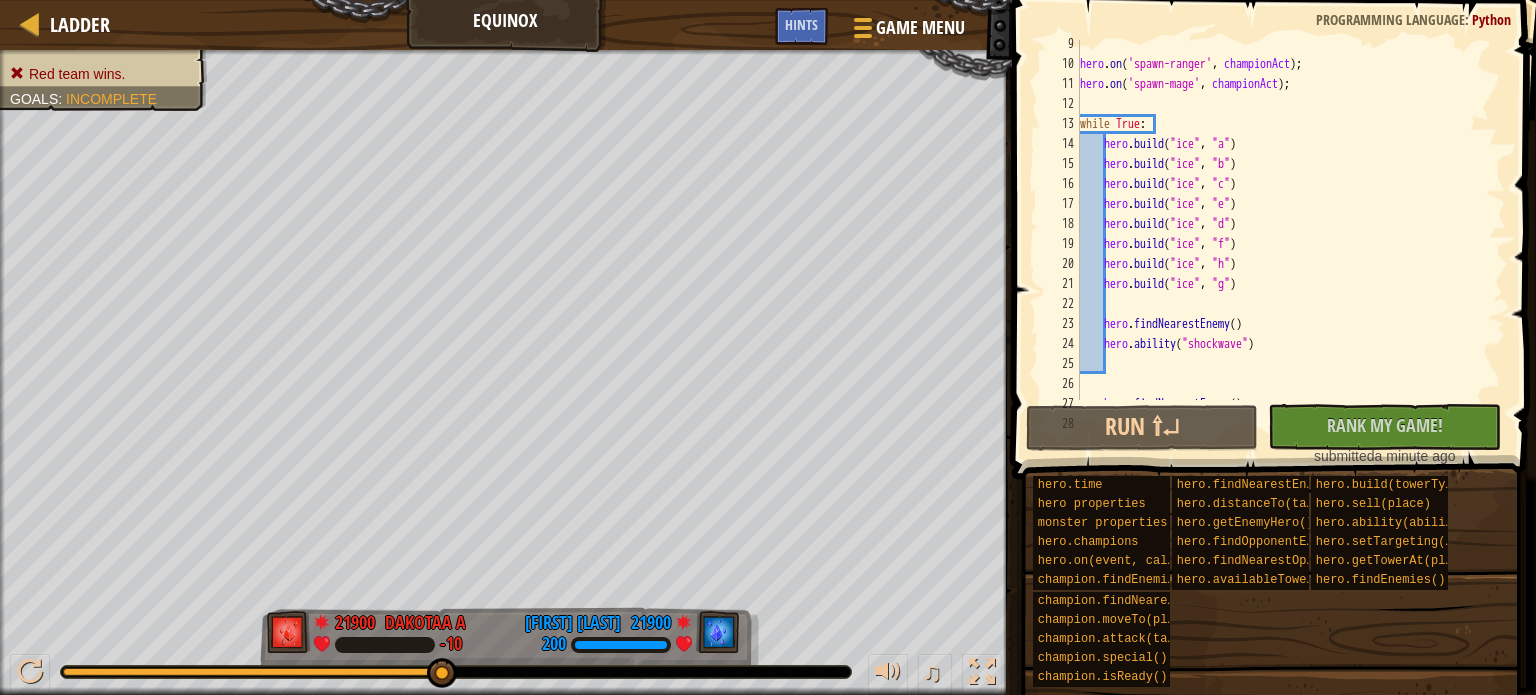 scroll, scrollTop: 168, scrollLeft: 0, axis: vertical 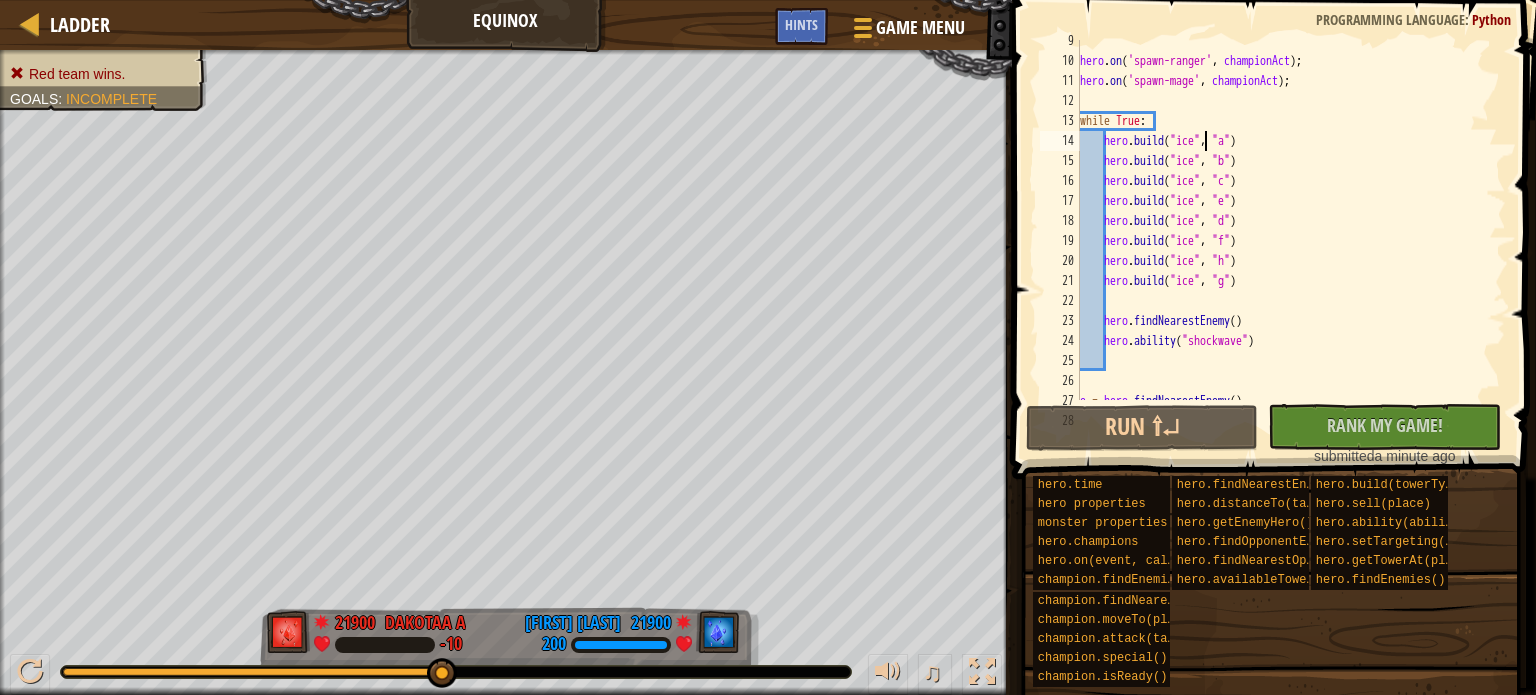 click on "hero . on ( 'spawn-ranger' ,   championAct ) ; hero . on ( 'spawn-mage' ,   championAct ) ; while   True :      hero . build ( "ice" ,   "a" )      hero . build ( "ice" ,   "b" )      hero . build ( "ice" ,   "c" )      hero . build ( "ice" ,   "e" )      hero . build ( "ice" ,   "d" )      hero . build ( "ice" ,   "f" )      hero . build ( "ice" ,   "h" )      hero . build ( "ice" ,   "g" )           hero . findNearestEnemy ( )      hero . ability ( "shockwave" )          e   =   hero . findNearestEnemy ( )" at bounding box center [1282, 231] 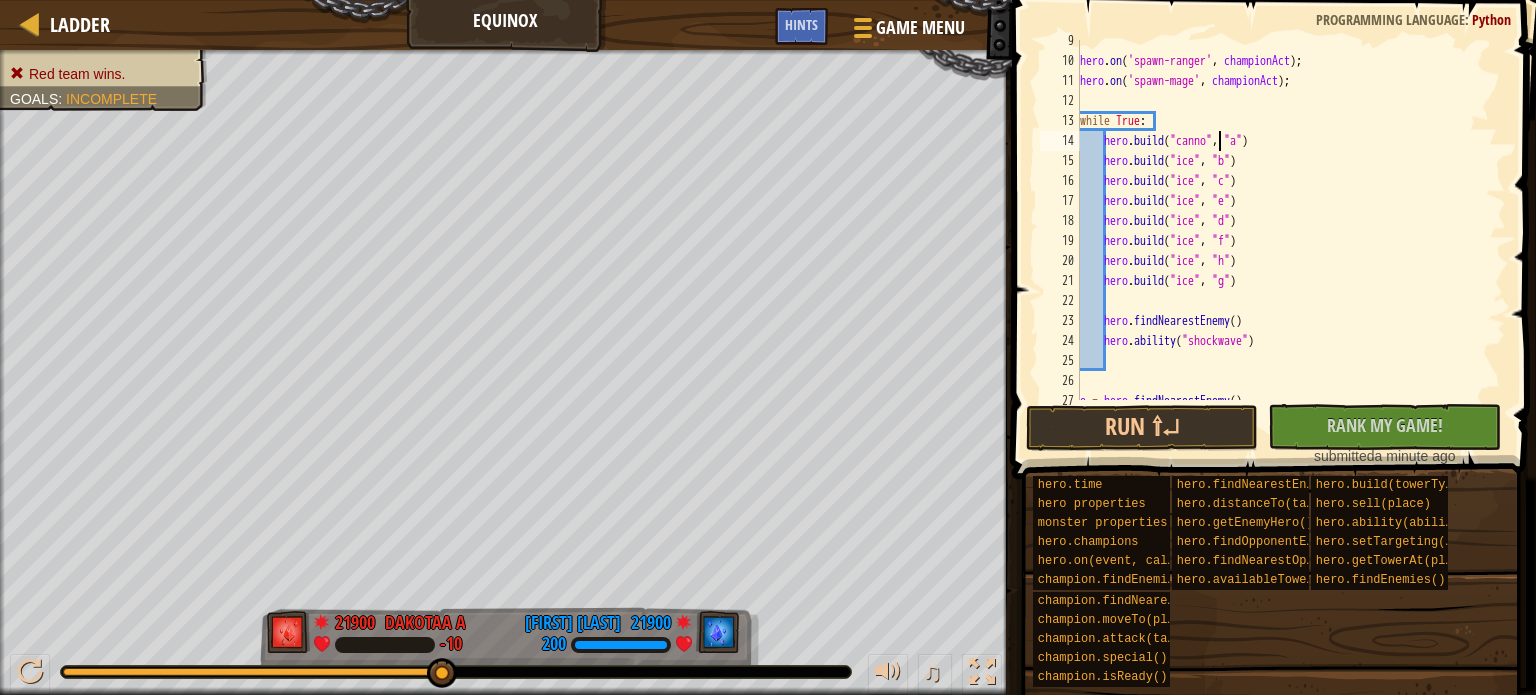 scroll, scrollTop: 9, scrollLeft: 12, axis: both 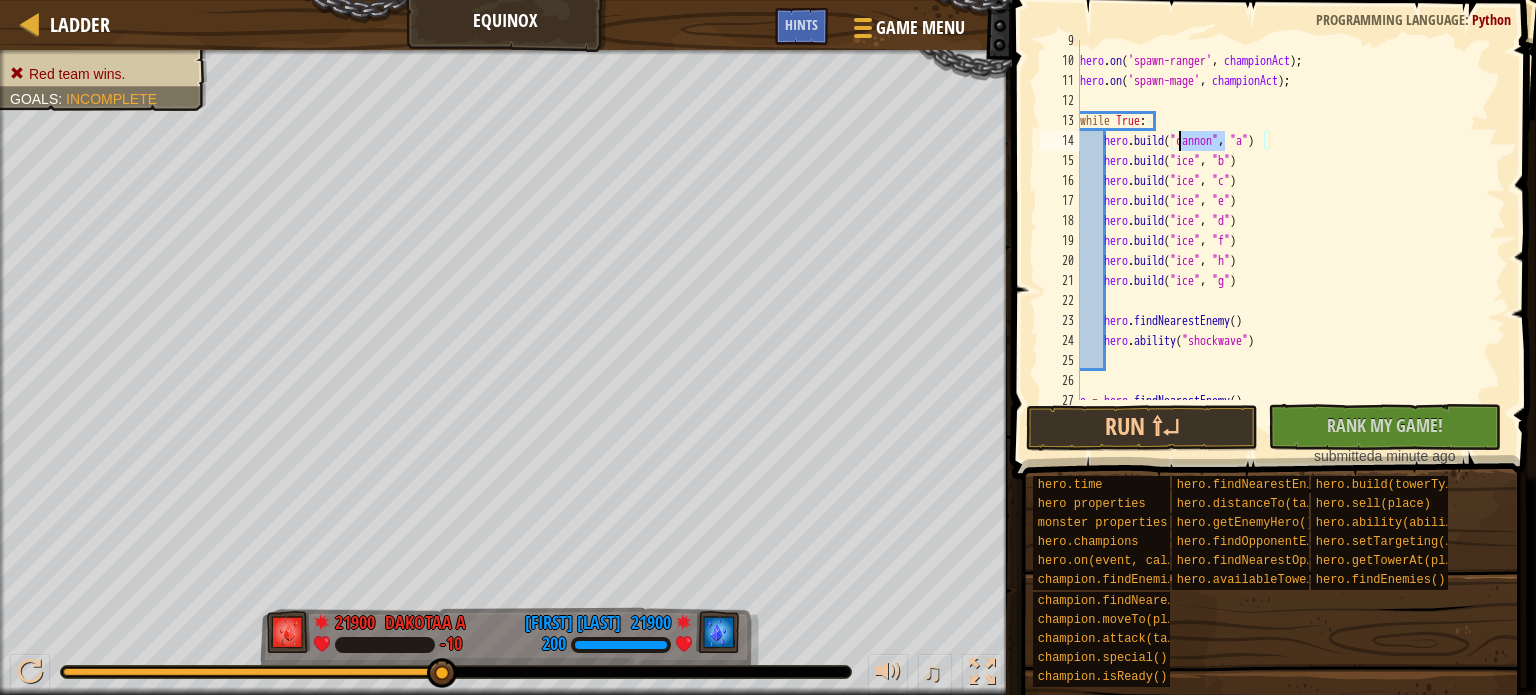 drag, startPoint x: 1224, startPoint y: 139, endPoint x: 1176, endPoint y: 139, distance: 48 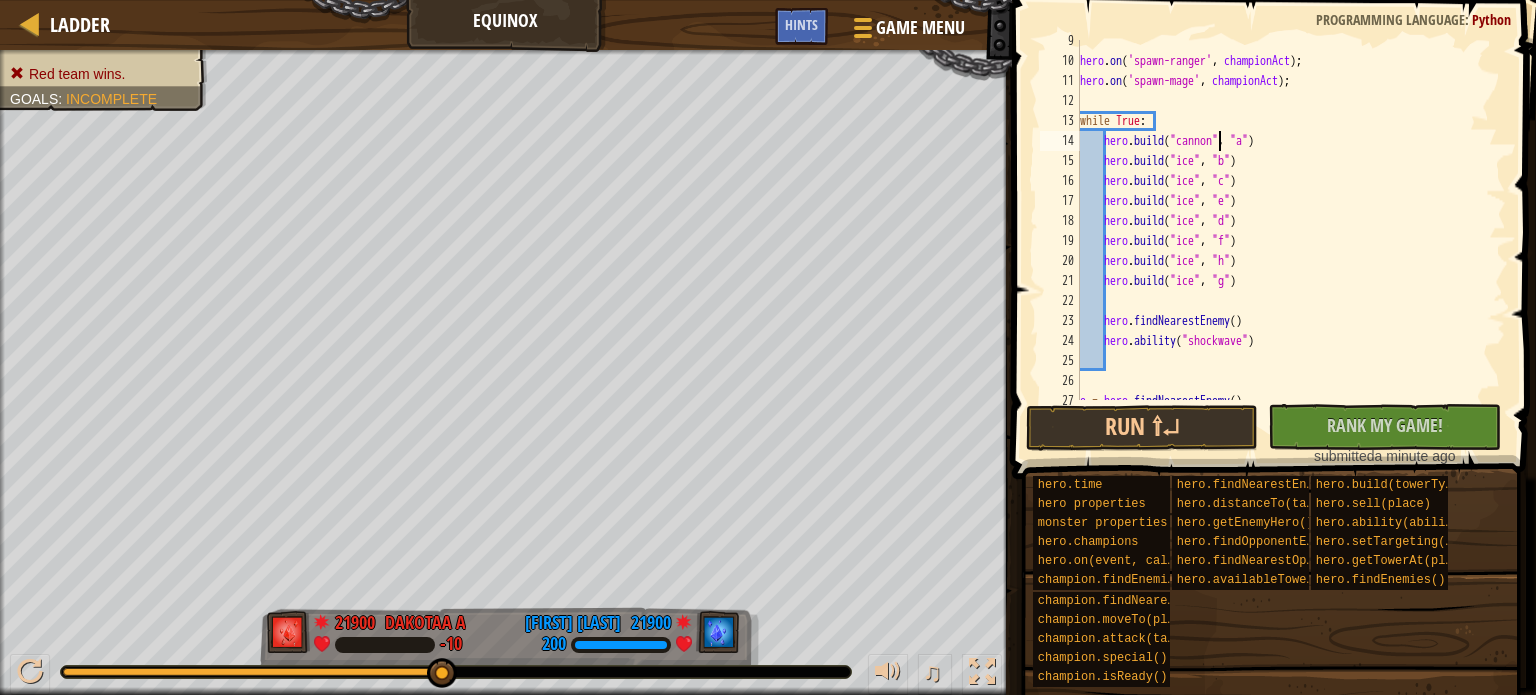 click on "hero . on ( 'spawn-ranger' ,   championAct ) ; hero . on ( 'spawn-mage' ,   championAct ) ; while   True :      hero . build ( "cannon" ,   "a" )      hero . build ( "ice" ,   "b" )      hero . build ( "ice" ,   "c" )      hero . build ( "ice" ,   "e" )      hero . build ( "ice" ,   "d" )      hero . build ( "ice" ,   "f" )      hero . build ( "ice" ,   "h" )      hero . build ( "ice" ,   "g" )           hero . findNearestEnemy ( )      hero . ability ( "shockwave" )          e   =   hero . findNearestEnemy ( )" at bounding box center (1282, 231) 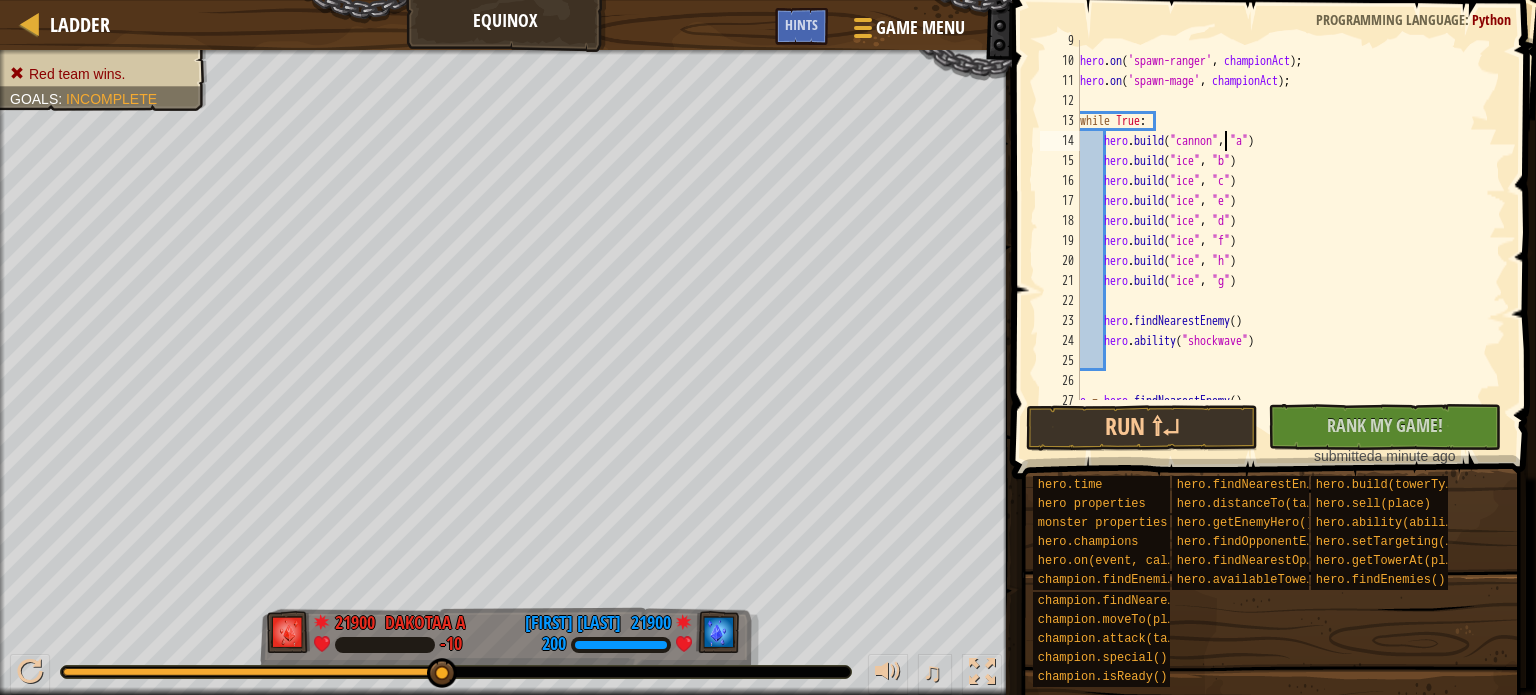click on "hero . on ( 'spawn-ranger' ,   championAct ) ; hero . on ( 'spawn-mage' ,   championAct ) ; while   True :      hero . build ( "cannon" ,   "a" )      hero . build ( "ice" ,   "b" )      hero . build ( "ice" ,   "c" )      hero . build ( "ice" ,   "e" )      hero . build ( "ice" ,   "d" )      hero . build ( "ice" ,   "f" )      hero . build ( "ice" ,   "h" )      hero . build ( "ice" ,   "g" )           hero . findNearestEnemy ( )      hero . ability ( "shockwave" )          e   =   hero . findNearestEnemy ( )" at bounding box center (1282, 231) 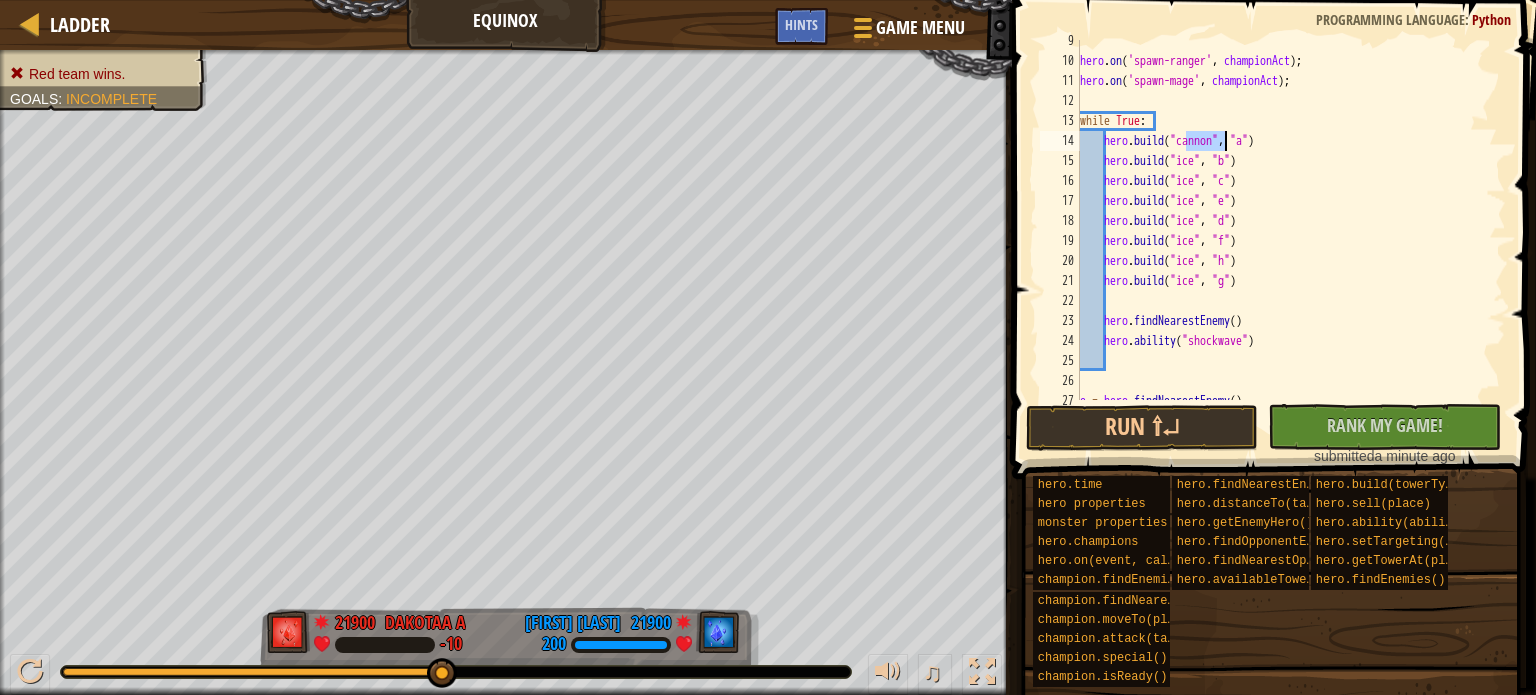 click on "hero . on ( 'spawn-ranger' ,   championAct ) ; hero . on ( 'spawn-mage' ,   championAct ) ; while   True :      hero . build ( "cannon" ,   "a" )      hero . build ( "ice" ,   "b" )      hero . build ( "ice" ,   "c" )      hero . build ( "ice" ,   "e" )      hero . build ( "ice" ,   "d" )      hero . build ( "ice" ,   "f" )      hero . build ( "ice" ,   "h" )      hero . build ( "ice" ,   "g" )           hero . findNearestEnemy ( )      hero . ability ( "shockwave" )          e   =   hero . findNearestEnemy ( )" at bounding box center [1282, 231] 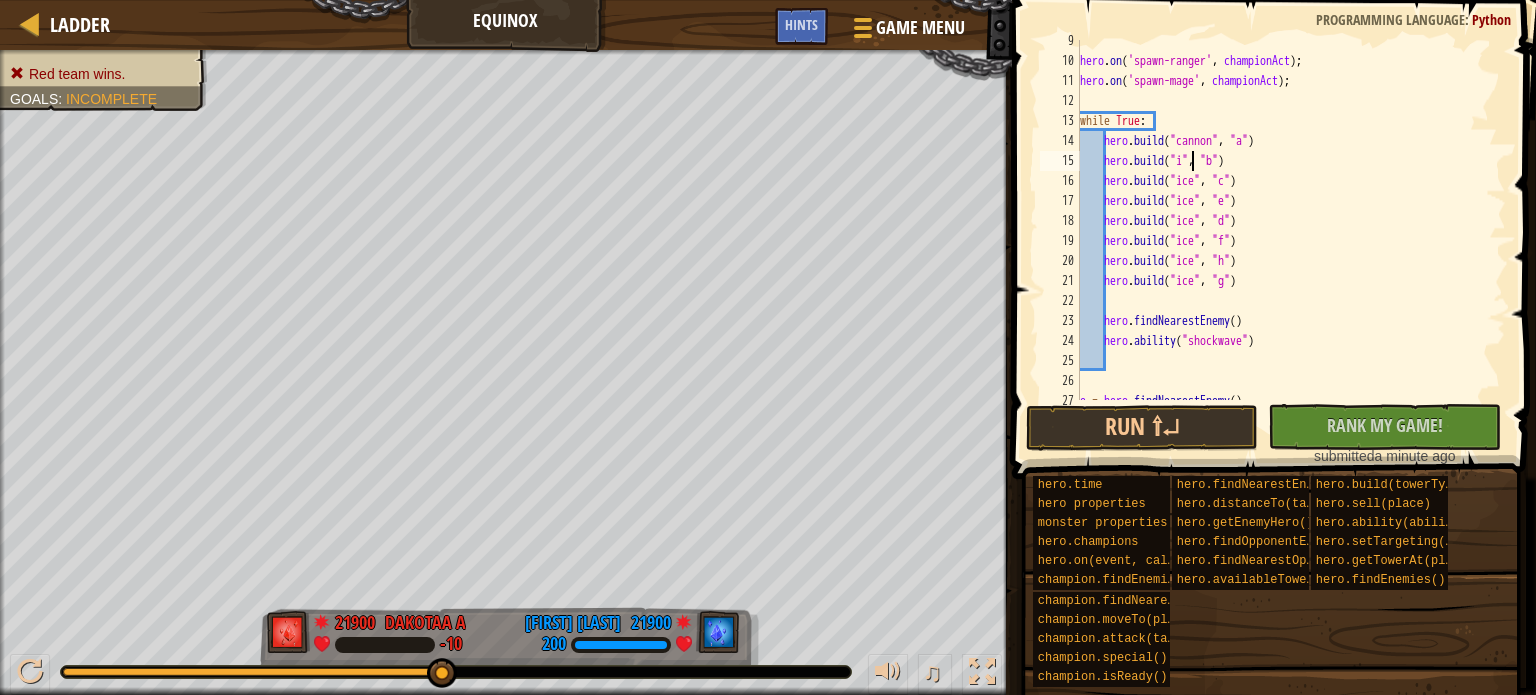 scroll, scrollTop: 9, scrollLeft: 11, axis: both 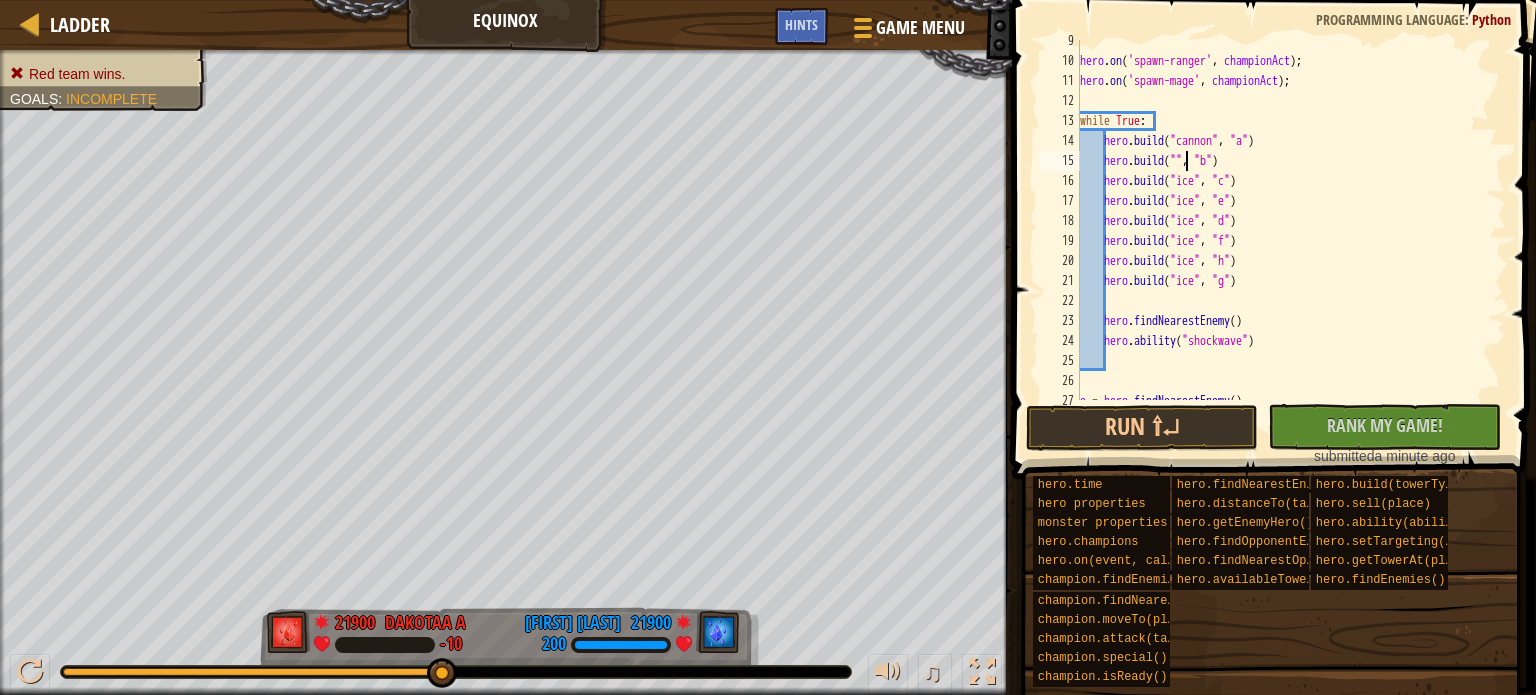 paste on "cannon" 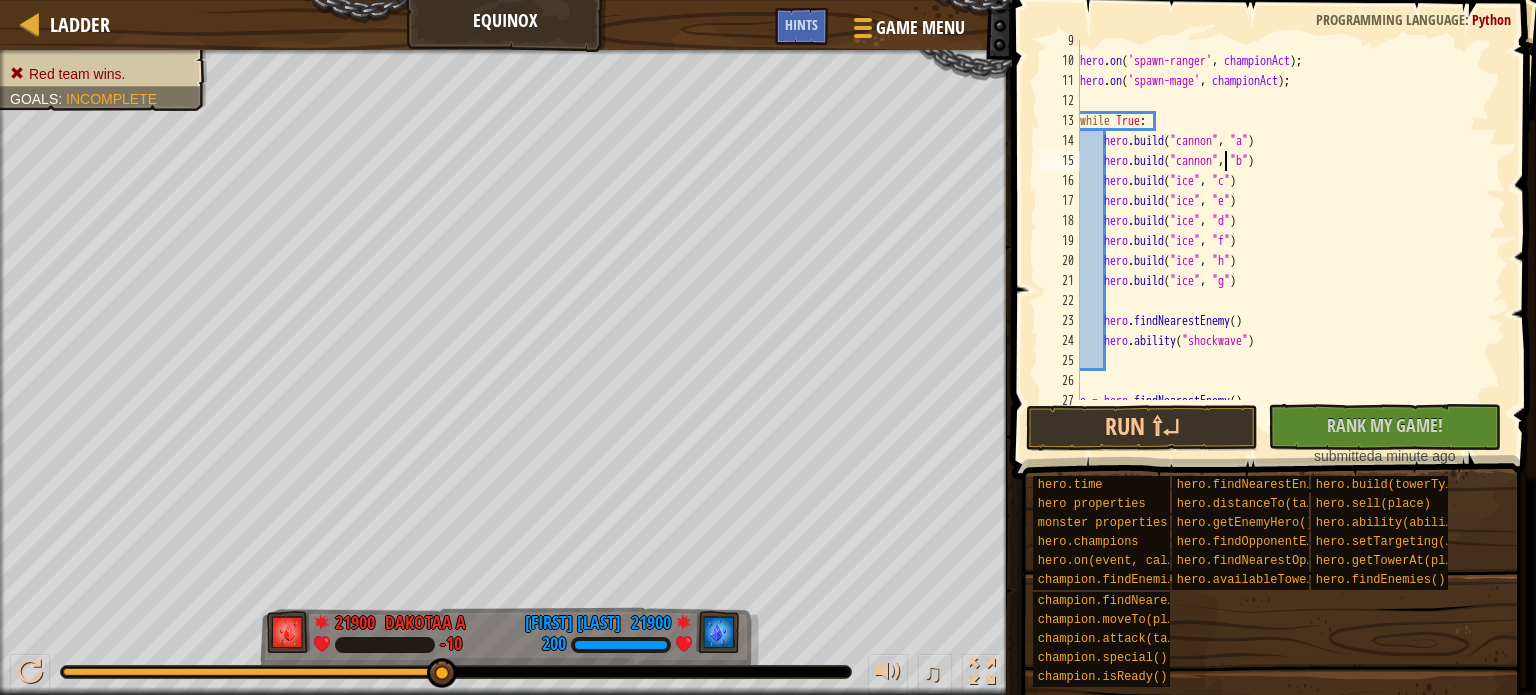 click on "hero . on ( 'spawn-ranger' ,   championAct ) ; hero . on ( 'spawn-mage' ,   championAct ) ; while   True :      hero . build ( "cannon" ,   "a" )      hero . build ( "cannon" ,   "b" )      hero . build ( "ice" ,   "c" )      hero . build ( "ice" ,   "e" )      hero . build ( "ice" ,   "d" )      hero . build ( "ice" ,   "f" )      hero . build ( "ice" ,   "h" )      hero . build ( "ice" ,   "g" )           hero . findNearestEnemy ( )      hero . ability ( "shockwave" )          e   =   hero . findNearestEnemy ( )" at bounding box center [1282, 231] 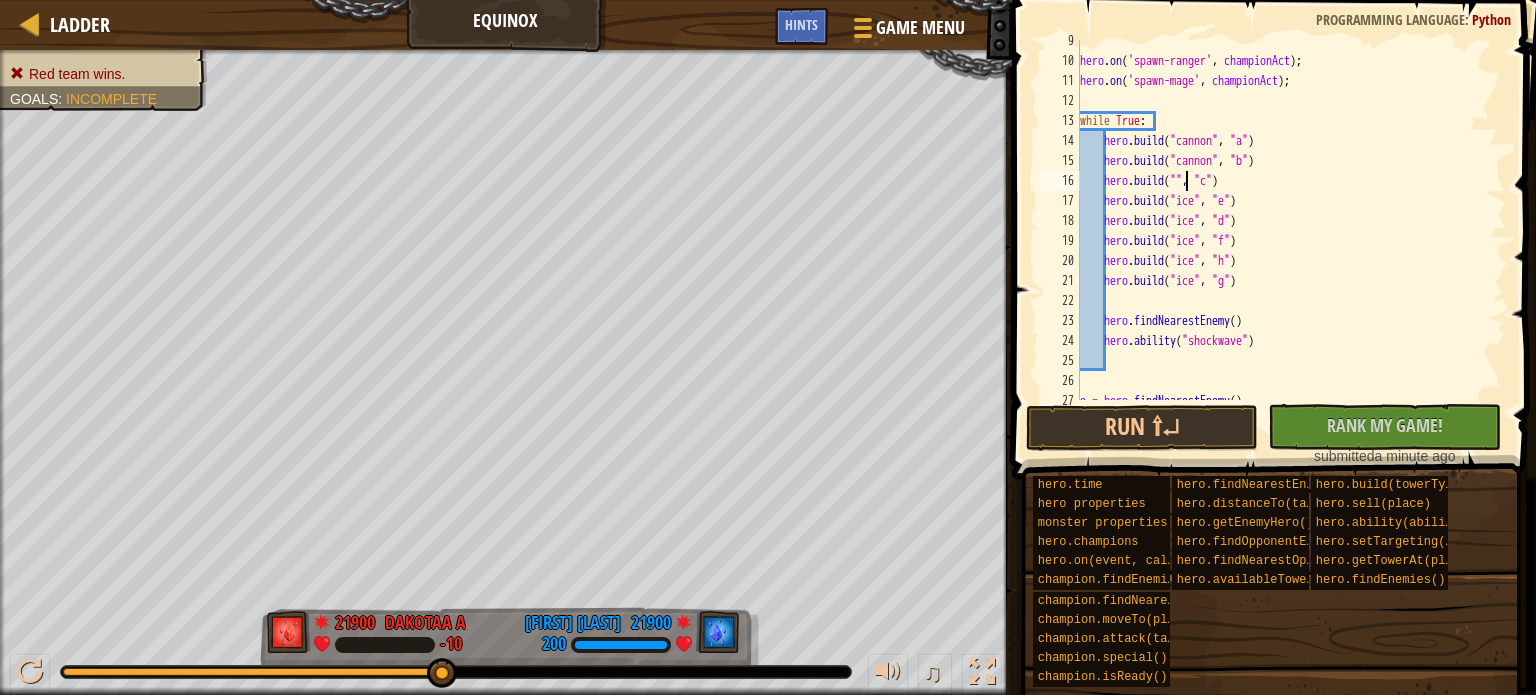 paste on "cannon" 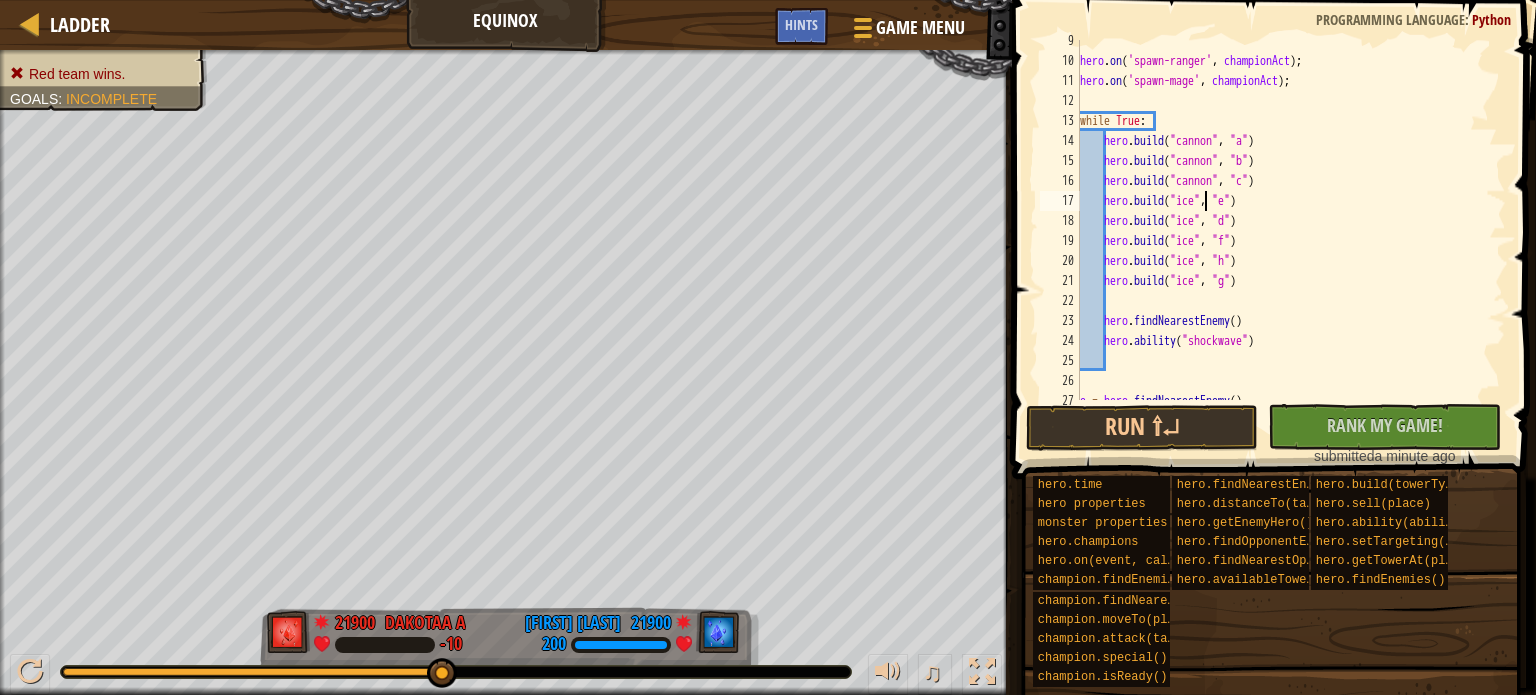 click on "hero . on ( 'spawn-ranger' ,   championAct ) ; hero . on ( 'spawn-mage' ,   championAct ) ; while   True :      hero . build ( "cannon" ,   "a" )      hero . build ( "cannon" ,   "b" )      hero . build ( "cannon" ,   "c" )      hero . build ( "ice" ,   "e" )      hero . build ( "ice" ,   "d" )      hero . build ( "ice" ,   "f" )      hero . build ( "ice" ,   "h" )      hero . build ( "ice" ,   "g" )           hero . findNearestEnemy ( )      hero . ability ( "shockwave" )          e   =   hero . findNearestEnemy ( )" at bounding box center (1282, 231) 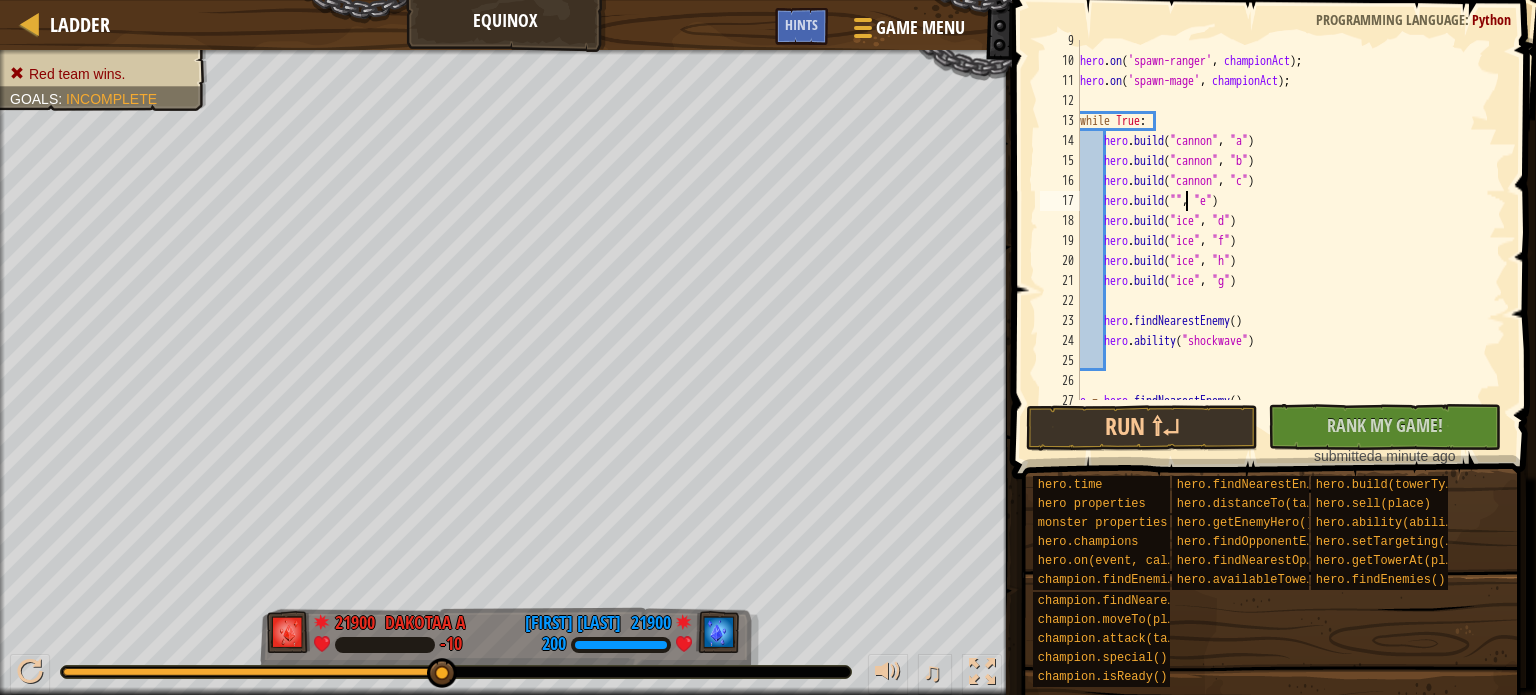 paste on "cannon" 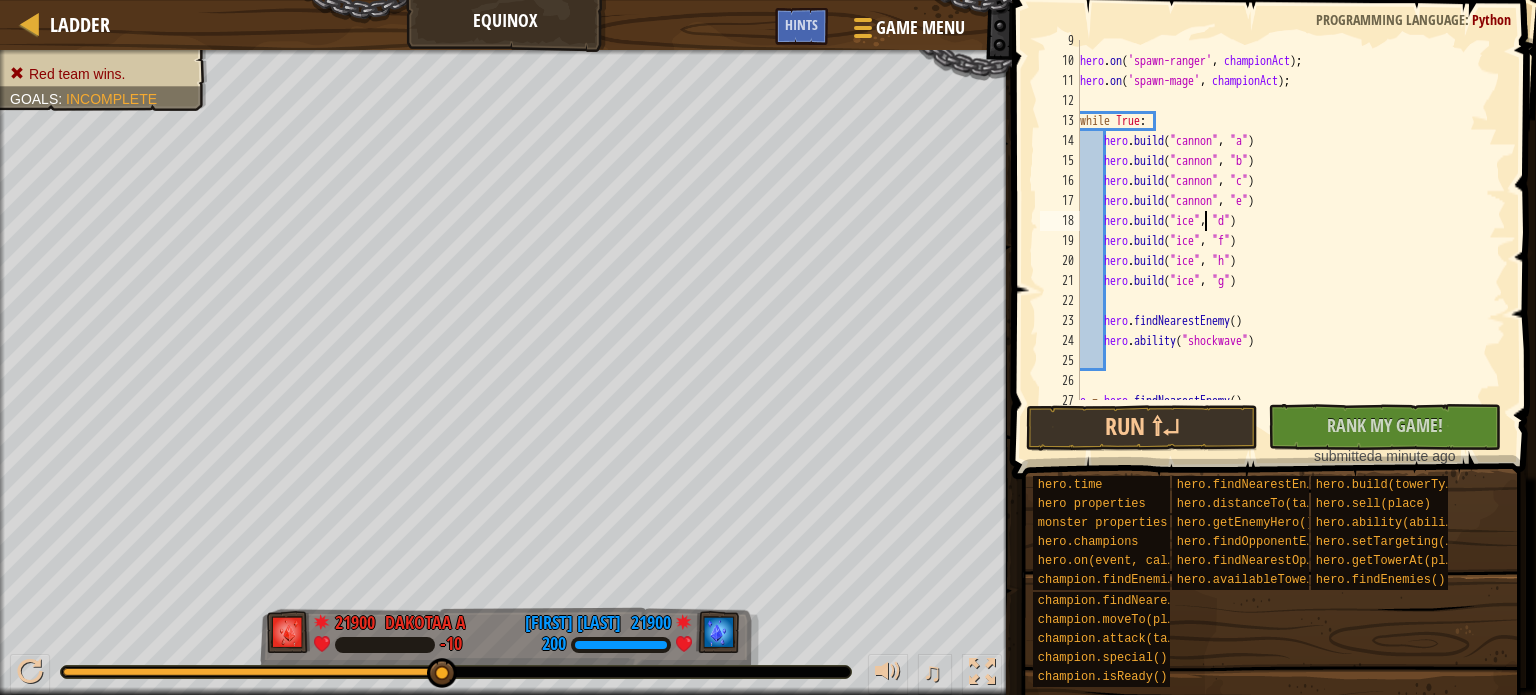 click on "hero . on ( 'spawn-ranger' ,   championAct ) ; hero . on ( 'spawn-mage' ,   championAct ) ; while   True :      hero . build ( "cannon" ,   "a" )      hero . build ( "cannon" ,   "b" )      hero . build ( "cannon" ,   "c" )      hero . build ( "cannon" ,   "e" )      hero . build ( "ice" ,   "d" )      hero . build ( "ice" ,   "f" )      hero . build ( "ice" ,   "h" )      hero . build ( "ice" ,   "g" )           hero . findNearestEnemy ( )      hero . ability ( "shockwave" )          e   =   hero . findNearestEnemy ( )" at bounding box center [1282, 231] 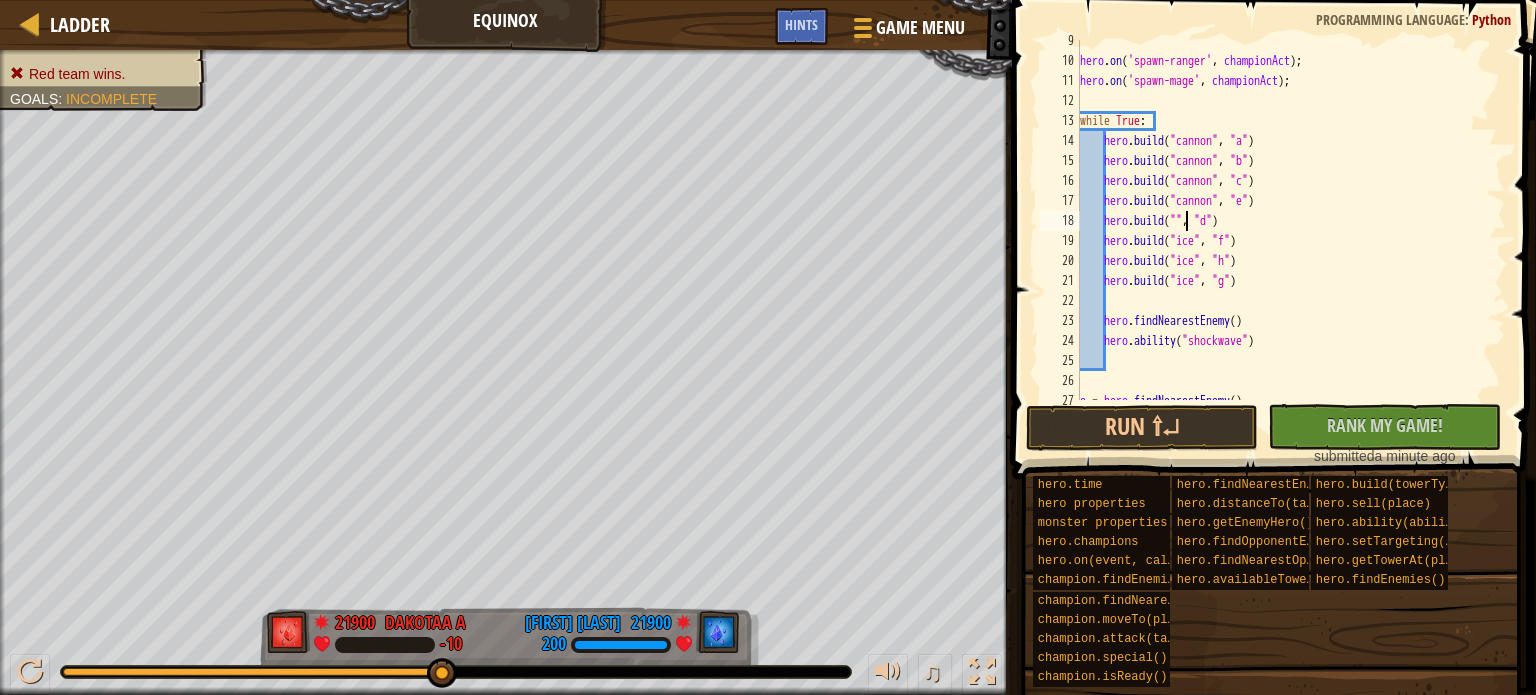 paste on "cannon" 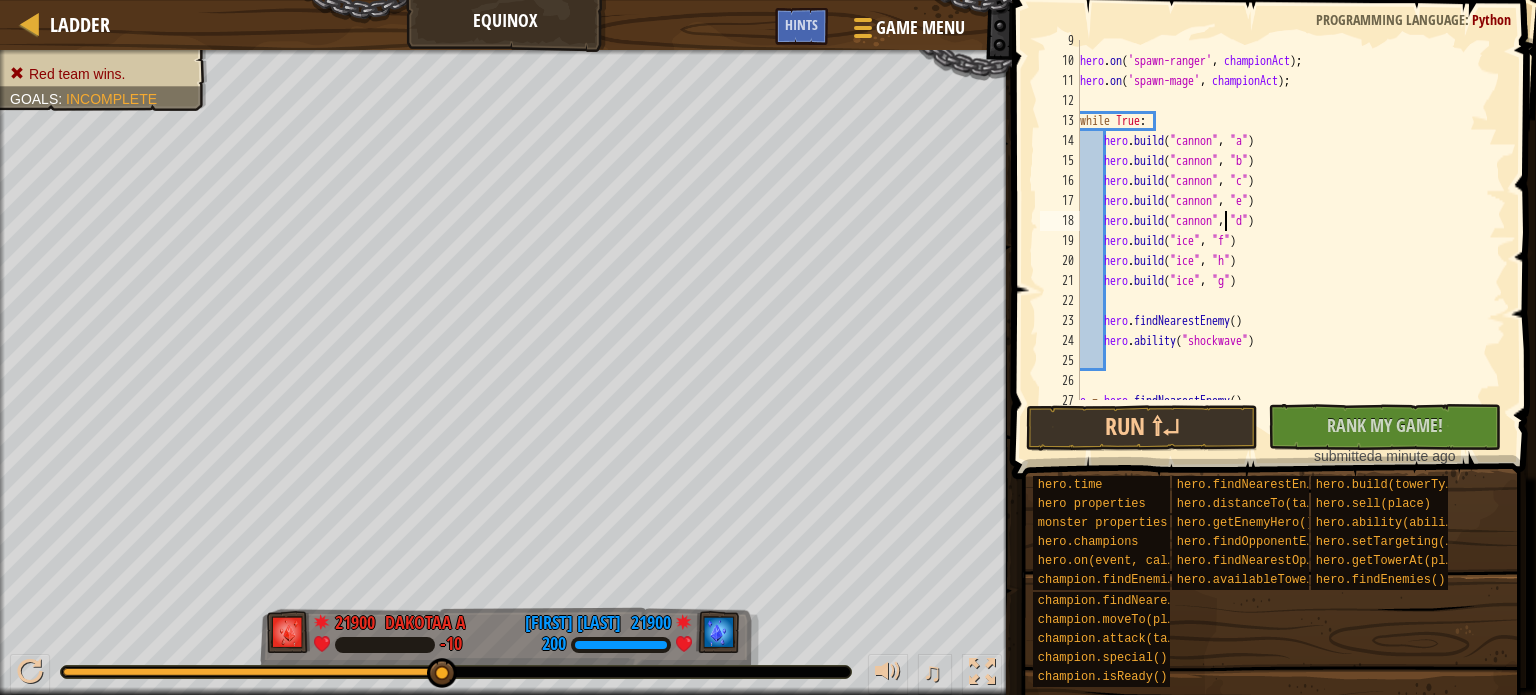 click on "hero . on ( 'spawn-ranger' ,   championAct ) ; hero . on ( 'spawn-mage' ,   championAct ) ; while   True :      hero . build ( "cannon" ,   "a" )      hero . build ( "cannon" ,   "b" )      hero . build ( "cannon" ,   "c" )      hero . build ( "cannon" ,   "e" )      hero . build ( "cannon" ,   "d" )      hero . build ( "ice" ,   "f" )      hero . build ( "ice" ,   "h" )      hero . build ( "ice" ,   "g" )           hero . findNearestEnemy ( )      hero . ability ( "shockwave" )          e   =   hero . findNearestEnemy ( )" at bounding box center [1282, 231] 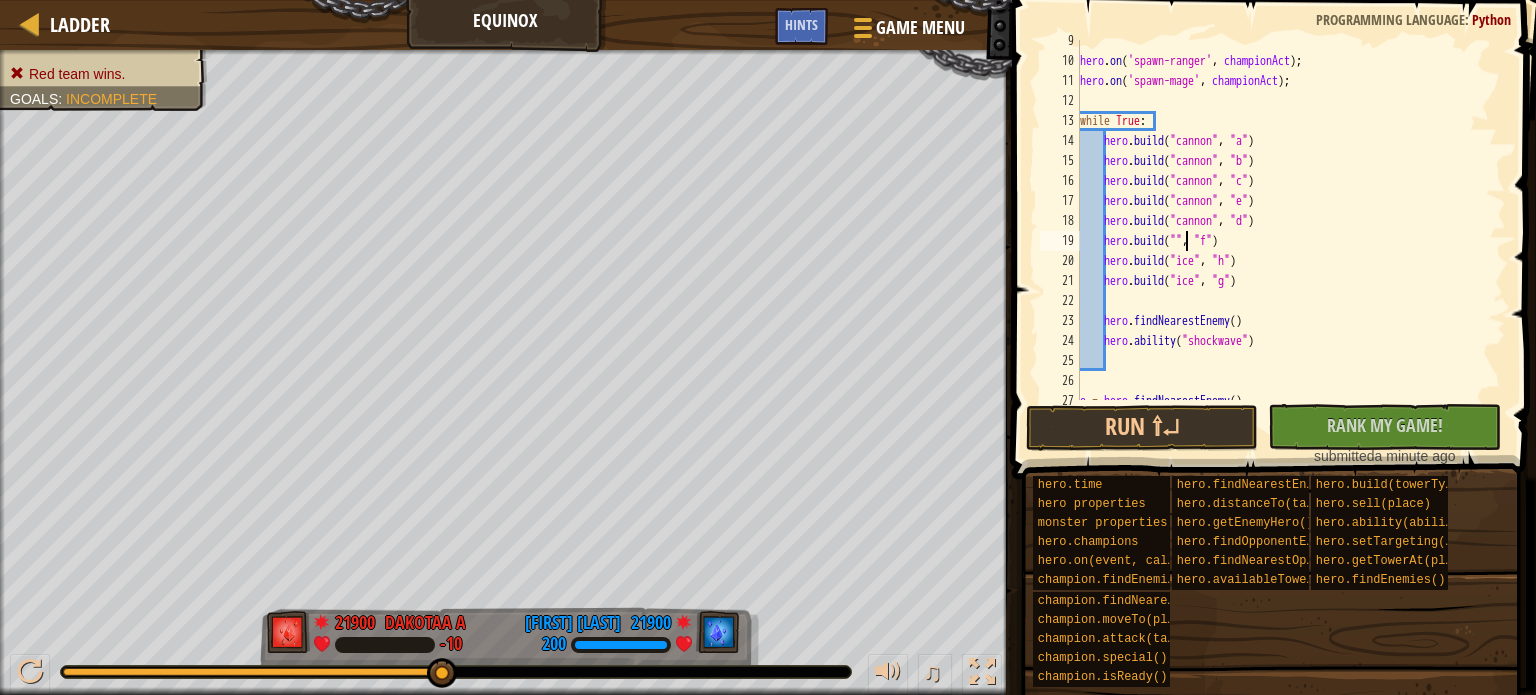 paste on "cannon" 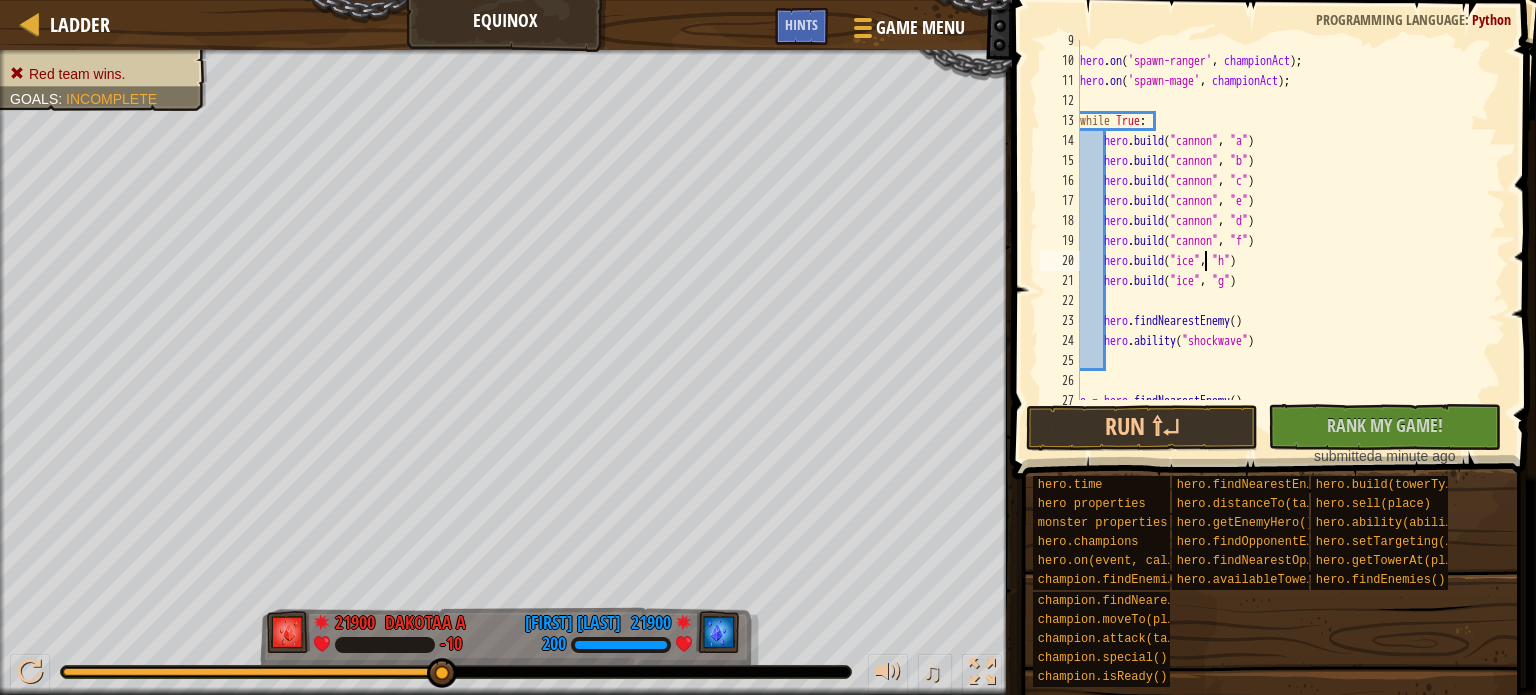 click on "hero . on ( 'spawn-ranger' ,   championAct ) ; hero . on ( 'spawn-mage' ,   championAct ) ; while   True :      hero . build ( "cannon" ,   "a" )      hero . build ( "cannon" ,   "b" )      hero . build ( "cannon" ,   "c" )      hero . build ( "cannon" ,   "e" )      hero . build ( "cannon" ,   "d" )      hero . build ( "cannon" ,   "f" )      hero . build ( "ice" ,   "h" )      hero . build ( "ice" ,   "g" )           hero . findNearestEnemy ( )      hero . ability ( "shockwave" )          e   =   hero . findNearestEnemy ( )" at bounding box center (1282, 231) 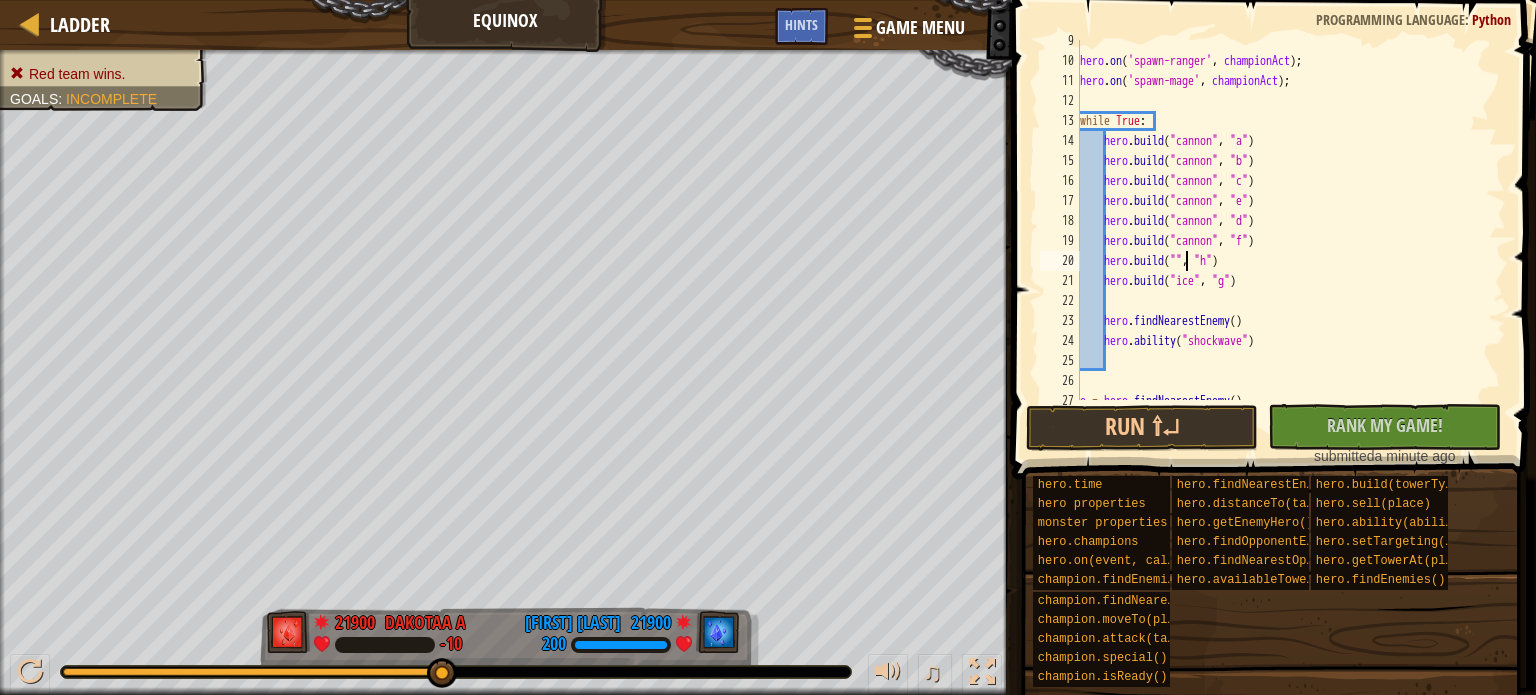 paste on "cannon" 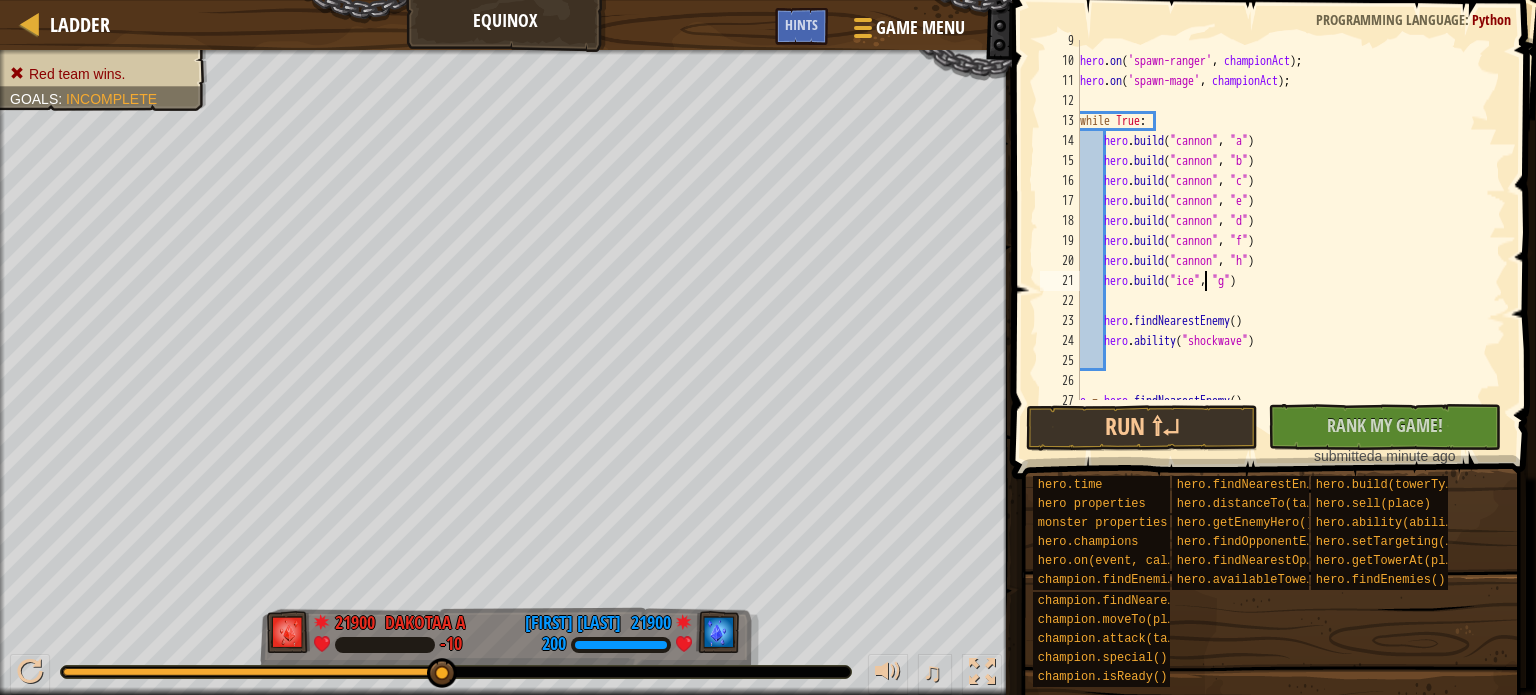 click on "hero . on ( 'spawn-ranger' ,   championAct ) ; hero . on ( 'spawn-mage' ,   championAct ) ; while   True :      hero . build ( "cannon" ,   "a" )      hero . build ( "cannon" ,   "b" )      hero . build ( "cannon" ,   "c" )      hero . build ( "cannon" ,   "e" )      hero . build ( "cannon" ,   "d" )      hero . build ( "cannon" ,   "f" )      hero . build ( "cannon" ,   "h" )      hero . build ( "ice" ,   "g" )           hero . findNearestEnemy ( )      hero . ability ( "shockwave" )          e   =   hero . findNearestEnemy ( )" at bounding box center [1282, 231] 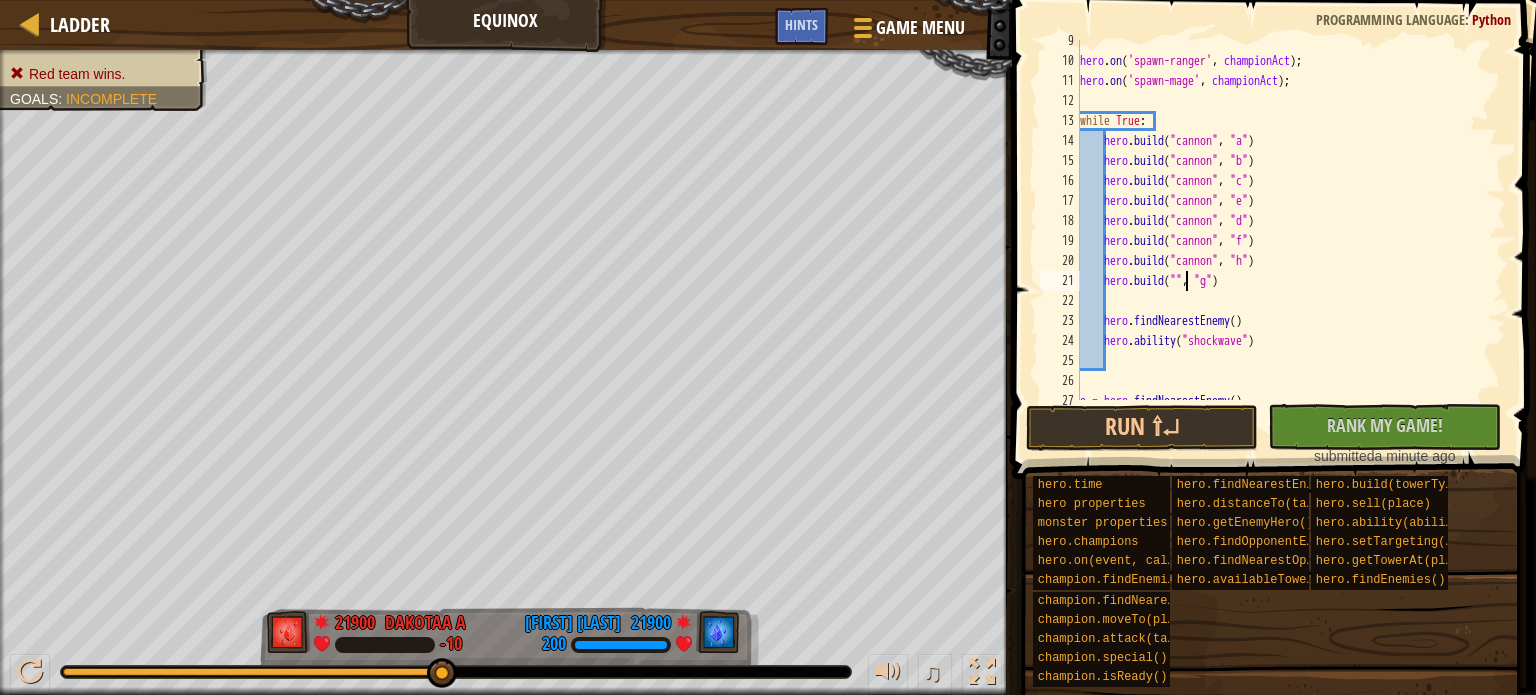 paste on "cannon" 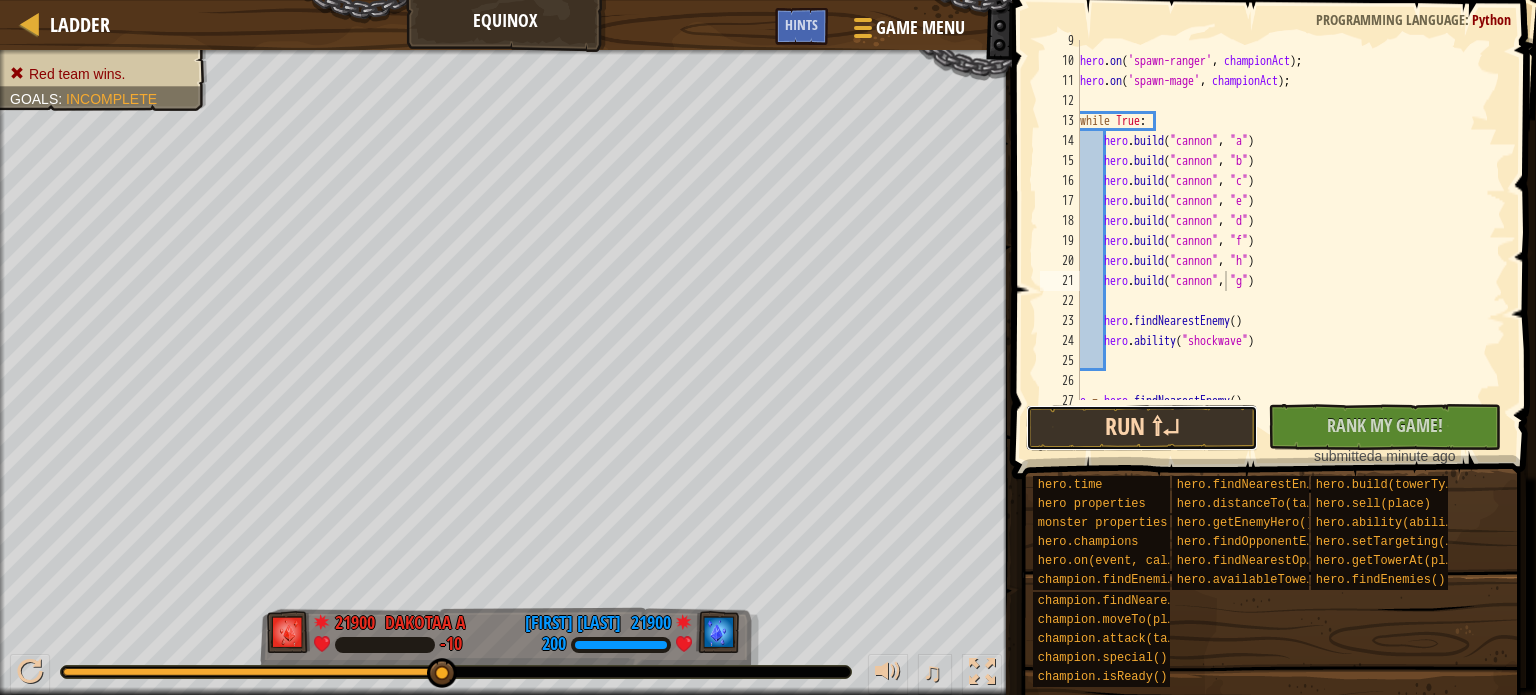 click on "Run ⇧↵" at bounding box center (1142, 428) 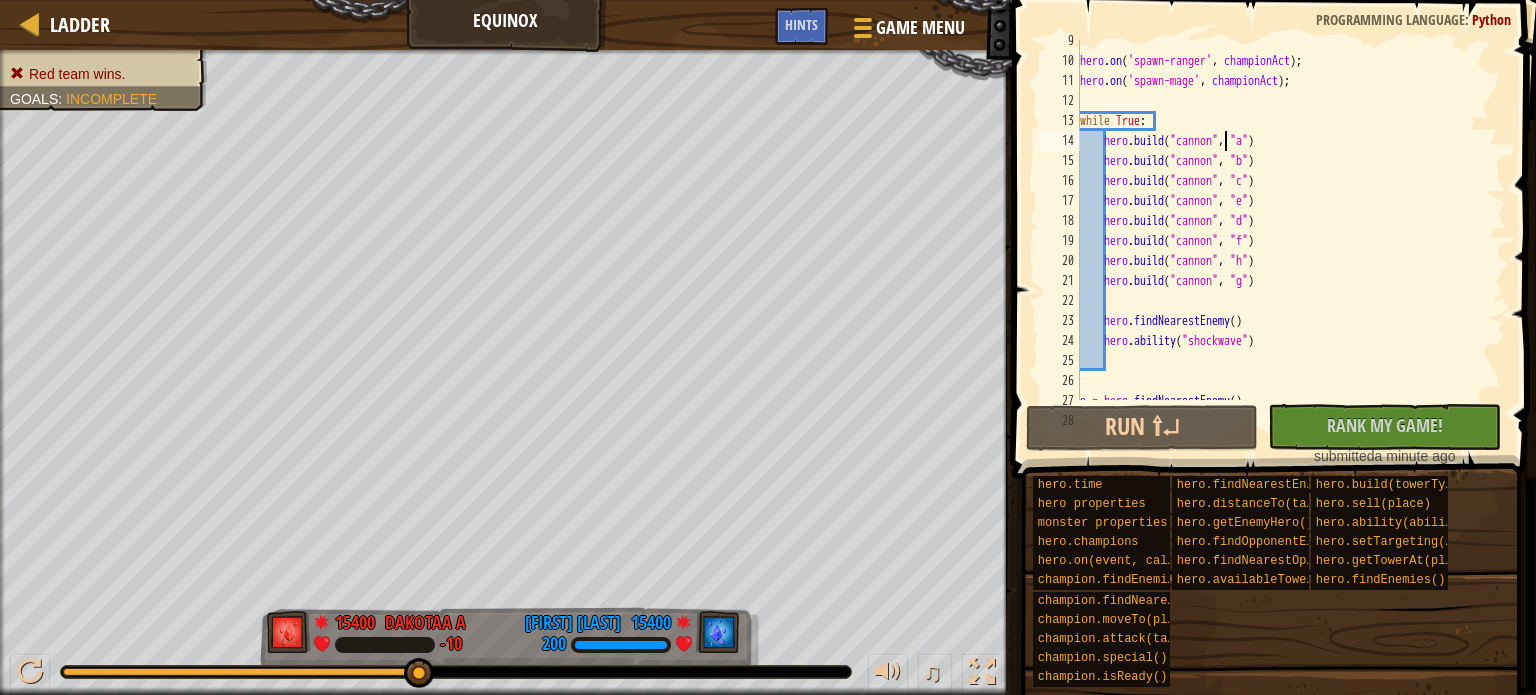 click on "hero . on ( 'spawn-ranger' ,   championAct ) ; hero . on ( 'spawn-mage' ,   championAct ) ; while   True :      hero . build ( "cannon" ,   "a" )      hero . build ( "cannon" ,   "b" )      hero . build ( "cannon" ,   "c" )      hero . build ( "cannon" ,   "e" )      hero . build ( "cannon" ,   "d" )      hero . build ( "cannon" ,   "f" )      hero . build ( "cannon" ,   "h" )      hero . build ( "cannon" ,   "g" )           hero . findNearestEnemy ( )      hero . ability ( "shockwave" )          e   =   hero . findNearestEnemy ( )" at bounding box center (1282, 231) 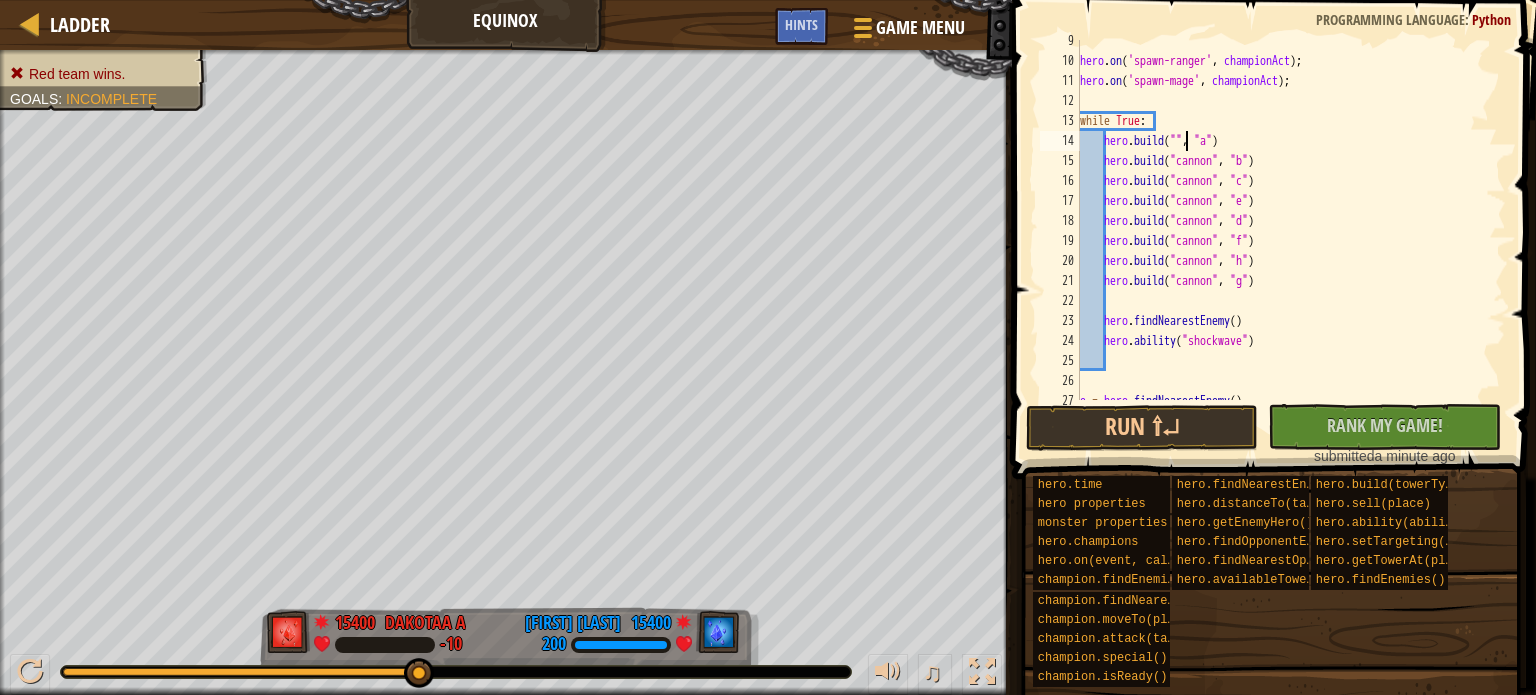 click on "hero . on ( 'spawn-ranger' ,   championAct ) ; hero . on ( 'spawn-mage' ,   championAct ) ; while   True :      hero . build ( "" ,   "a" )      hero . build ( "cannon" ,   "b" )      hero . build ( "cannon" ,   "c" )      hero . build ( "cannon" ,   "e" )      hero . build ( "cannon" ,   "d" )      hero . build ( "cannon" ,   "f" )      hero . build ( "cannon" ,   "h" )      hero . build ( "cannon" ,   "g" )           hero . findNearestEnemy ( )      hero . ability ( "shockwave" )          e   =   hero . findNearestEnemy ( )" at bounding box center (1282, 231) 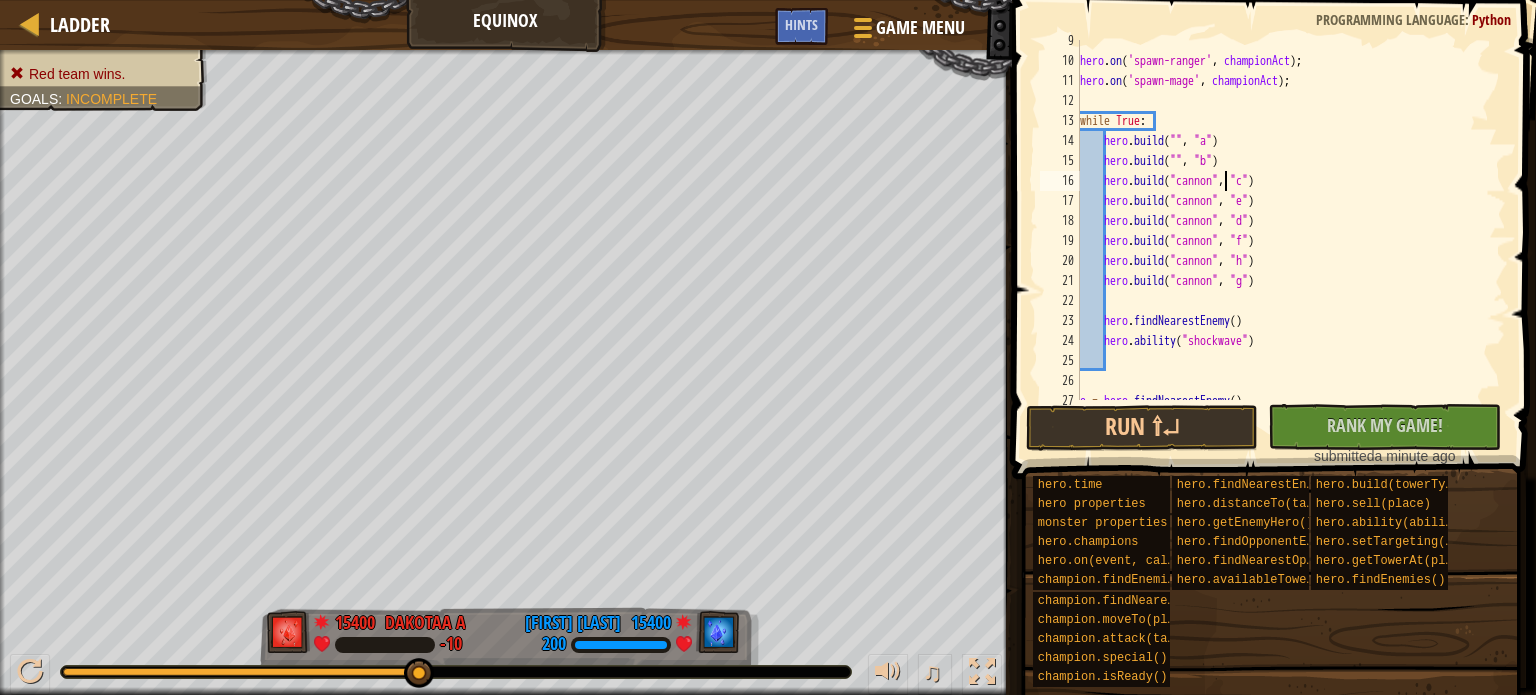 click on "hero . on ( 'spawn-ranger' ,   championAct ) ; hero . on ( 'spawn-mage' ,   championAct ) ; while   True :      hero . build ( "" ,   "a" )      hero . build ( "" ,   "b" )      hero . build ( "cannon" ,   "c" )      hero . build ( "cannon" ,   "e" )      hero . build ( "cannon" ,   "d" )      hero . build ( "cannon" ,   "f" )      hero . build ( "cannon" ,   "h" )      hero . build ( "cannon" ,   "g" )           hero . findNearestEnemy ( )      hero . ability ( "shockwave" )          e   =   hero . findNearestEnemy ( )" at bounding box center [1282, 231] 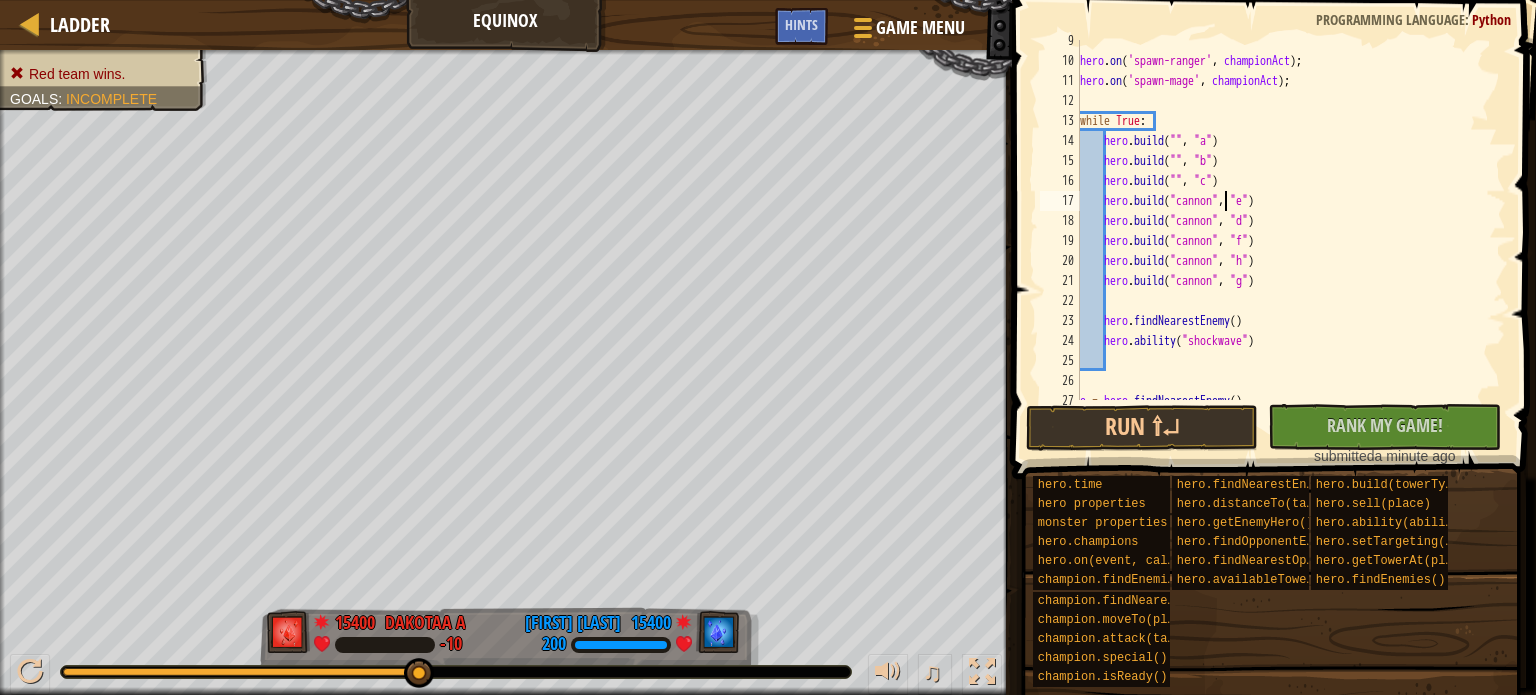 click on "hero . on ( 'spawn-ranger' ,   championAct ) ; hero . on ( 'spawn-mage' ,   championAct ) ; while   True :      hero . build ( "" ,   "a" )      hero . build ( "" ,   "b" )      hero . build ( "" ,   "c" )      hero . build ( "cannon" ,   "e" )      hero . build ( "cannon" ,   "d" )      hero . build ( "cannon" ,   "f" )      hero . build ( "cannon" ,   "h" )      hero . build ( "cannon" ,   "g" )           hero . findNearestEnemy ( )      hero . ability ( "shockwave" )          e   =   hero . findNearestEnemy ( )" at bounding box center [1282, 231] 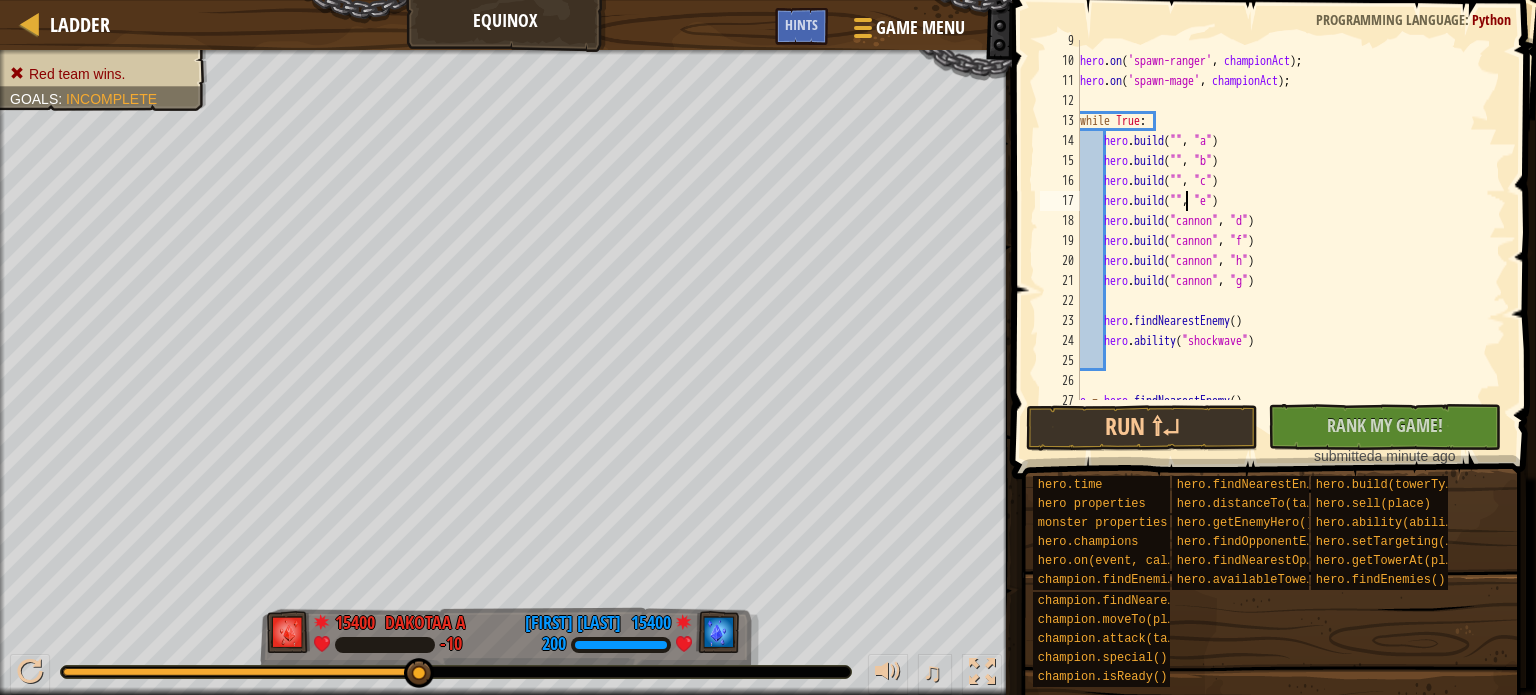 click on "hero . on ( 'spawn-ranger' ,   championAct ) ; hero . on ( 'spawn-mage' ,   championAct ) ; while   True :      hero . build ( "" ,   "a" )      hero . build ( "" ,   "b" )      hero . build ( "" ,   "c" )      hero . build ( "" ,   "e" )      hero . build ( "cannon" ,   "d" )      hero . build ( "cannon" ,   "f" )      hero . build ( "cannon" ,   "h" )      hero . build ( "cannon" ,   "g" )           hero . findNearestEnemy ( )      hero . ability ( "shockwave" )          e   =   hero . findNearestEnemy ( )" at bounding box center (1282, 231) 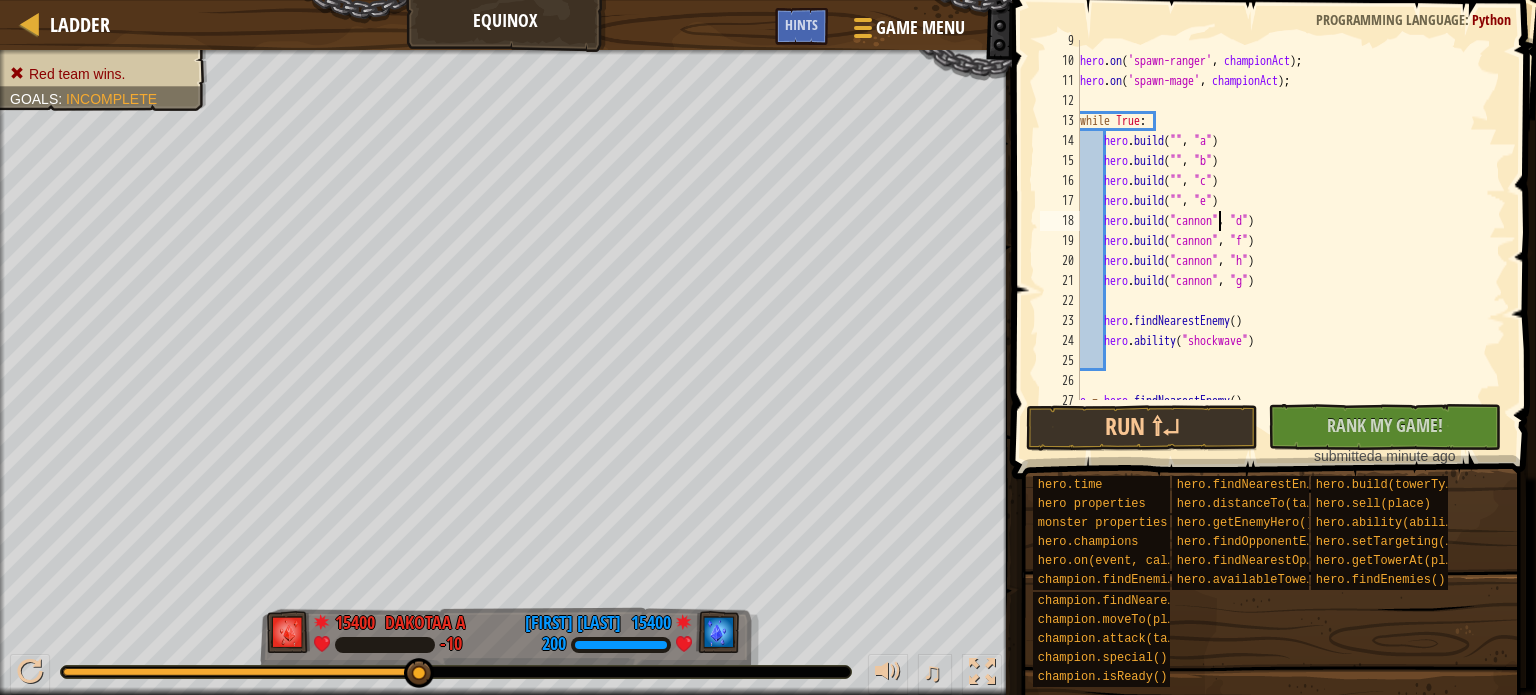 click on "hero . on ( 'spawn-ranger' ,   championAct ) ; hero . on ( 'spawn-mage' ,   championAct ) ; while   True :      hero . build ( "" ,   "a" )      hero . build ( "" ,   "b" )      hero . build ( "" ,   "c" )      hero . build ( "" ,   "e" )      hero . build ( "cannon" ,   "d" )      hero . build ( "cannon" ,   "f" )      hero . build ( "cannon" ,   "h" )      hero . build ( "cannon" ,   "g" )           hero . findNearestEnemy ( )      hero . ability ( "shockwave" )          e   =   hero . findNearestEnemy ( )" at bounding box center [1282, 231] 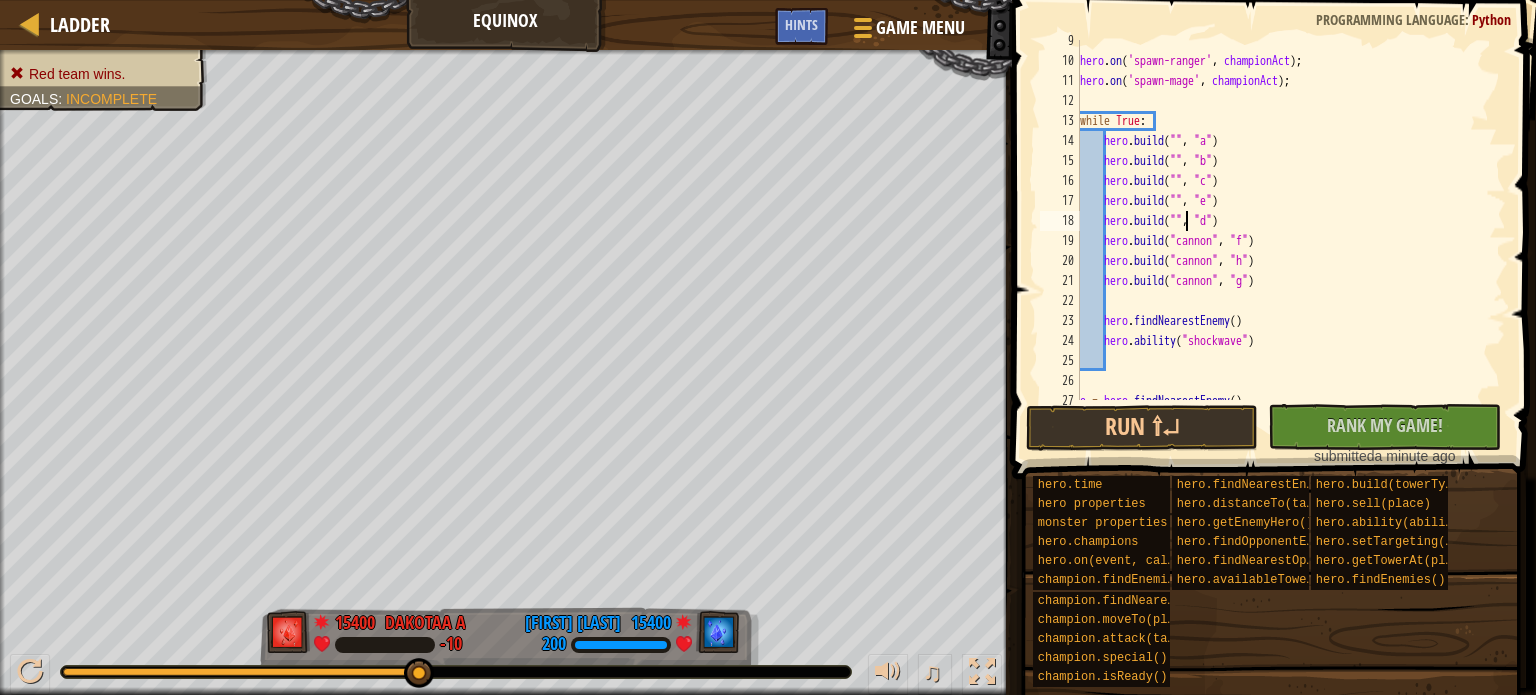 click on "hero . on ( 'spawn-ranger' ,   championAct ) ; hero . on ( 'spawn-mage' ,   championAct ) ; while   True :      hero . build ( "" ,   "a" )      hero . build ( "" ,   "b" )      hero . build ( "" ,   "c" )      hero . build ( "" ,   "e" )      hero . build ( "" ,   "d" )      hero . build ( "cannon" ,   "f" )      hero . build ( "cannon" ,   "h" )      hero . build ( "cannon" ,   "g" )           hero . findNearestEnemy ( )      hero . ability ( "shockwave" )          e   =   hero . findNearestEnemy ( )" at bounding box center [1282, 231] 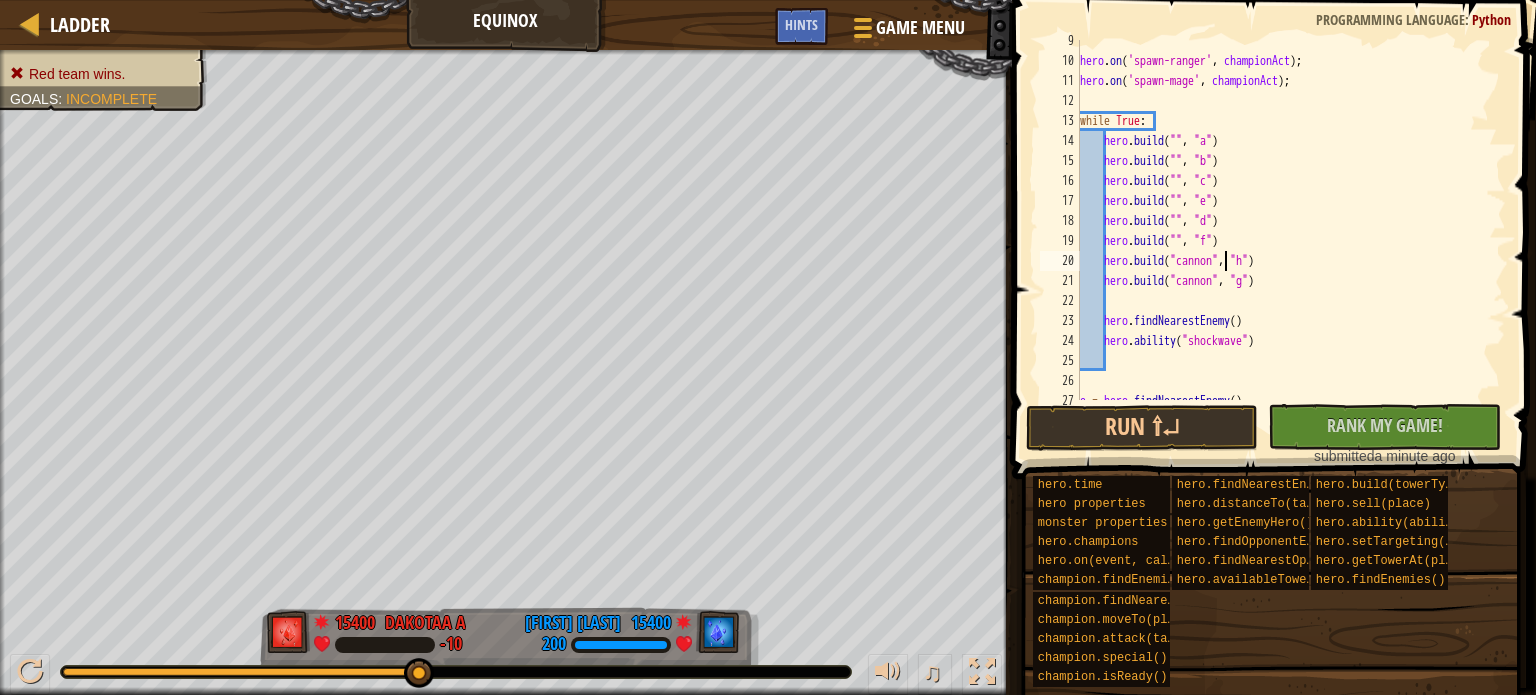 click on "hero . on ( 'spawn-ranger' ,   championAct ) ; hero . on ( 'spawn-mage' ,   championAct ) ; while   True :      hero . build ( "" ,   "a" )      hero . build ( "" ,   "b" )      hero . build ( "" ,   "c" )      hero . build ( "" ,   "e" )      hero . build ( "" ,   "d" )      hero . build ( "" ,   "f" )      hero . build ( "cannon" ,   "h" )      hero . build ( "cannon" ,   "g" )           hero . findNearestEnemy ( )      hero . ability ( "shockwave" )          e   =   hero . findNearestEnemy ( )" at bounding box center (1282, 231) 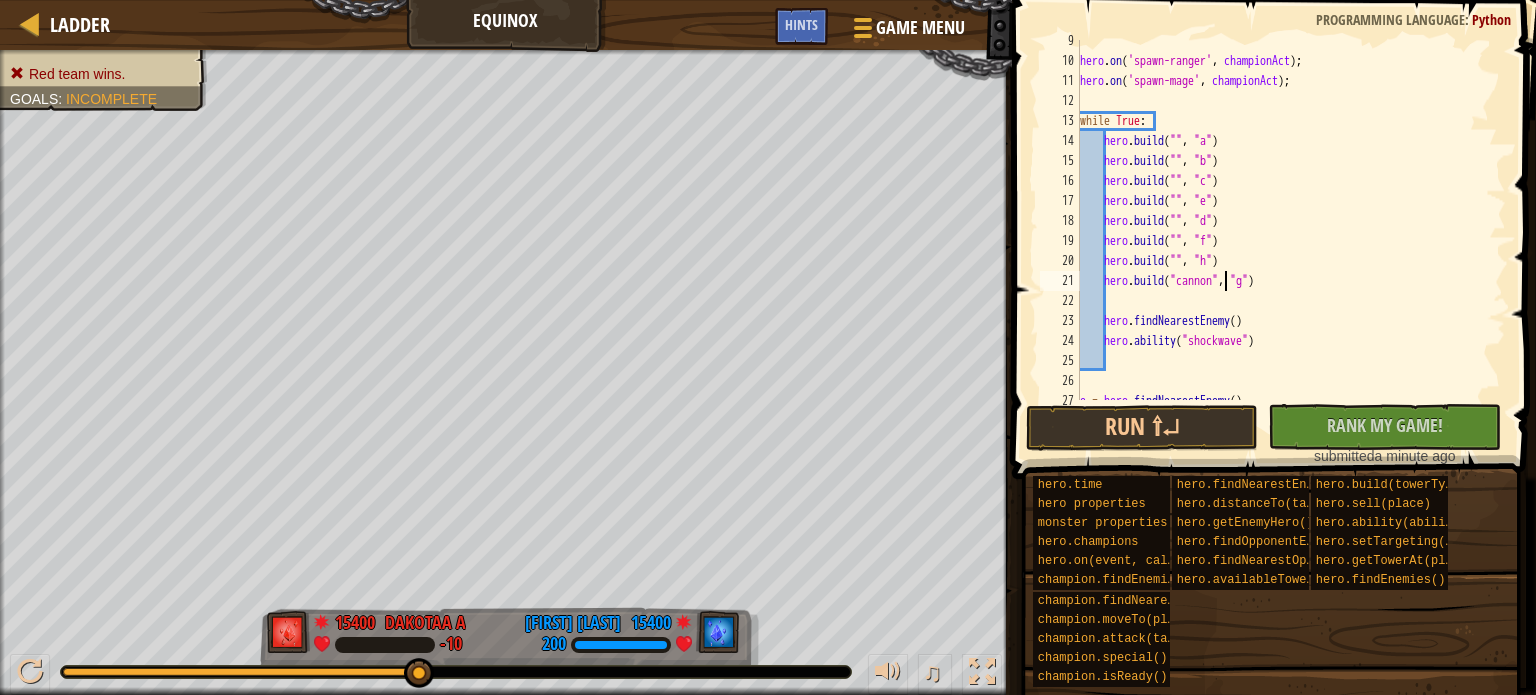 click on "hero . on ( 'spawn-ranger' ,   championAct ) ; hero . on ( 'spawn-mage' ,   championAct ) ; while   True :      hero . build ( "" ,   "a" )      hero . build ( "" ,   "b" )      hero . build ( "" ,   "c" )      hero . build ( "" ,   "e" )      hero . build ( "" ,   "d" )      hero . build ( "" ,   "f" )      hero . build ( "" ,   "h" )      hero . build ( "cannon" ,   "g" )           hero . findNearestEnemy ( )      hero . ability ( "shockwave" )          e   =   hero . findNearestEnemy ( )" at bounding box center [1282, 231] 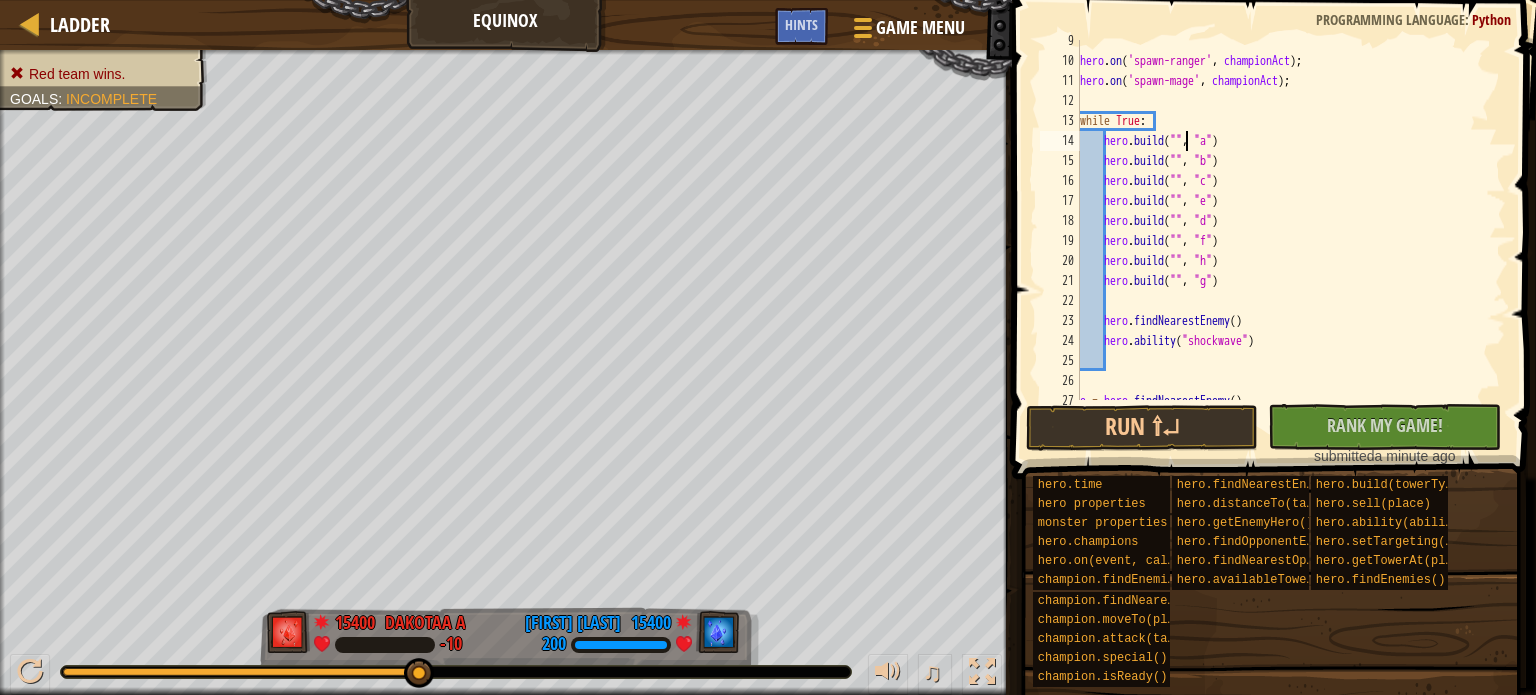 click on "hero . on ( 'spawn-ranger' ,   championAct ) ; hero . on ( 'spawn-mage' ,   championAct ) ; while   True :      hero . build ( "" ,   "a" )      hero . build ( "" ,   "b" )      hero . build ( "" ,   "c" )      hero . build ( "" ,   "e" )      hero . build ( "" ,   "d" )      hero . build ( "" ,   "f" )      hero . build ( "" ,   "h" )      hero . build ( "" ,   "g" )           hero . findNearestEnemy ( )      hero . ability ( "shockwave" )          e   =   hero . findNearestEnemy ( )" at bounding box center [1282, 231] 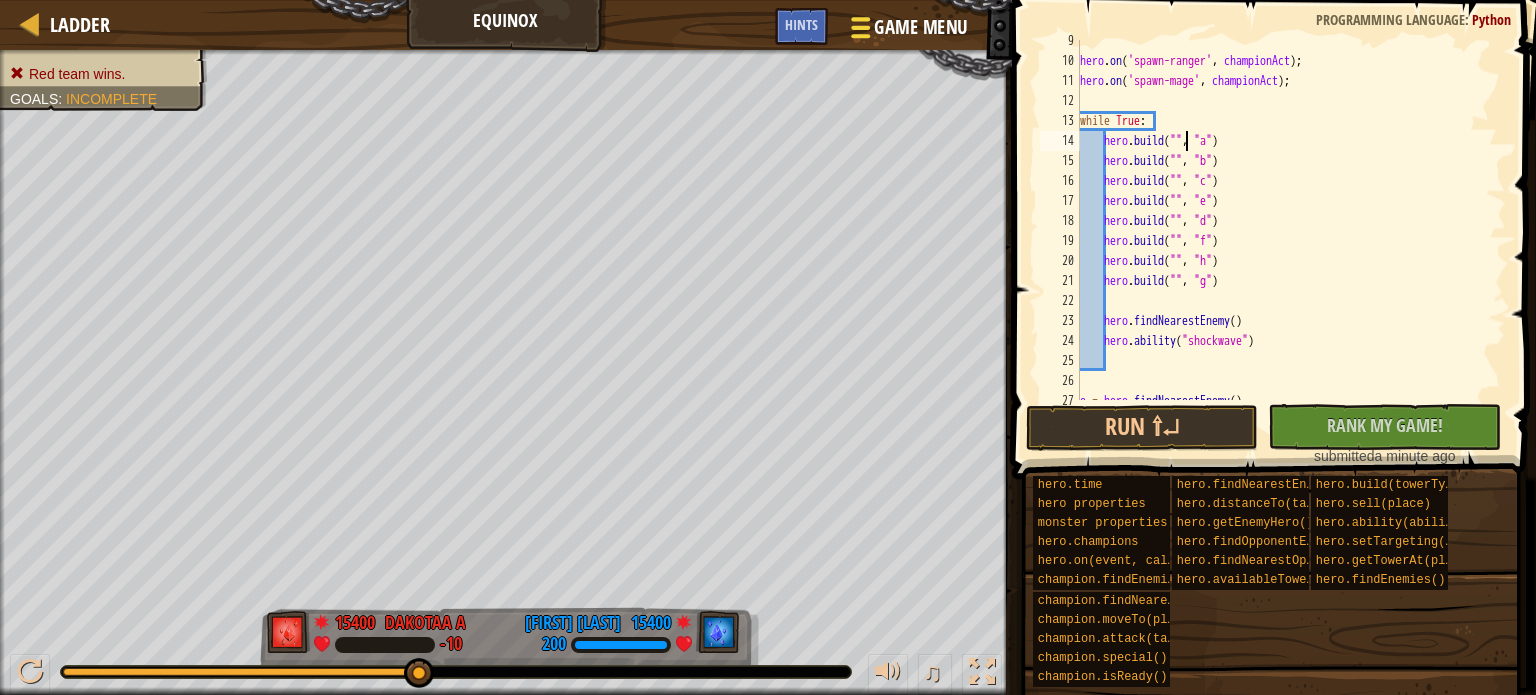 click at bounding box center [860, 19] 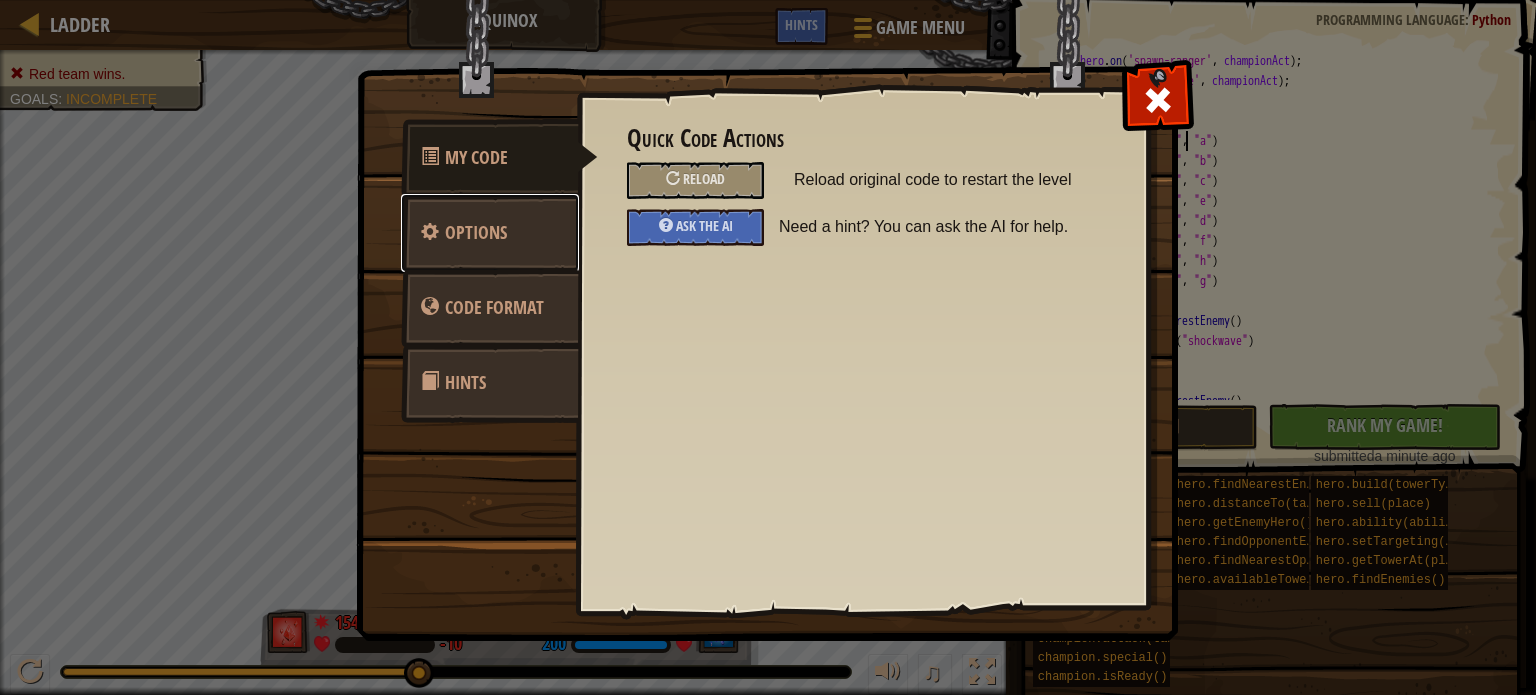 click on "Options" at bounding box center [490, 233] 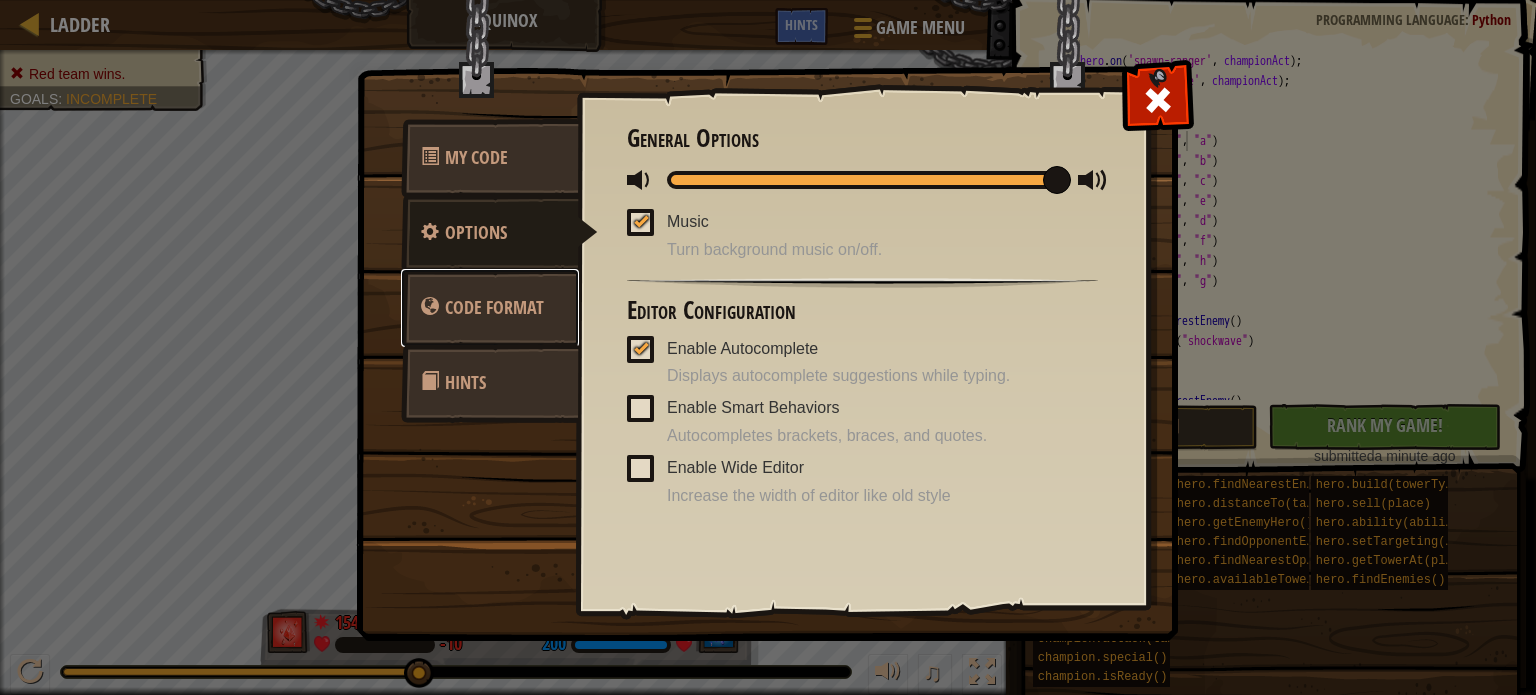 click on "Code Format" at bounding box center [490, 308] 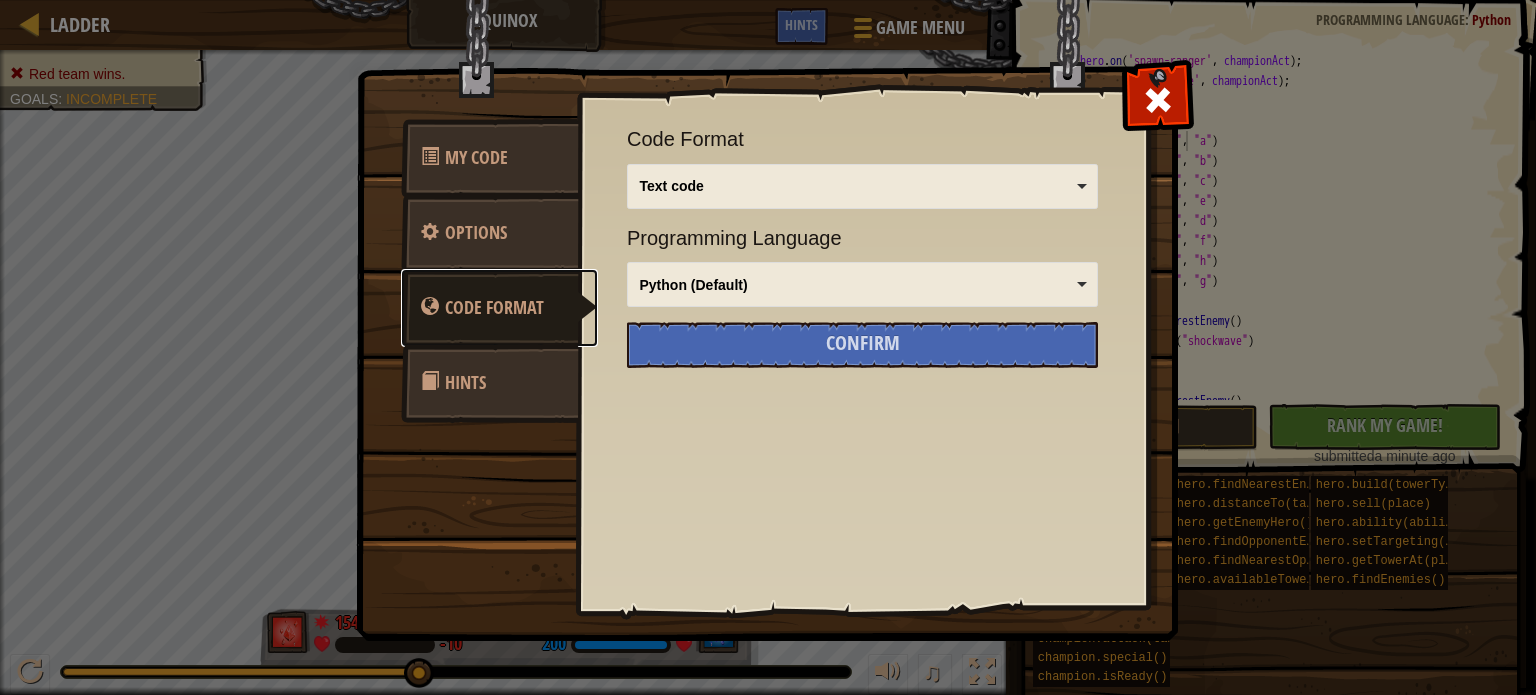 click on "Code Format" at bounding box center [499, 308] 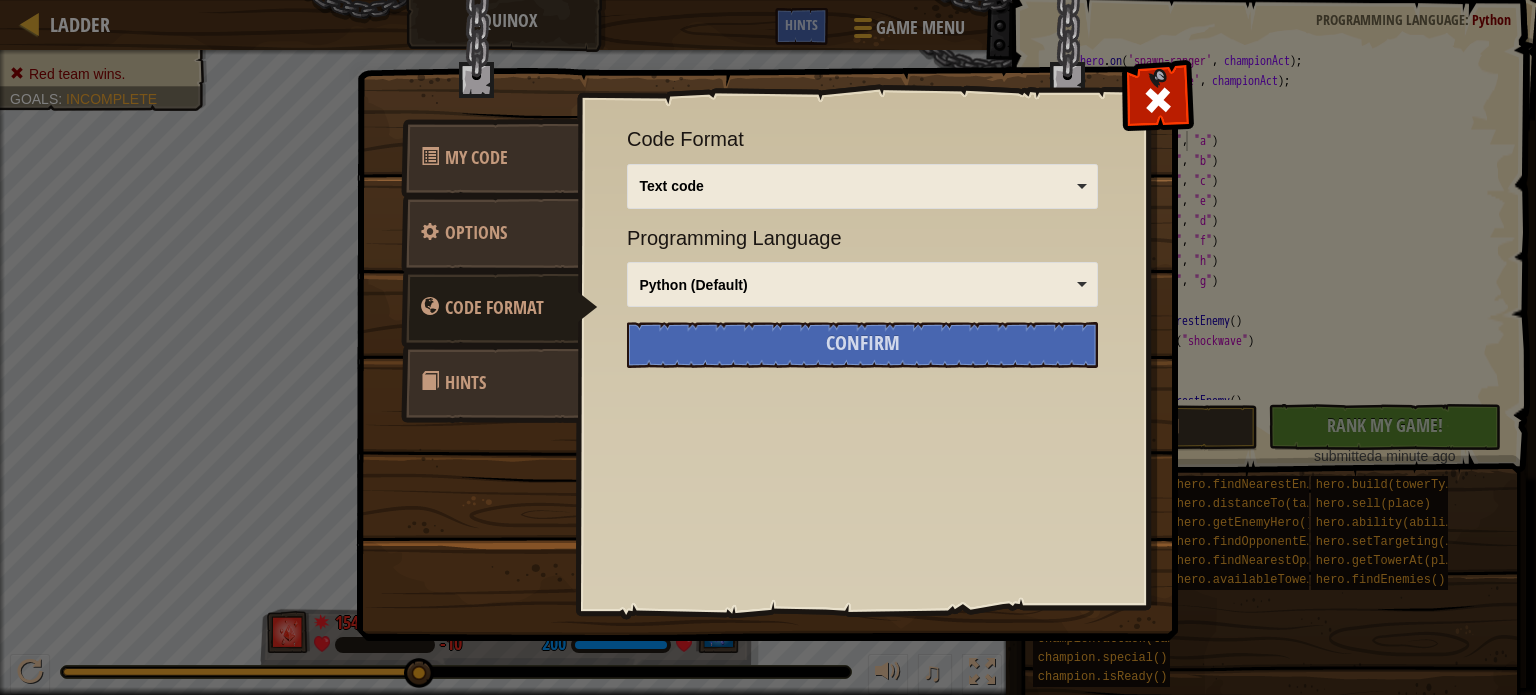 click on "Hints" at bounding box center [490, 383] 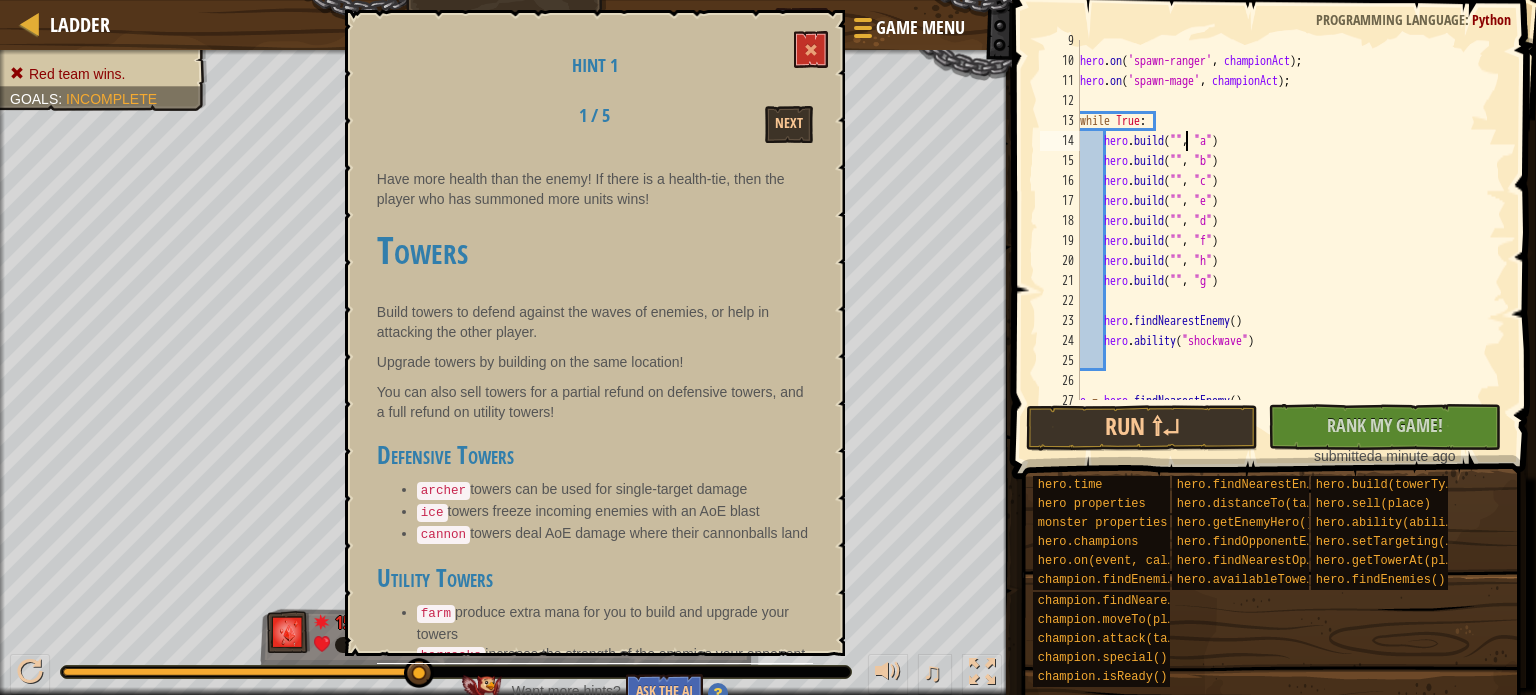 scroll, scrollTop: 244, scrollLeft: 0, axis: vertical 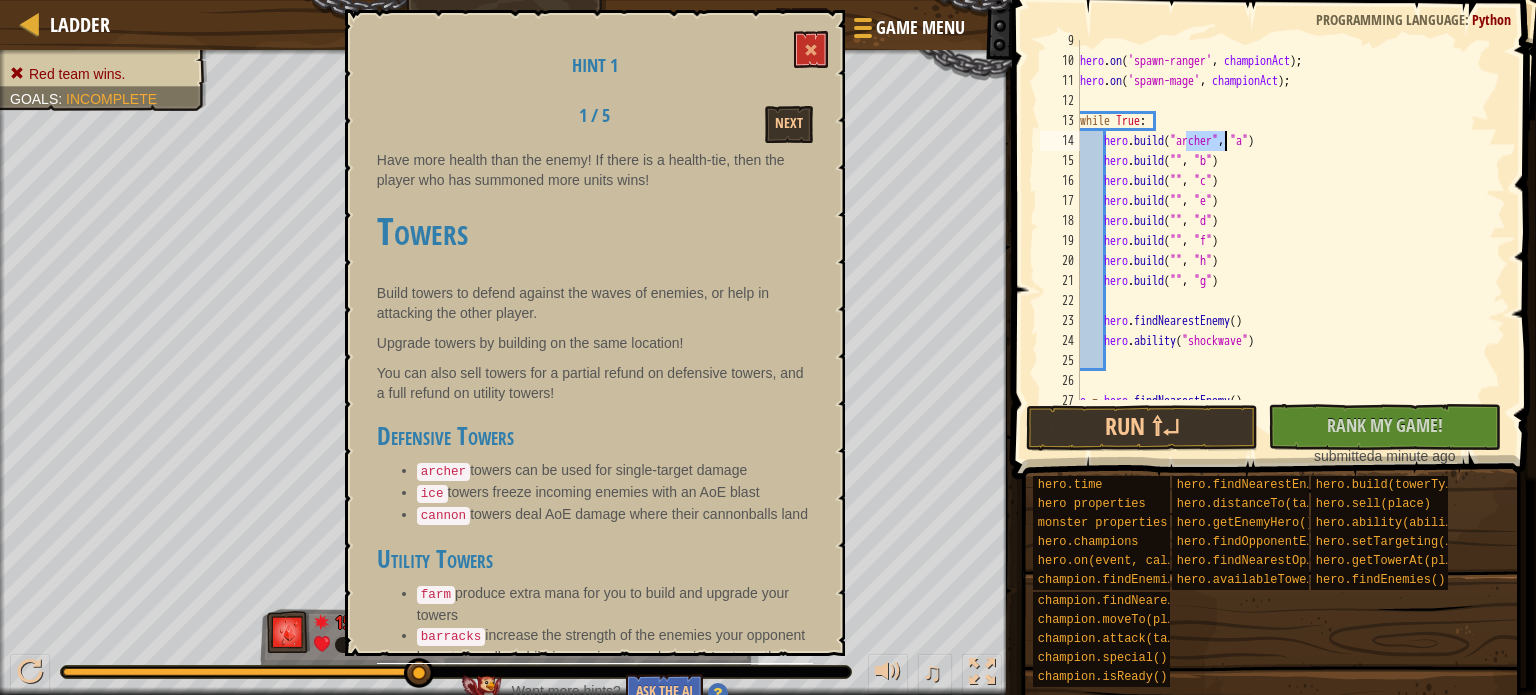 drag, startPoint x: 1184, startPoint y: 138, endPoint x: 1224, endPoint y: 140, distance: 40.04997 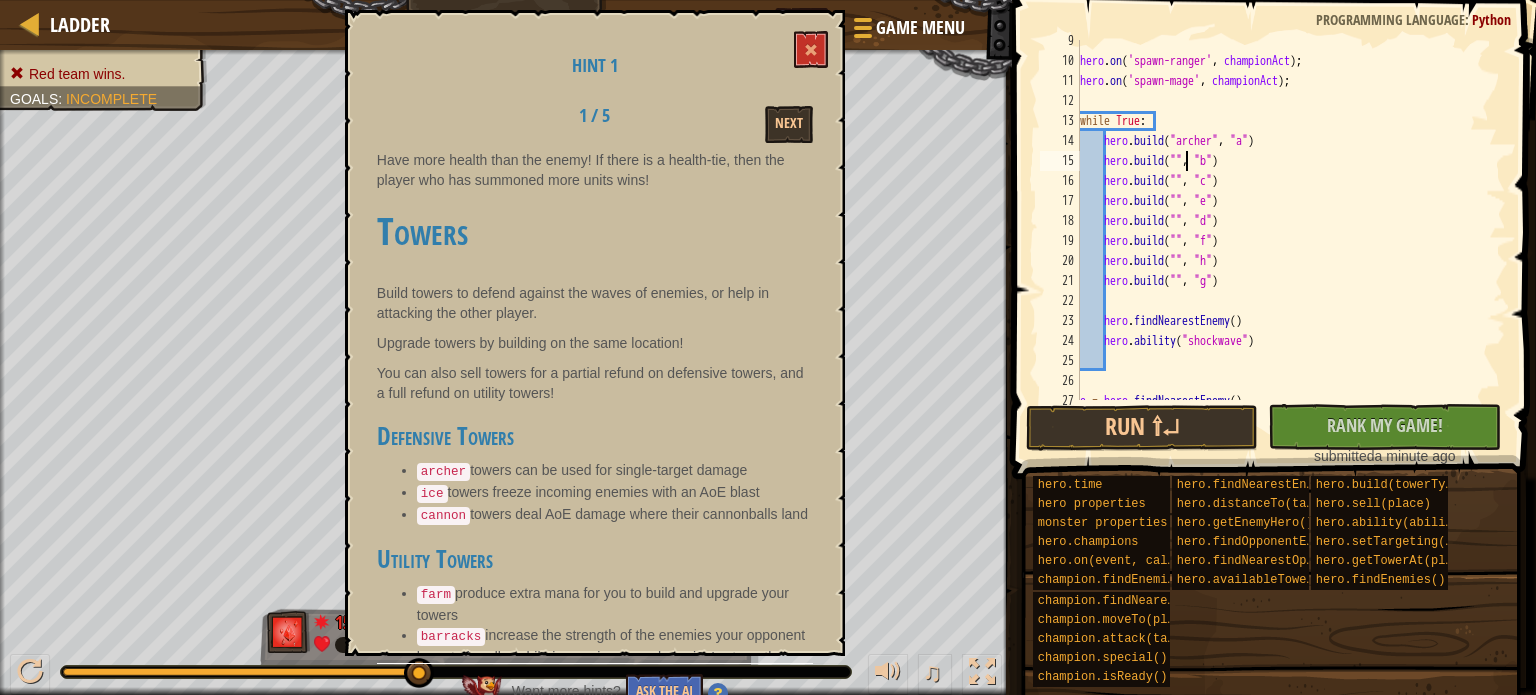 click on "hero . on ( 'spawn-ranger' ,   championAct ) ; hero . on ( 'spawn-mage' ,   championAct ) ; while   True :      hero . build ( "archer" ,   "a" )      hero . build ( "" ,   "b" )      hero . build ( "" ,   "c" )      hero . build ( "" ,   "e" )      hero . build ( "" ,   "d" )      hero . build ( "" ,   "f" )      hero . build ( "" ,   "h" )      hero . build ( "" ,   "g" )           hero . findNearestEnemy ( )      hero . ability ( "shockwave" )          e   =   hero . findNearestEnemy ( )" at bounding box center (1282, 231) 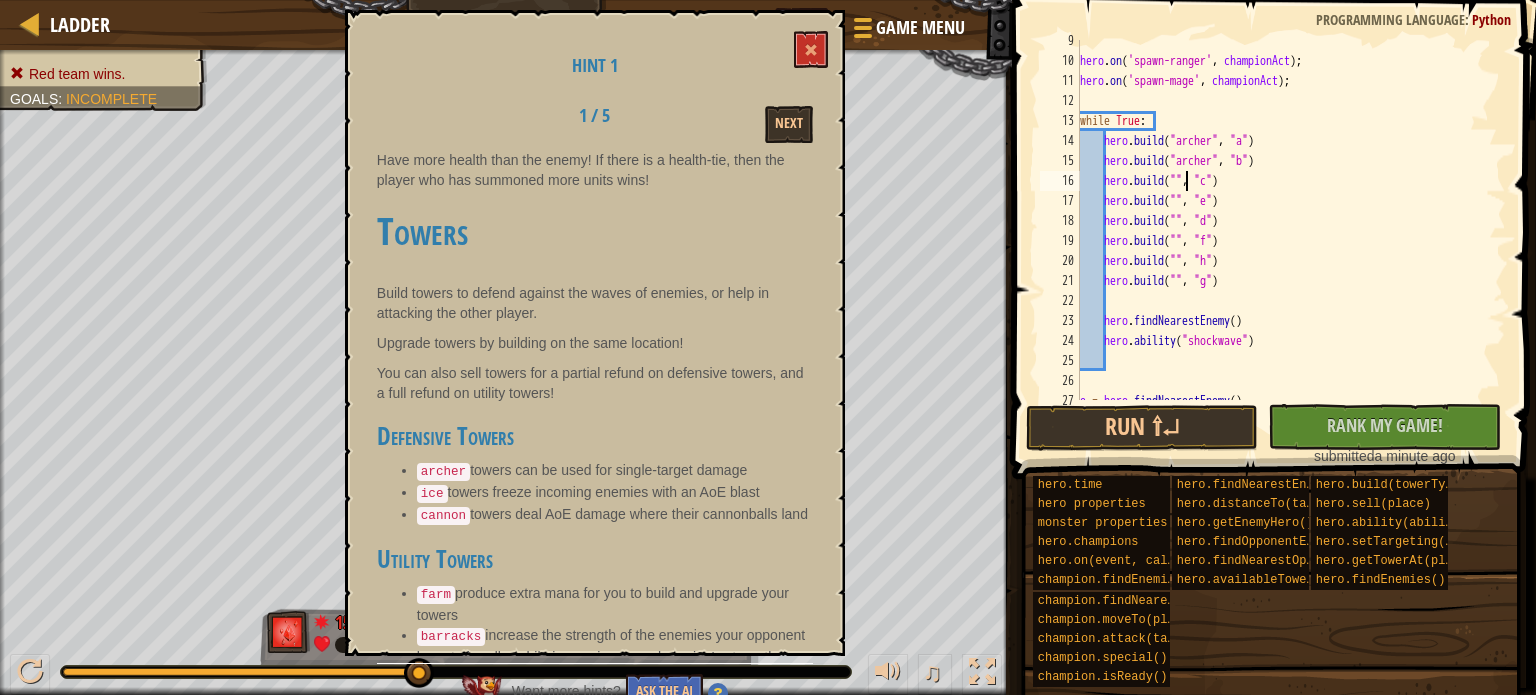click on "hero . on ( 'spawn-ranger' ,   championAct ) ; hero . on ( 'spawn-mage' ,   championAct ) ; while   True :      hero . build ( "archer" ,   "a" )      hero . build ( "archer" ,   "b" )      hero . build ( "" ,   "c" )      hero . build ( "" ,   "e" )      hero . build ( "" ,   "d" )      hero . build ( "" ,   "f" )      hero . build ( "" ,   "h" )      hero . build ( "" ,   "g" )           hero . findNearestEnemy ( )      hero . ability ( "shockwave" )          e   =   hero . findNearestEnemy ( )" at bounding box center (1282, 231) 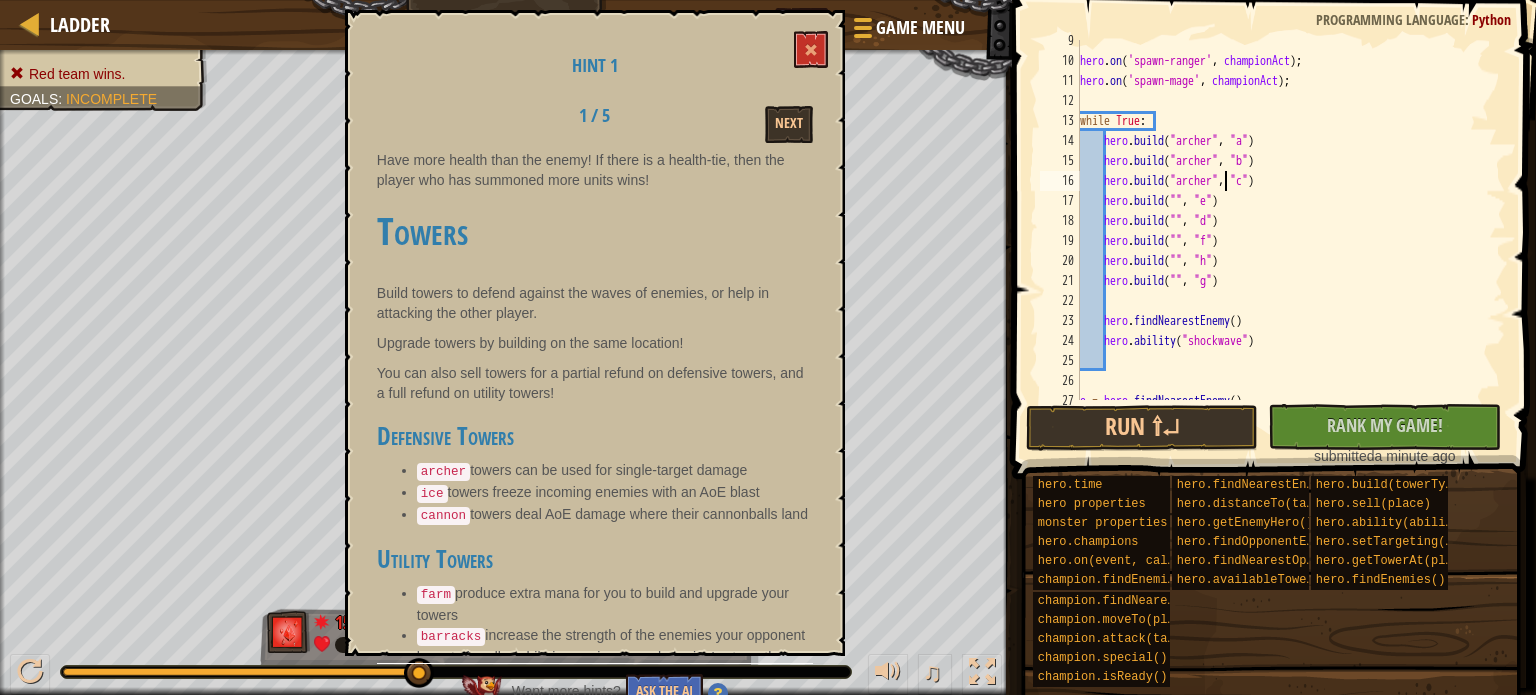 click on "hero . on ( 'spawn-ranger' ,   championAct ) ; hero . on ( 'spawn-mage' ,   championAct ) ; while   True :      hero . build ( "archer" ,   "a" )      hero . build ( "archer" ,   "b" )      hero . build ( "archer" ,   "c" )      hero . build ( "" ,   "e" )      hero . build ( "" ,   "d" )      hero . build ( "" ,   "f" )      hero . build ( "" ,   "h" )      hero . build ( "" ,   "g" )           hero . findNearestEnemy ( )      hero . ability ( "shockwave" )          e   =   hero . findNearestEnemy ( )" at bounding box center [1282, 231] 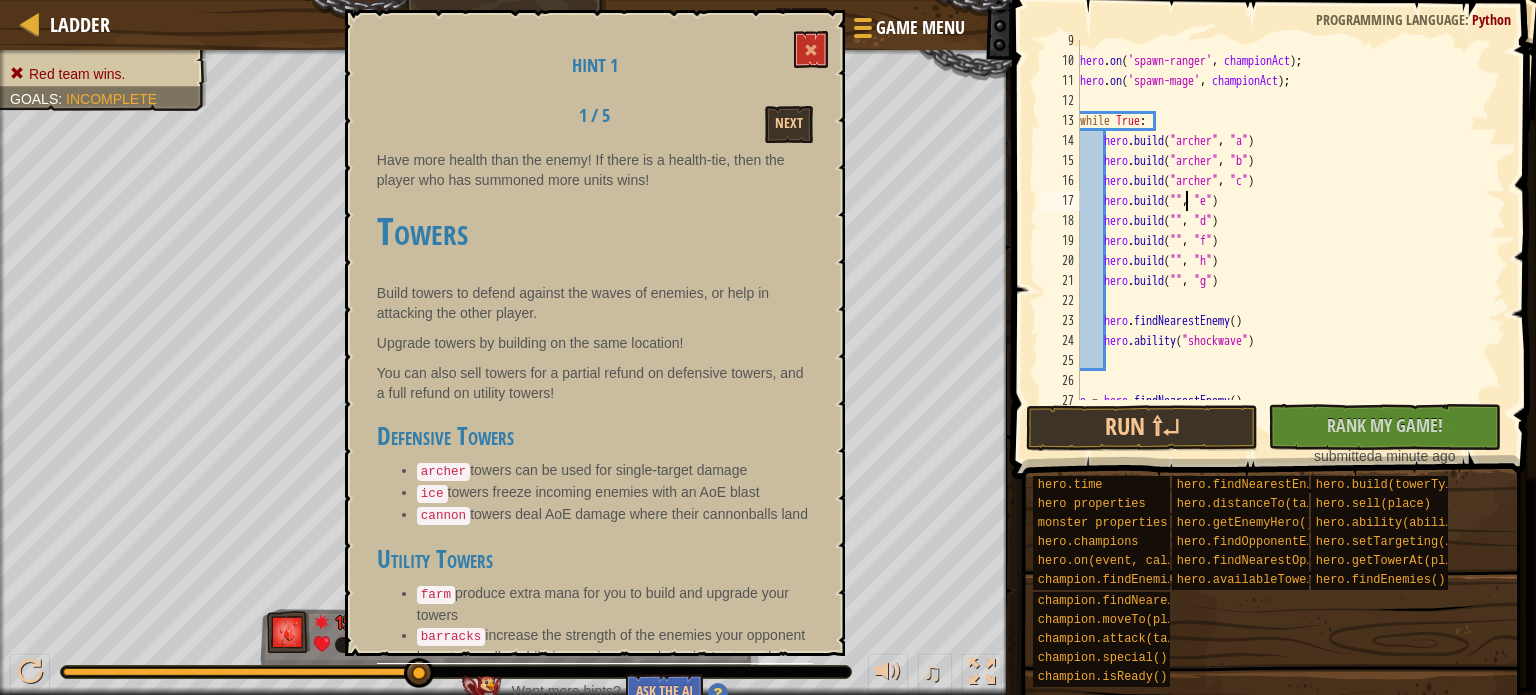 paste on "archer" 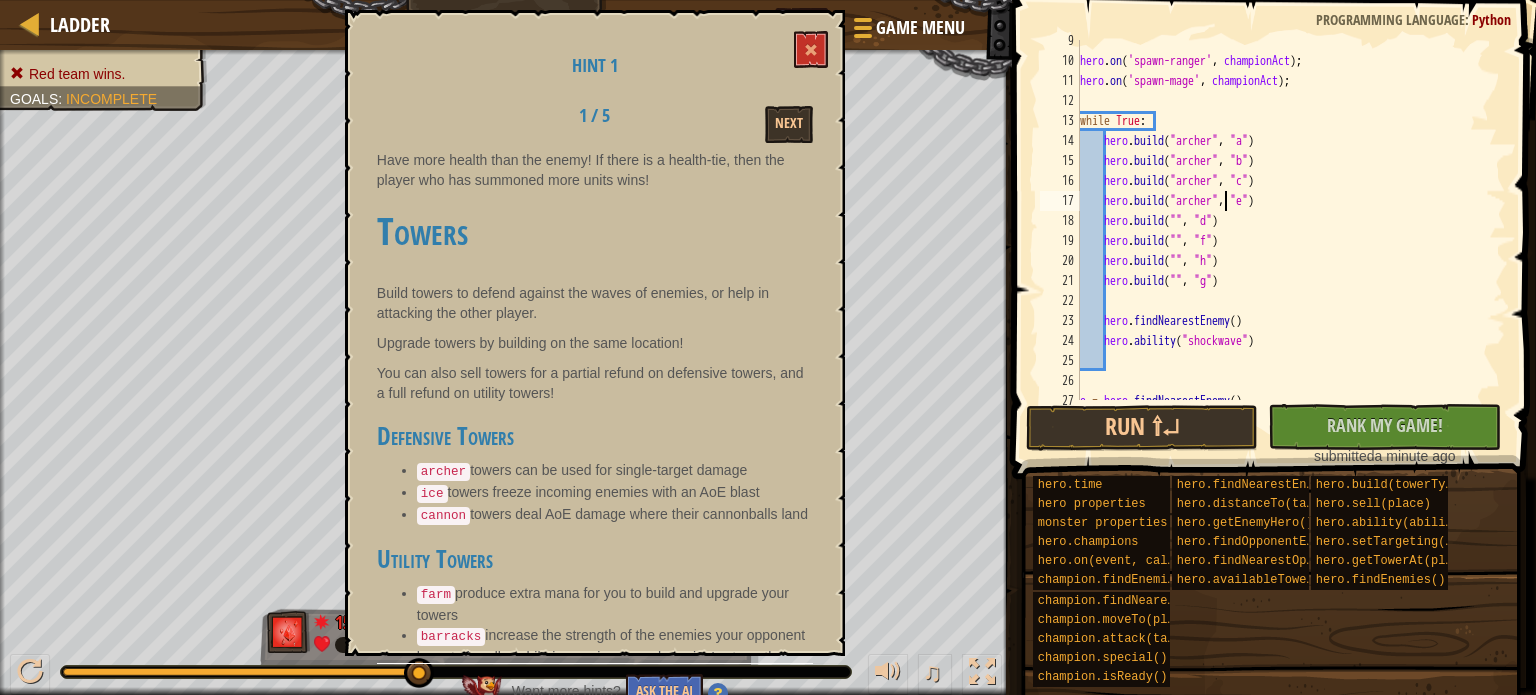 click on "hero . on ( 'spawn-ranger' ,   championAct ) ; hero . on ( 'spawn-mage' ,   championAct ) ; while   True :      hero . build ( "archer" ,   "a" )      hero . build ( "archer" ,   "b" )      hero . build ( "archer" ,   "c" )      hero . build ( "archer" ,   "e" )      hero . build ( "" ,   "d" )      hero . build ( "" ,   "f" )      hero . build ( "" ,   "h" )      hero . build ( "" ,   "g" )           hero . findNearestEnemy ( )      hero . ability ( "shockwave" )          e   =   hero . findNearestEnemy ( )" at bounding box center [1282, 231] 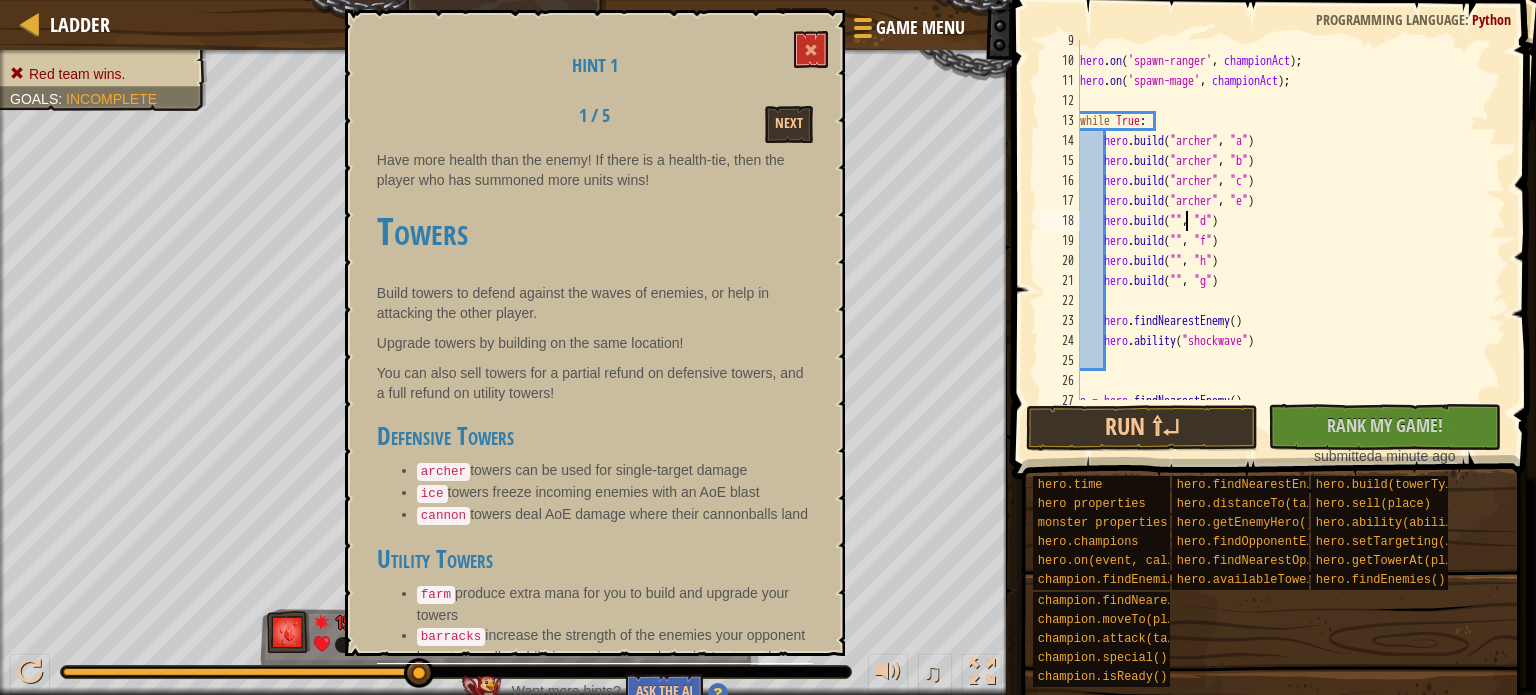 paste on "archer" 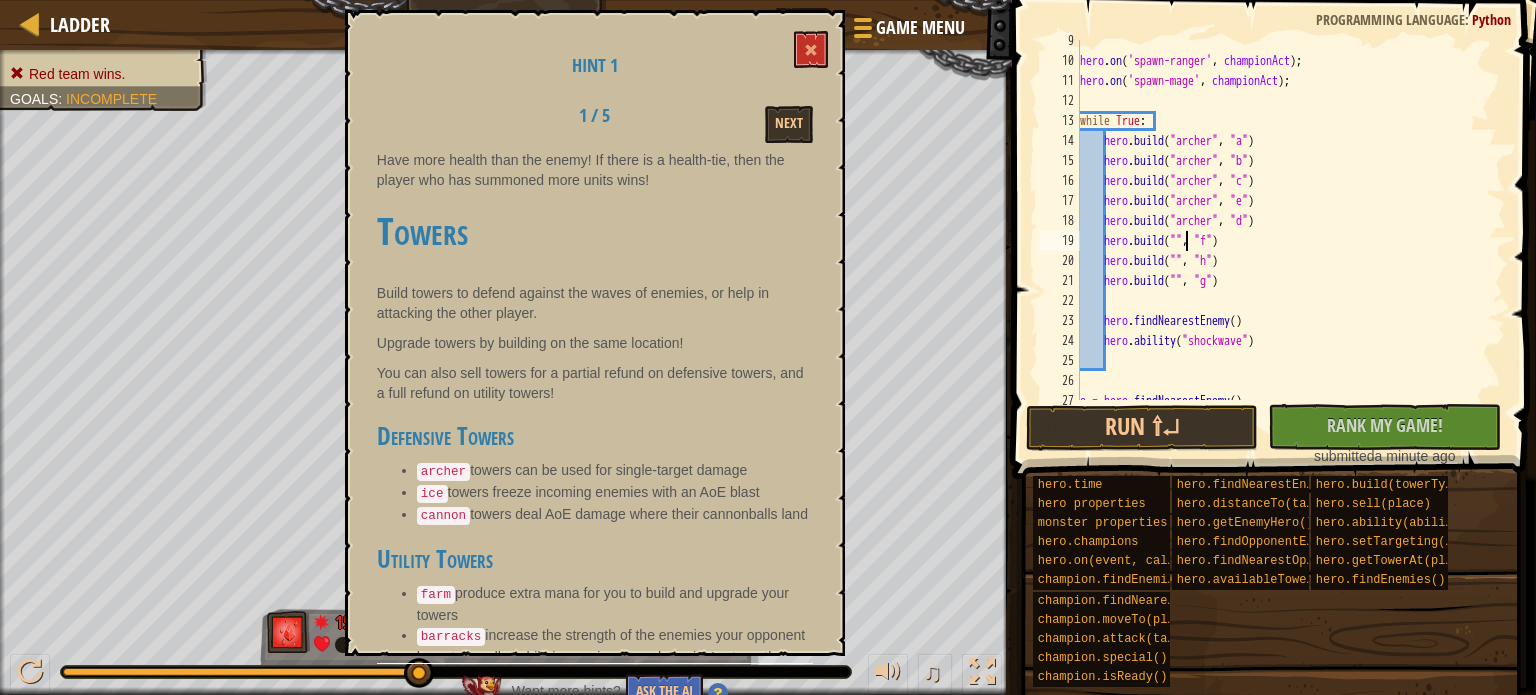 click on "hero . on ( 'spawn-ranger' ,   championAct ) ; hero . on ( 'spawn-mage' ,   championAct ) ; while   True :      hero . build ( "archer" ,   "a" )      hero . build ( "archer" ,   "b" )      hero . build ( "archer" ,   "c" )      hero . build ( "archer" ,   "e" )      hero . build ( "archer" ,   "d" )      hero . build ( "" ,   "f" )      hero . build ( "" ,   "h" )      hero . build ( "" ,   "g" )           hero . findNearestEnemy ( )      hero . ability ( "shockwave" )          e   =   hero . findNearestEnemy ( )" at bounding box center (1282, 231) 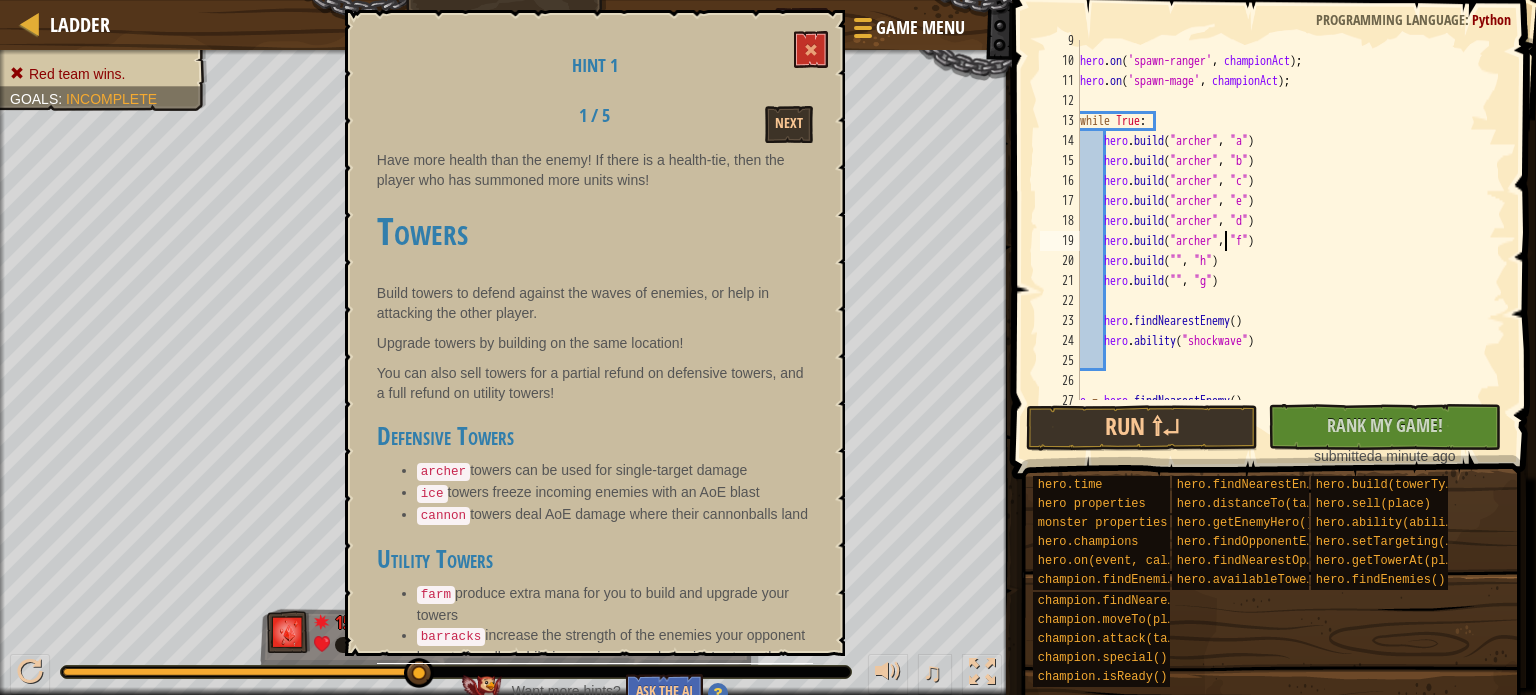 click on "hero . on ( 'spawn-ranger' ,   championAct ) ; hero . on ( 'spawn-mage' ,   championAct ) ; while   True :      hero . build ( "archer" ,   "a" )      hero . build ( "archer" ,   "b" )      hero . build ( "archer" ,   "c" )      hero . build ( "archer" ,   "e" )      hero . build ( "archer" ,   "d" )      hero . build ( "archer" ,   "f" )      hero . build ( "" ,   "h" )      hero . build ( "" ,   "g" )           hero . findNearestEnemy ( )      hero . ability ( "shockwave" )          e   =   hero . findNearestEnemy ( )" at bounding box center [1282, 231] 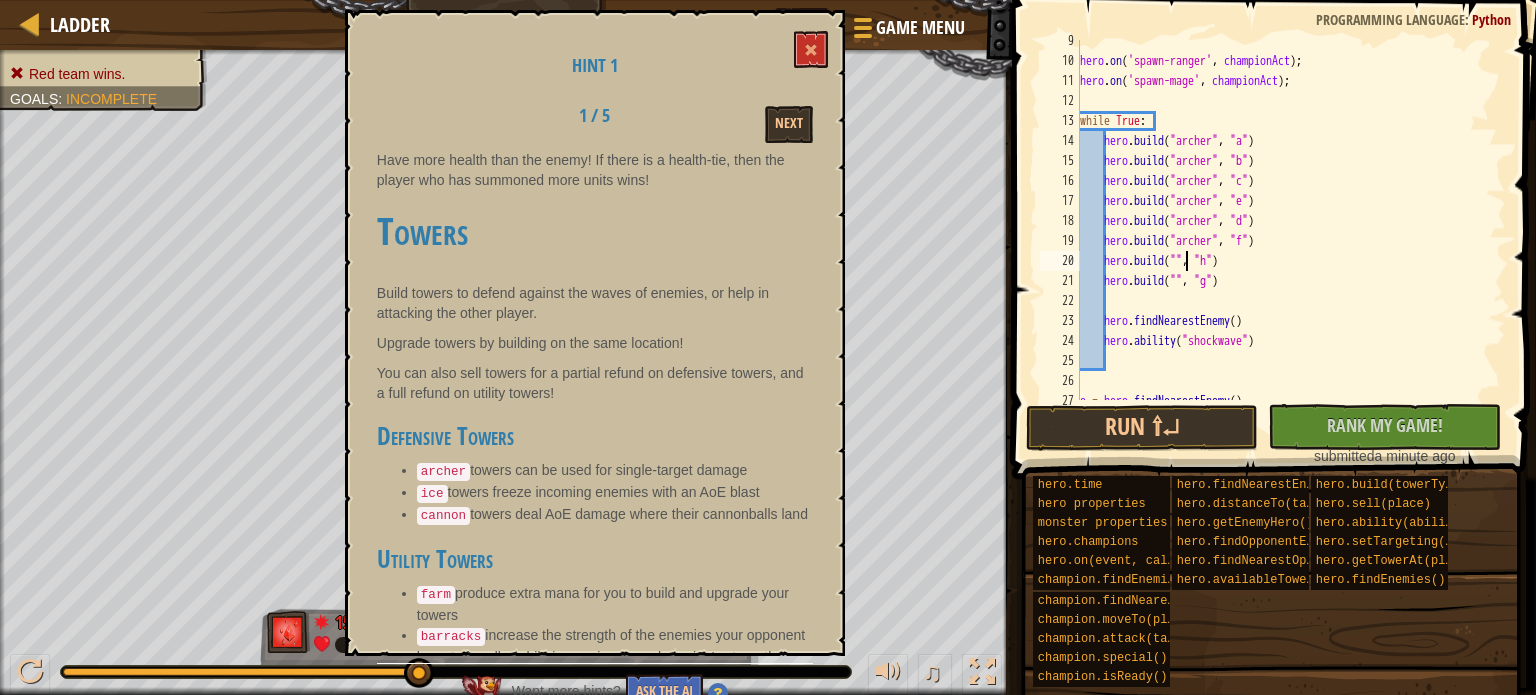 paste on "archer" 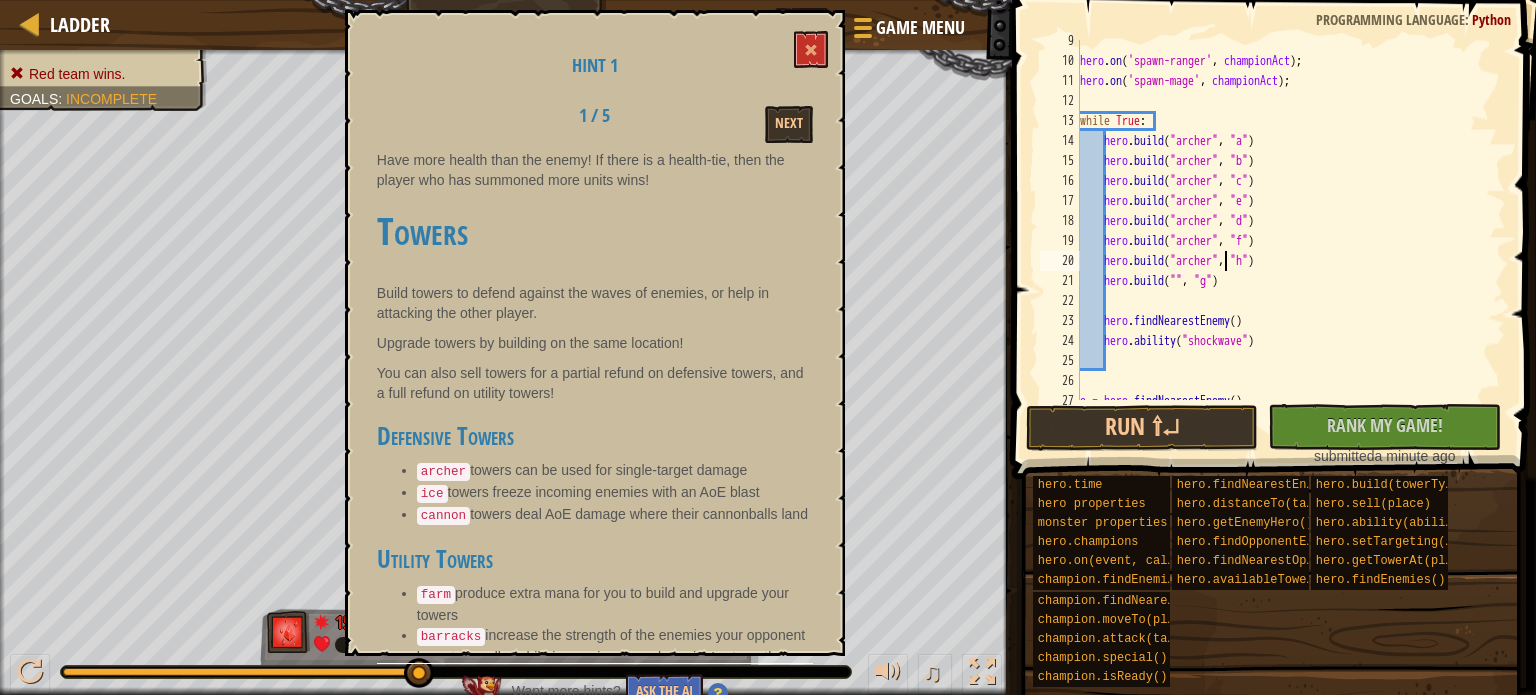 click on "hero . on ( 'spawn-ranger' ,   championAct ) ; hero . on ( 'spawn-mage' ,   championAct ) ; while   True :      hero . build ( "archer" ,   "a" )      hero . build ( "archer" ,   "b" )      hero . build ( "archer" ,   "c" )      hero . build ( "archer" ,   "e" )      hero . build ( "archer" ,   "d" )      hero . build ( "archer" ,   "f" )      hero . build ( "archer" ,   "h" )      hero . build ( "" ,   "g" )           hero . findNearestEnemy ( )      hero . ability ( "shockwave" )          e   =   hero . findNearestEnemy ( )" at bounding box center (1282, 231) 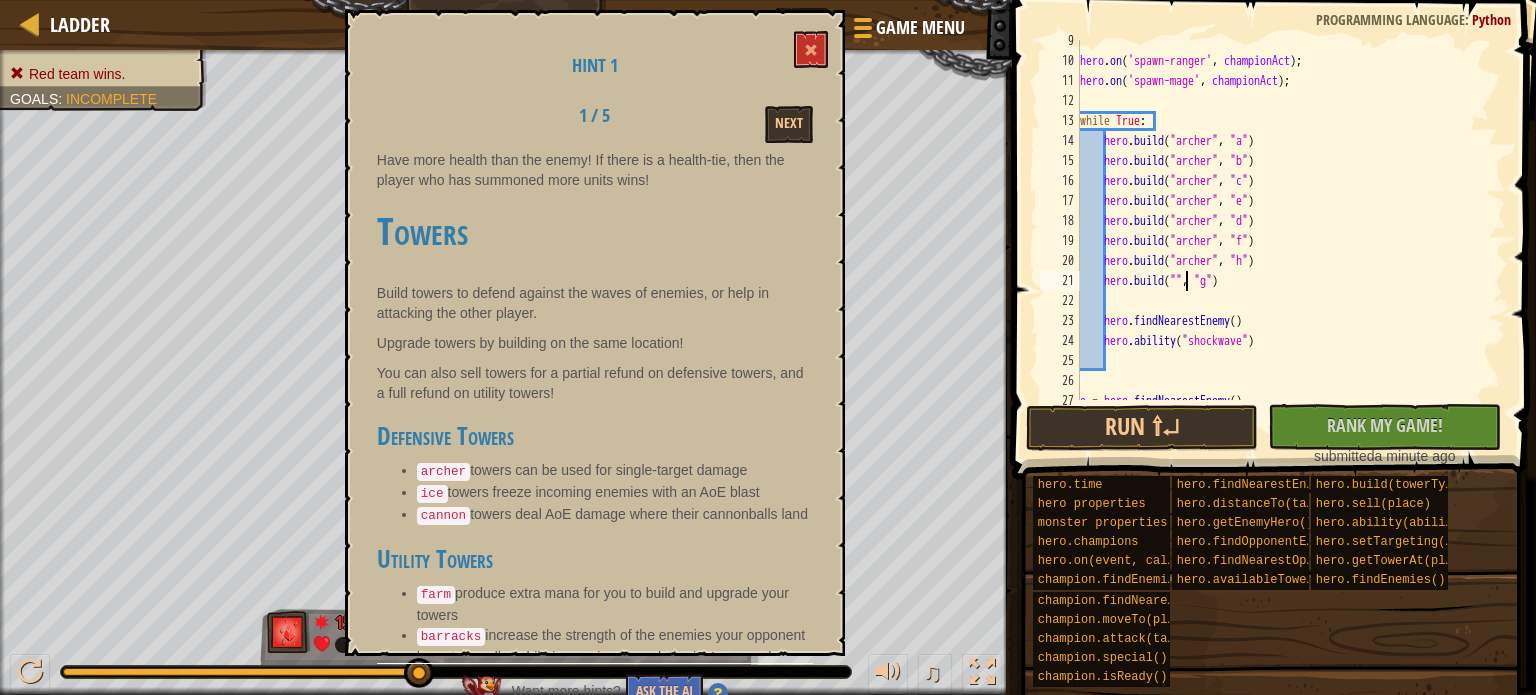 paste on "archer" 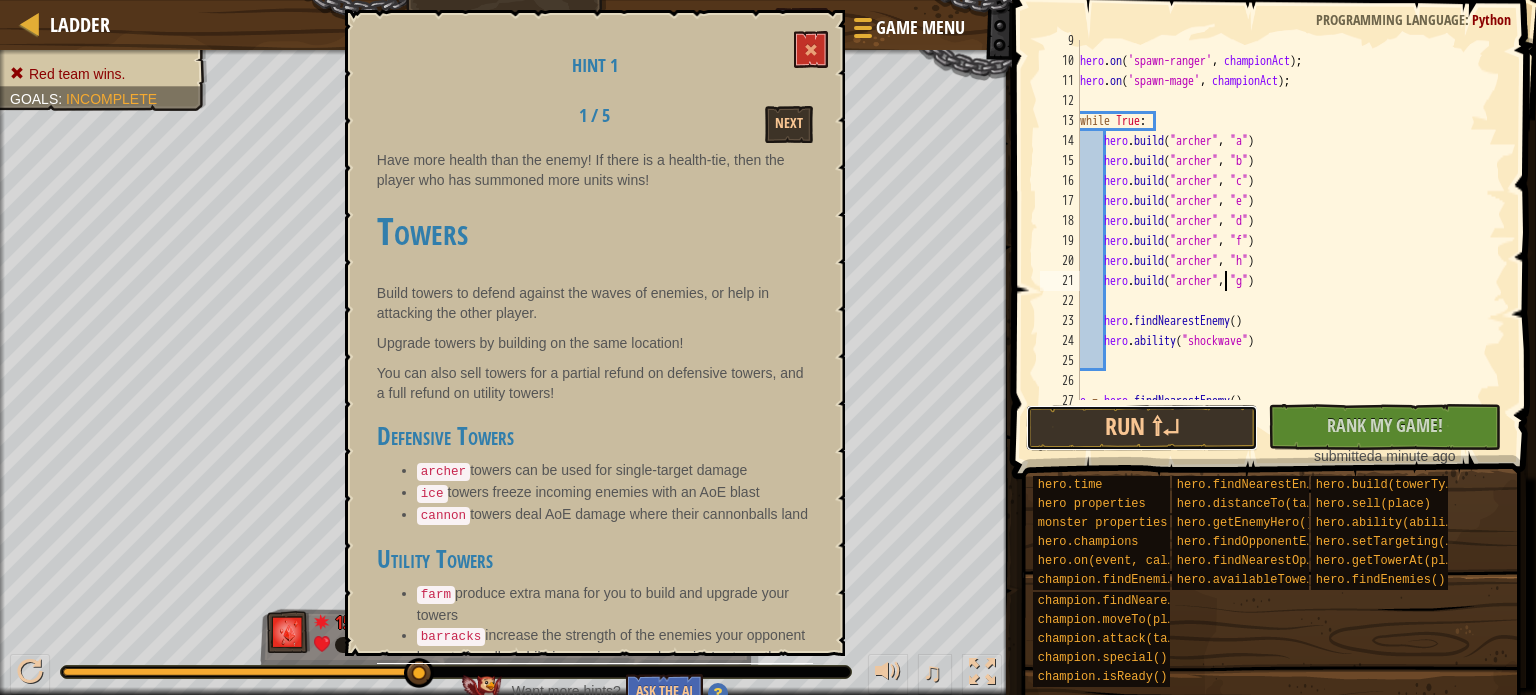 drag, startPoint x: 1185, startPoint y: 411, endPoint x: 832, endPoint y: 52, distance: 503.4779 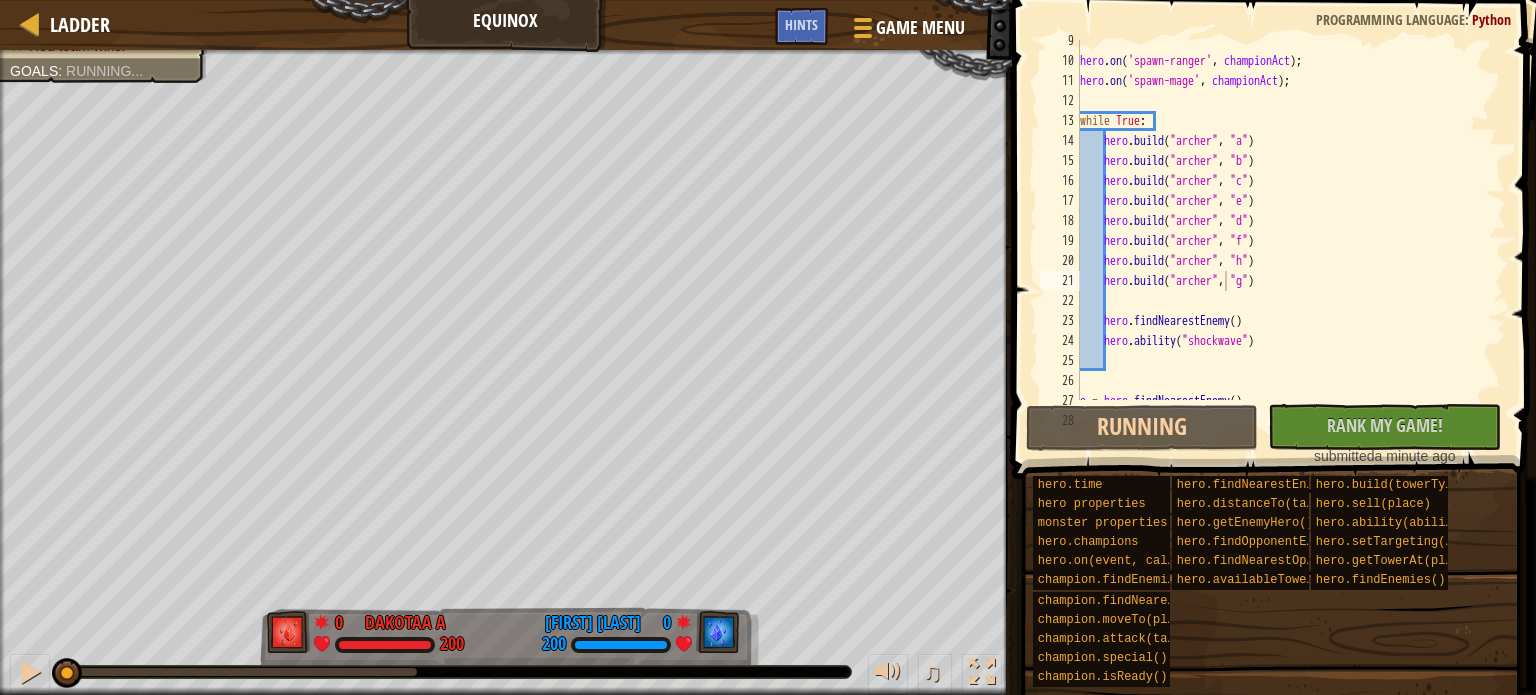 click on "Game Menu Done Hints" at bounding box center [876, 31] 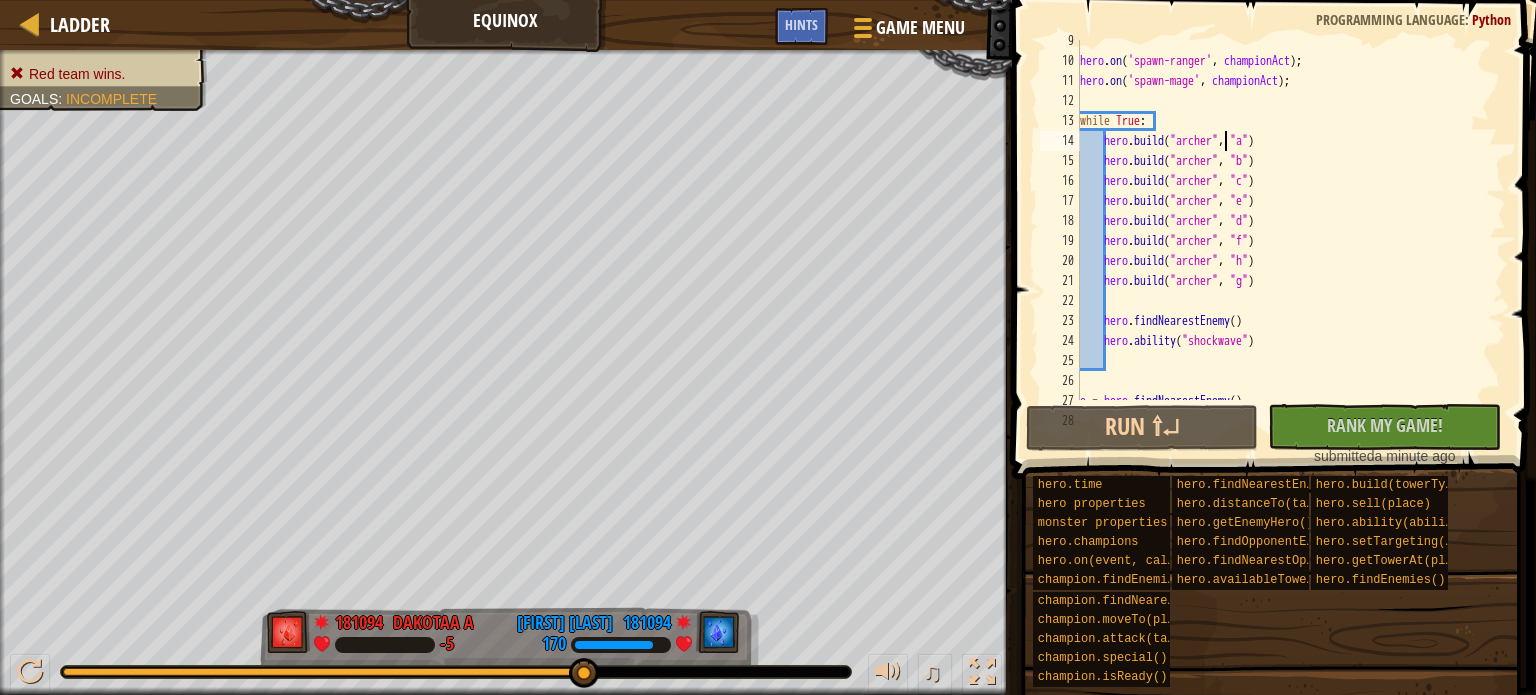click on "hero . on ( 'spawn-ranger' ,   championAct ) ; hero . on ( 'spawn-mage' ,   championAct ) ; while   True :      hero . build ( "archer" ,   "a" )      hero . build ( "archer" ,   "b" )      hero . build ( "archer" ,   "c" )      hero . build ( "archer" ,   "e" )      hero . build ( "archer" ,   "d" )      hero . build ( "archer" ,   "f" )      hero . build ( "archer" ,   "h" )      hero . build ( "archer" ,   "g" )           hero . findNearestEnemy ( )      hero . ability ( "shockwave" )          e   =   hero . findNearestEnemy ( )" at bounding box center [1282, 231] 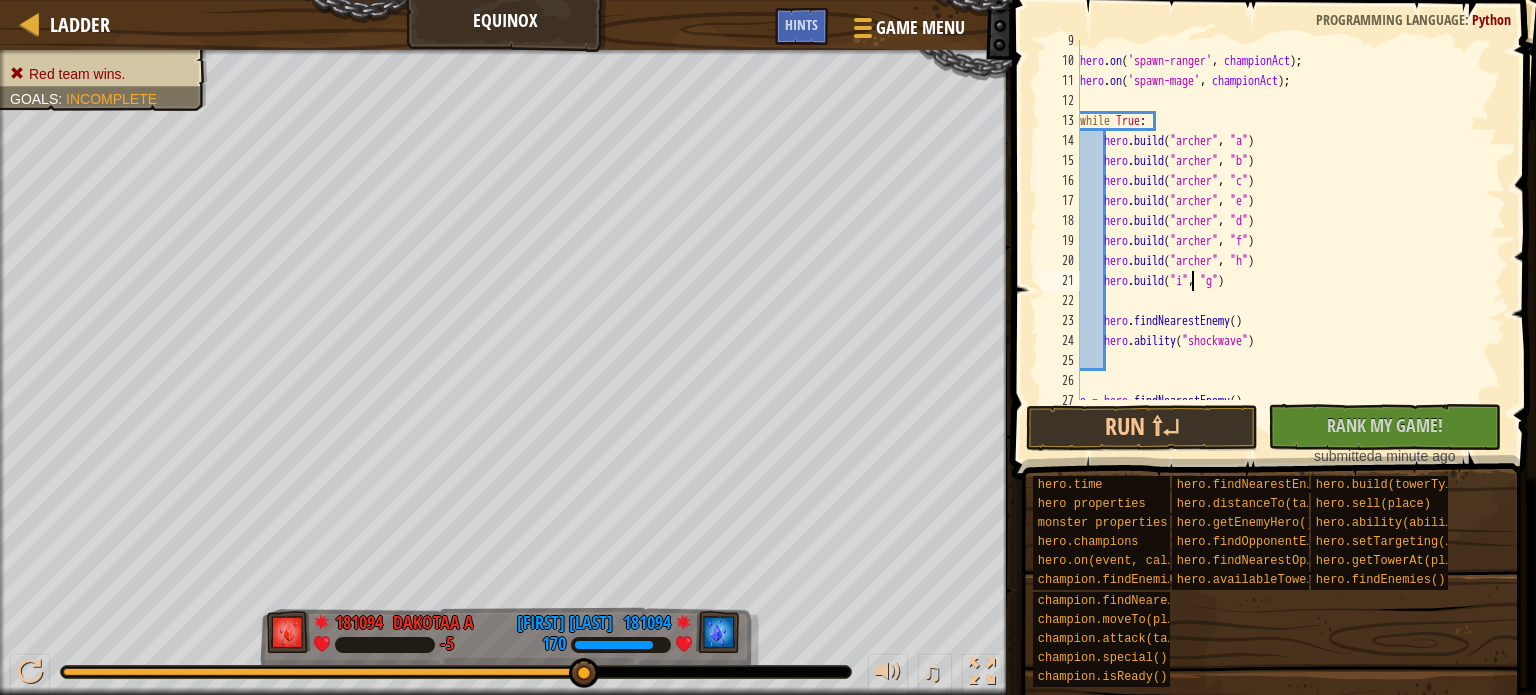 scroll, scrollTop: 9, scrollLeft: 9, axis: both 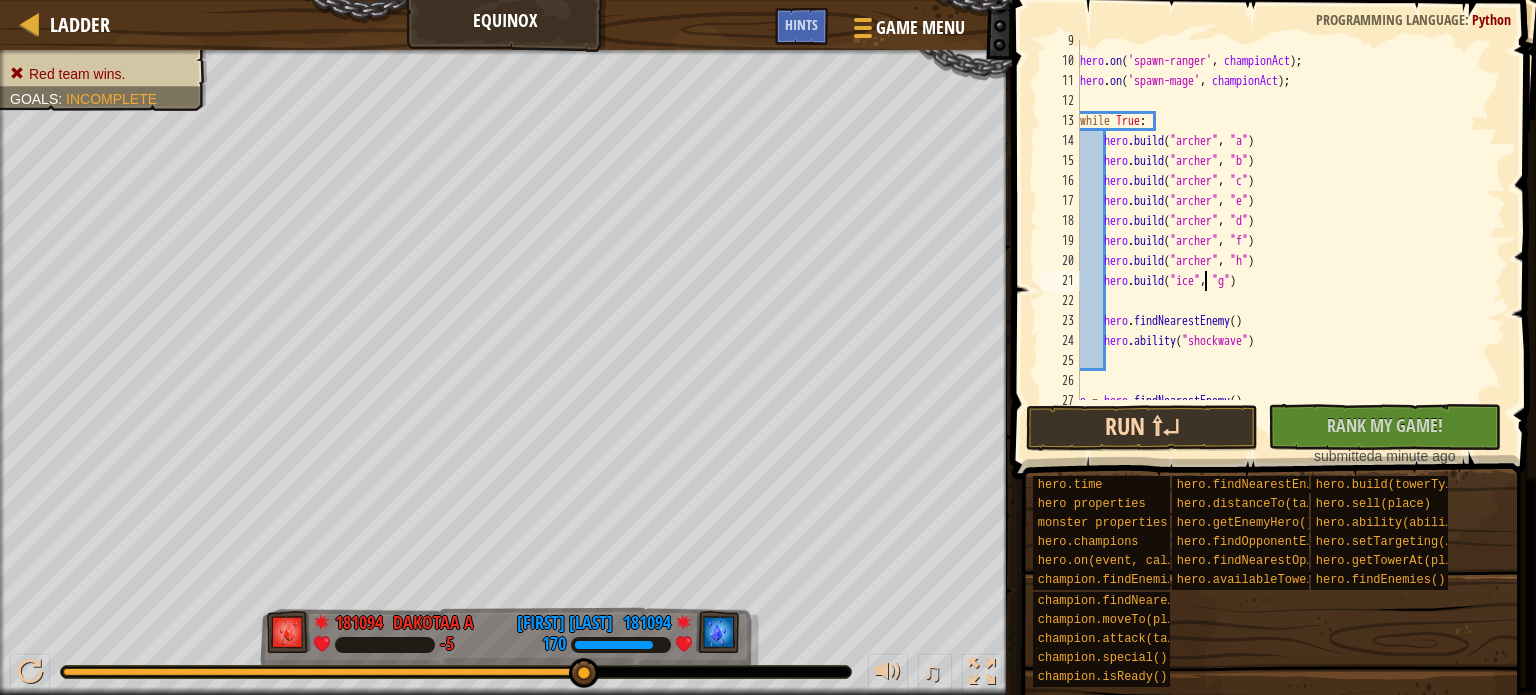 type on "hero.build("ice", "g")" 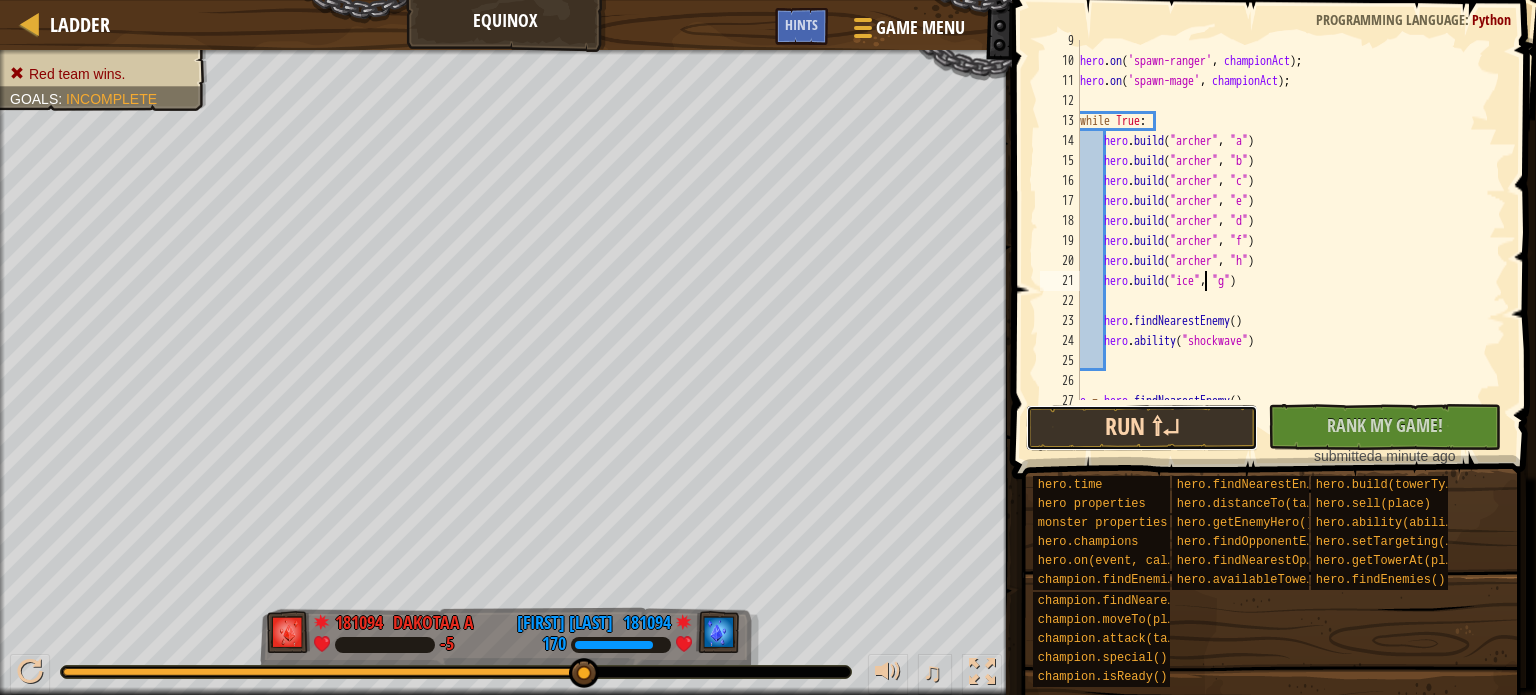 click on "Run ⇧↵" at bounding box center (1142, 428) 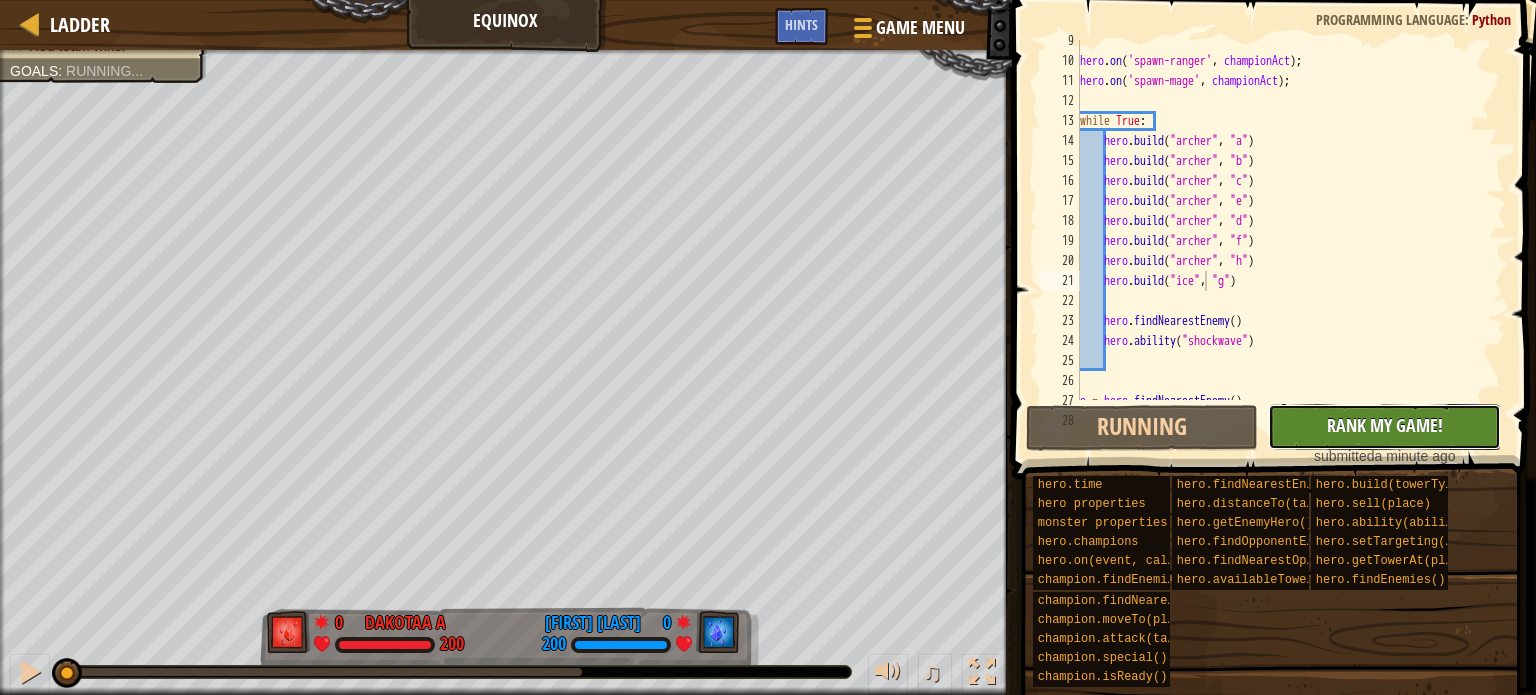 click on "Rank My Game!" at bounding box center [1385, 425] 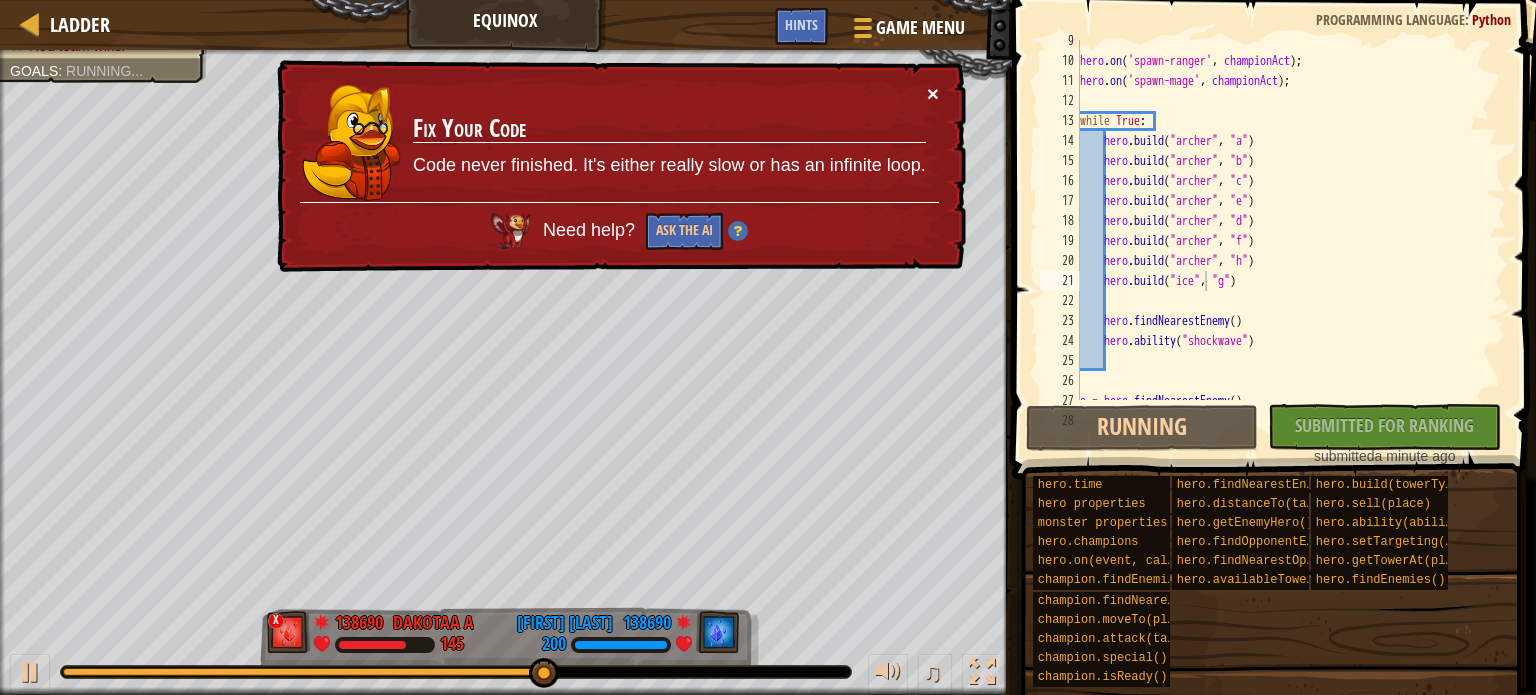 click on "×" at bounding box center [933, 93] 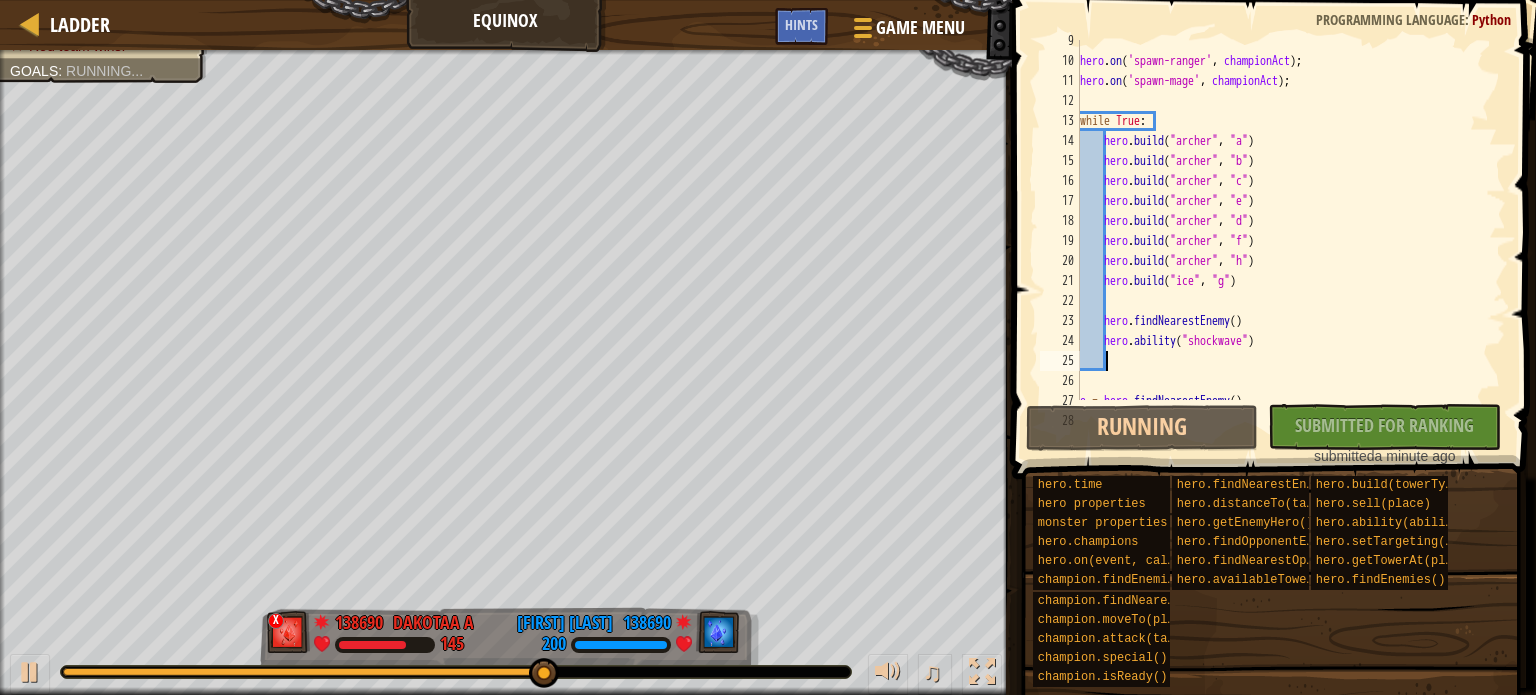 click on "hero . on ( 'spawn-ranger' ,   championAct ) ; hero . on ( 'spawn-mage' ,   championAct ) ; while   True :      hero . build ( "archer" ,   "a" )      hero . build ( "archer" ,   "b" )      hero . build ( "archer" ,   "c" )      hero . build ( "archer" ,   "e" )      hero . build ( "archer" ,   "d" )      hero . build ( "archer" ,   "f" )      hero . build ( "archer" ,   "h" )      hero . build ( "ice" ,   "g" )           hero . findNearestEnemy ( )      hero . ability ( "shockwave" )          e   =   hero . findNearestEnemy ( )" at bounding box center (1282, 231) 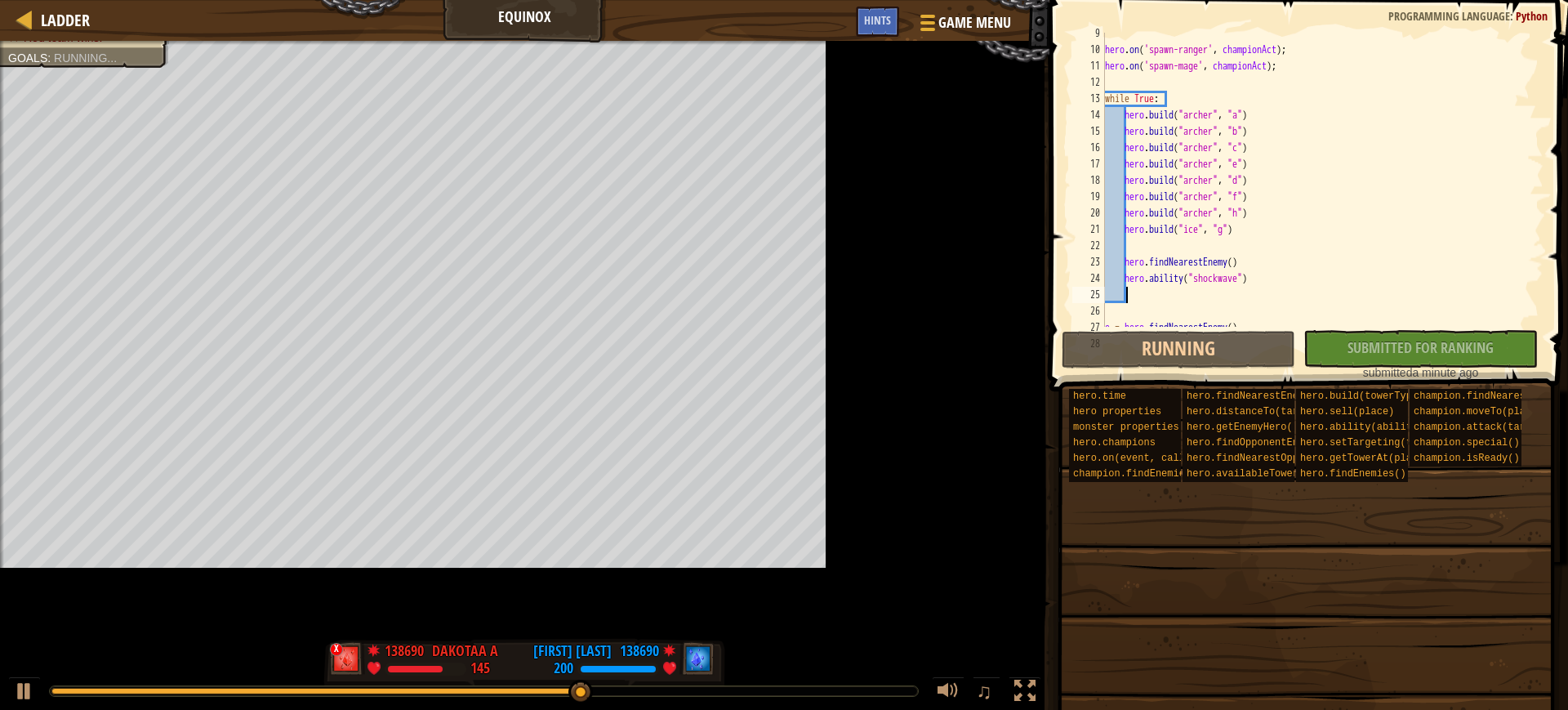 scroll, scrollTop: 7, scrollLeft: 0, axis: vertical 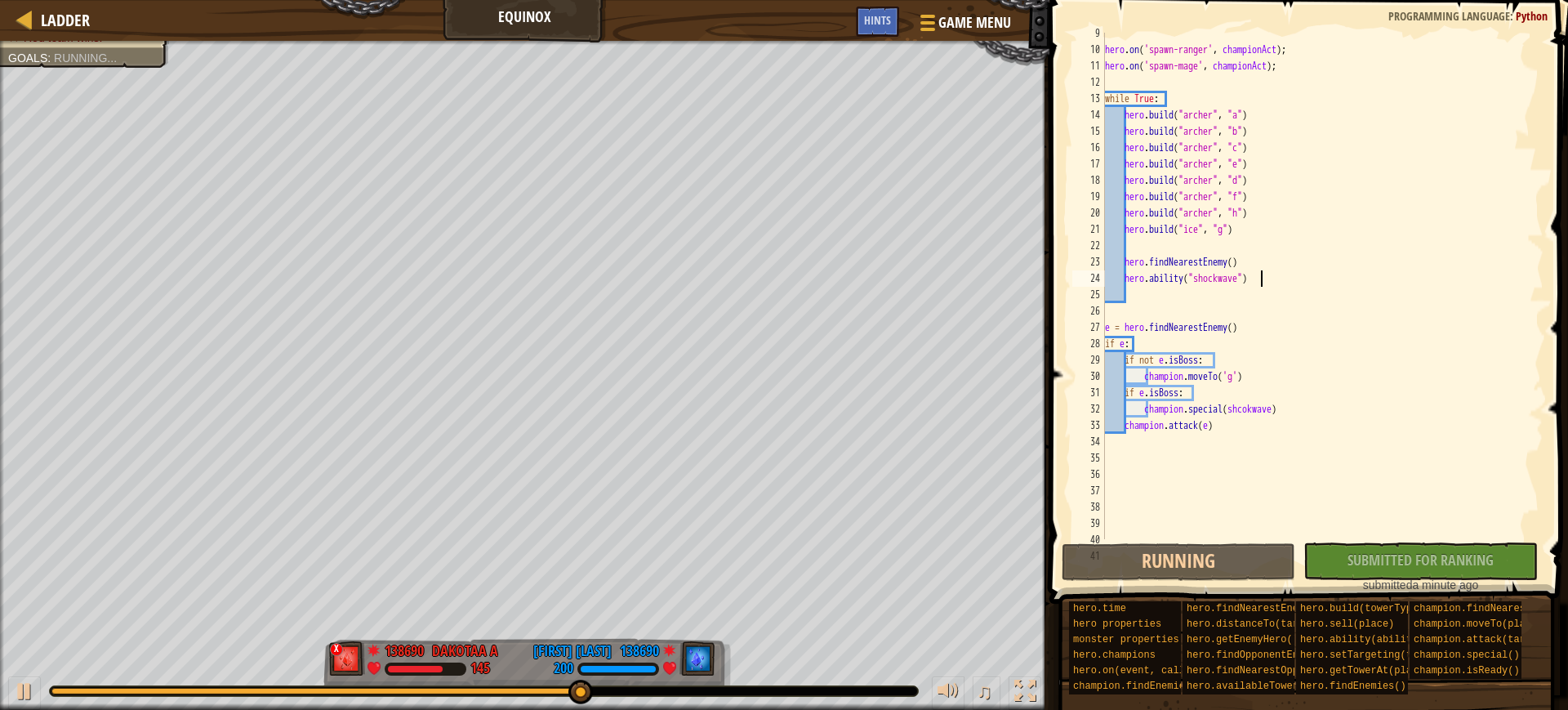 click on "hero . on ( 'spawn-ranger' ,   championAct ) ; hero . on ( 'spawn-mage' ,   championAct ) ; while   True :      hero . build ( "archer" ,   "a" )      hero . build ( "archer" ,   "b" )      hero . build ( "archer" ,   "c" )      hero . build ( "archer" ,   "e" )      hero . build ( "archer" ,   "d" )      hero . build ( "archer" ,   "f" )      hero . build ( "archer" ,   "h" )      hero . build ( "ice" ,   "g" )           hero . findNearestEnemy ( )      hero . ability ( "shockwave" )          e   =   hero . findNearestEnemy ( ) if   e :      if   not   e . isBoss :          champion . moveTo ( 'g' )      if   e . isBoss :          champion . special ( shcokwave )      champion . attack ( e )" at bounding box center (1316, 295) 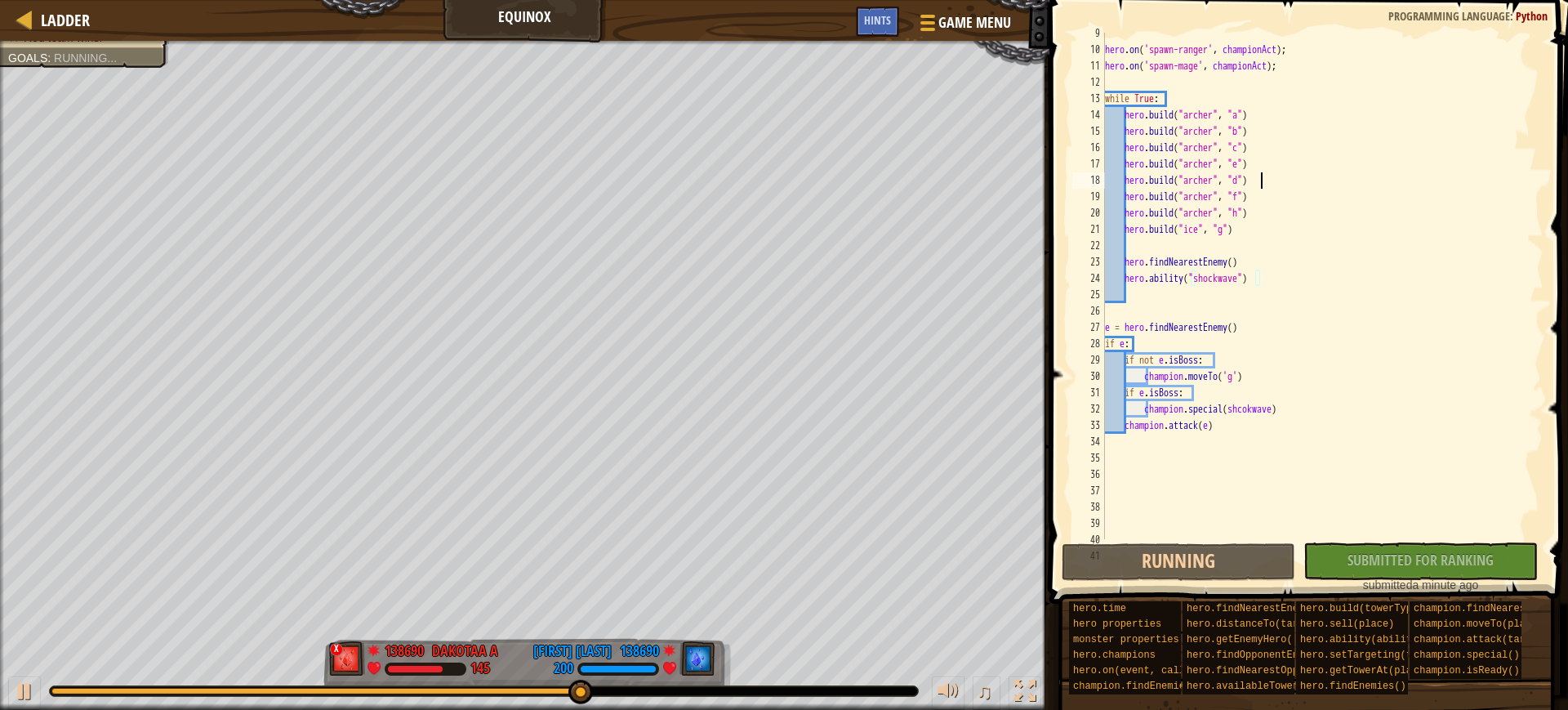 drag, startPoint x: 1425, startPoint y: 273, endPoint x: 1437, endPoint y: 177, distance: 96.74709 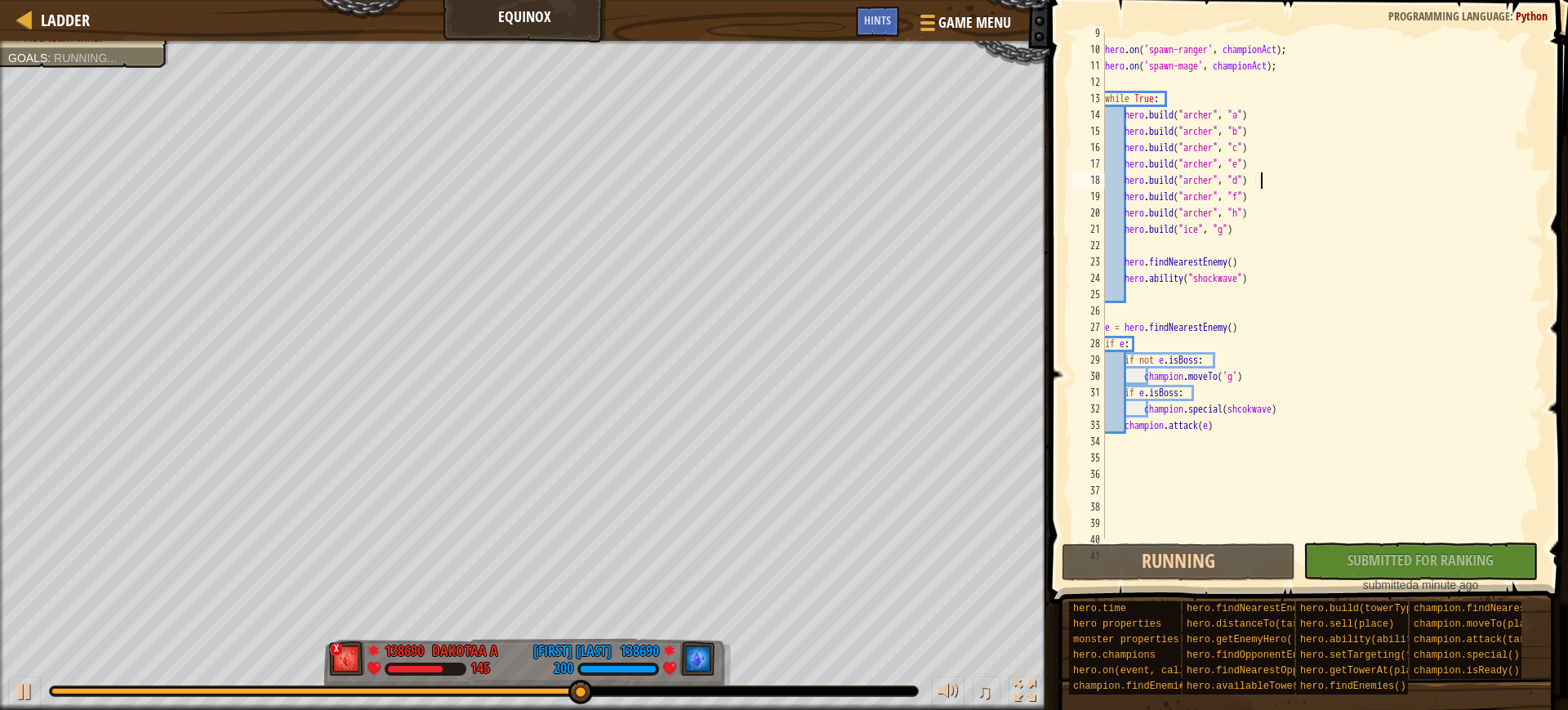 click on "hero . on ( 'spawn-ranger' ,   championAct ) ; hero . on ( 'spawn-mage' ,   championAct ) ; while   True :      hero . build ( "archer" ,   "a" )      hero . build ( "archer" ,   "b" )      hero . build ( "archer" ,   "c" )      hero . build ( "archer" ,   "e" )      hero . build ( "archer" ,   "d" )      hero . build ( "archer" ,   "f" )      hero . build ( "archer" ,   "h" )      hero . build ( "ice" ,   "g" )           hero . findNearestEnemy ( )      hero . ability ( "shockwave" )          e   =   hero . findNearestEnemy ( ) if   e :      if   not   e . isBoss :          champion . moveTo ( 'g' )      if   e . isBoss :          champion . special ( shcokwave )      champion . attack ( e )" at bounding box center (1316, 295) 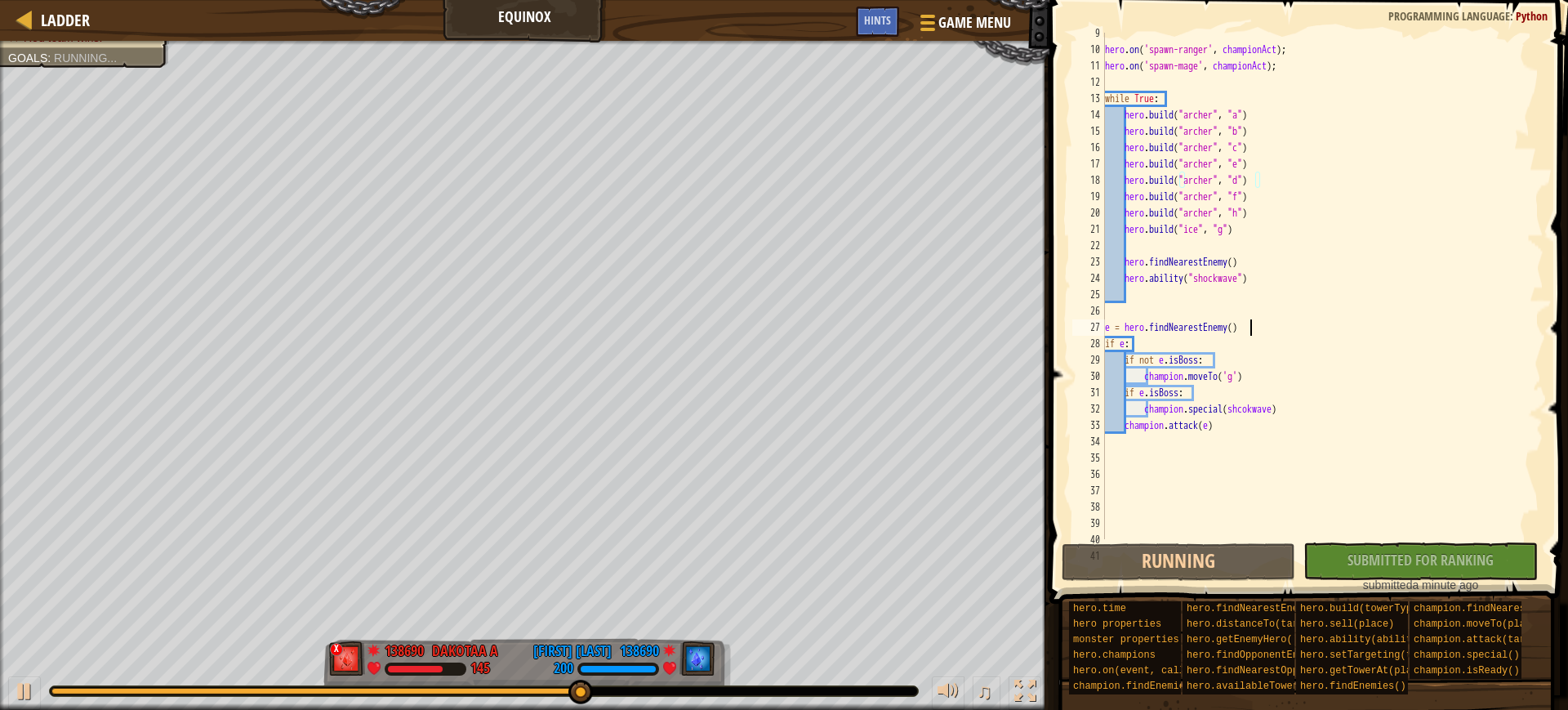 click on "hero . on ( 'spawn-ranger' ,   championAct ) ; hero . on ( 'spawn-mage' ,   championAct ) ; while   True :      hero . build ( "archer" ,   "a" )      hero . build ( "archer" ,   "b" )      hero . build ( "archer" ,   "c" )      hero . build ( "archer" ,   "e" )      hero . build ( "archer" ,   "d" )      hero . build ( "archer" ,   "f" )      hero . build ( "archer" ,   "h" )      hero . build ( "ice" ,   "g" )           hero . findNearestEnemy ( )      hero . ability ( "shockwave" )          e   =   hero . findNearestEnemy ( ) if   e :      if   not   e . isBoss :          champion . moveTo ( 'g' )      if   e . isBoss :          champion . special ( shcokwave )      champion . attack ( e )" at bounding box center (1316, 295) 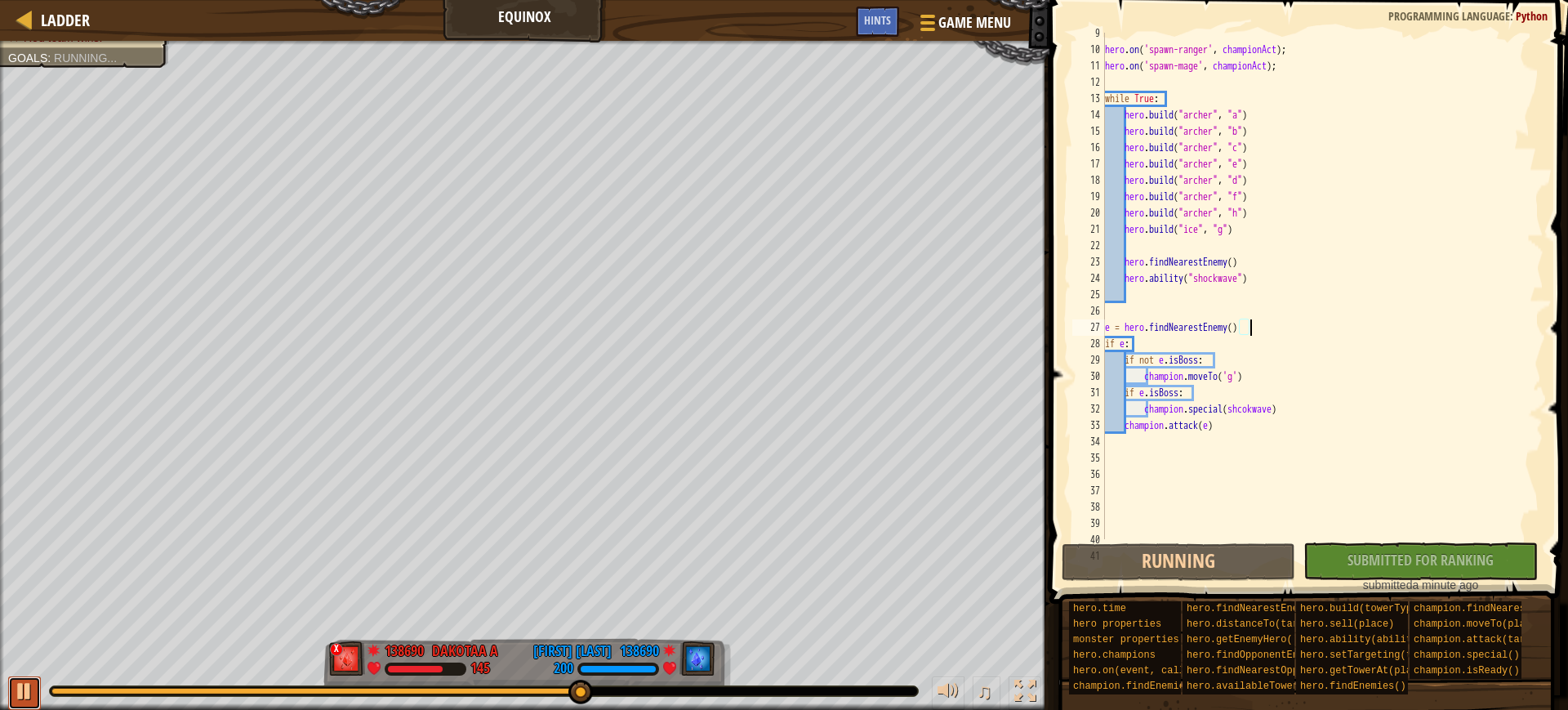 click at bounding box center (24, 691) 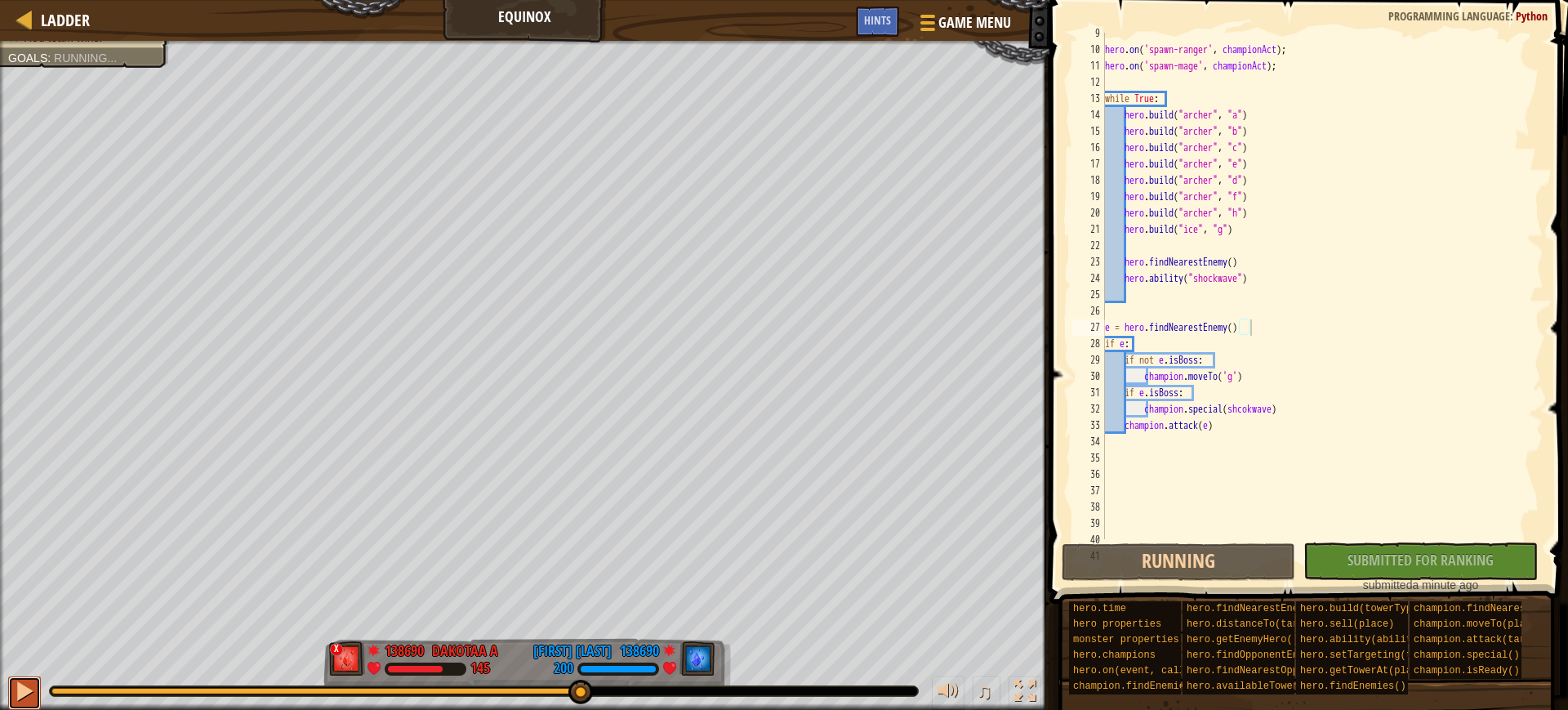 click at bounding box center (24, 691) 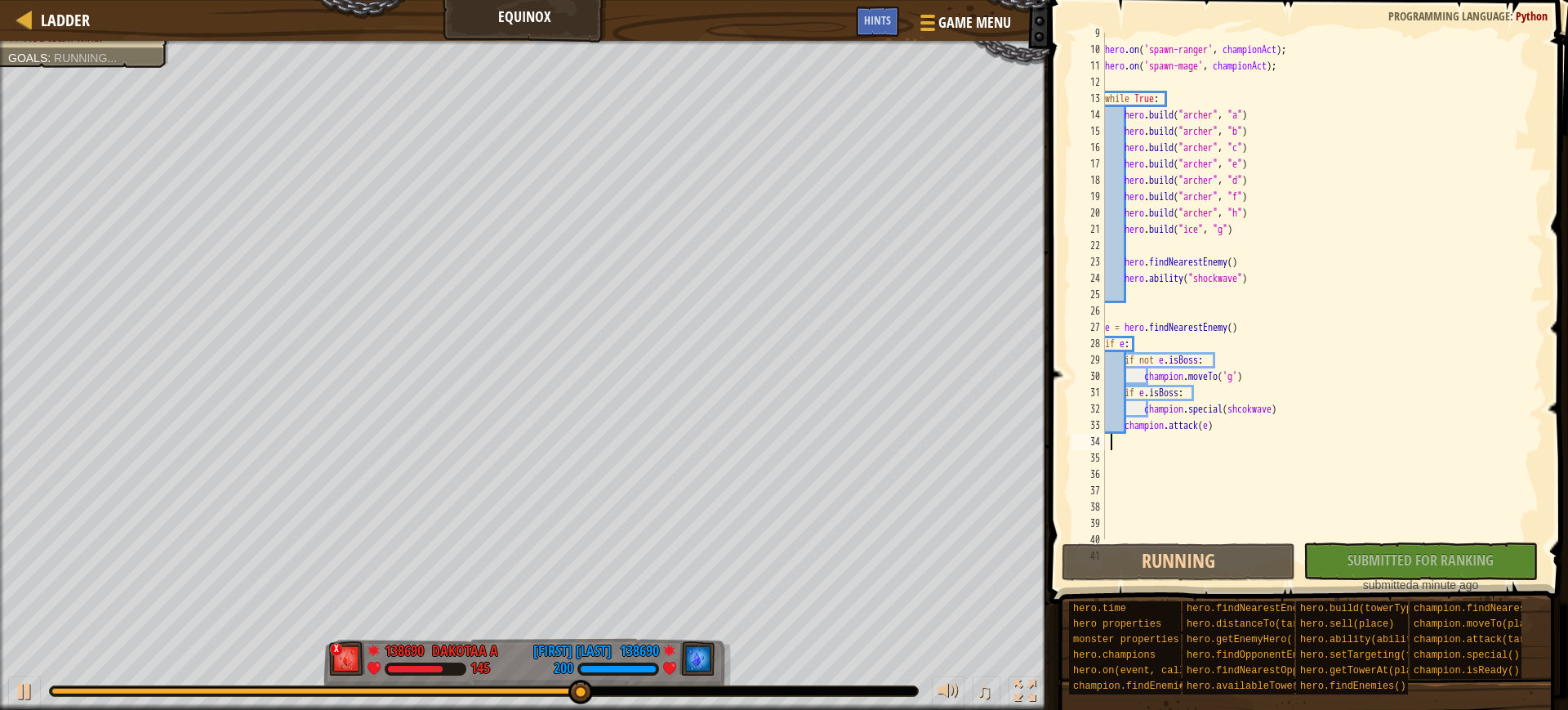 click on "hero . on ( 'spawn-ranger' ,   championAct ) ; hero . on ( 'spawn-mage' ,   championAct ) ; while   True :      hero . build ( "archer" ,   "a" )      hero . build ( "archer" ,   "b" )      hero . build ( "archer" ,   "c" )      hero . build ( "archer" ,   "e" )      hero . build ( "archer" ,   "d" )      hero . build ( "archer" ,   "f" )      hero . build ( "archer" ,   "h" )      hero . build ( "ice" ,   "g" )           hero . findNearestEnemy ( )      hero . ability ( "shockwave" )          e   =   hero . findNearestEnemy ( ) if   e :      if   not   e . isBoss :          champion . moveTo ( 'g' )      if   e . isBoss :          champion . special ( shcokwave )      champion . attack ( e )" at bounding box center [1316, 295] 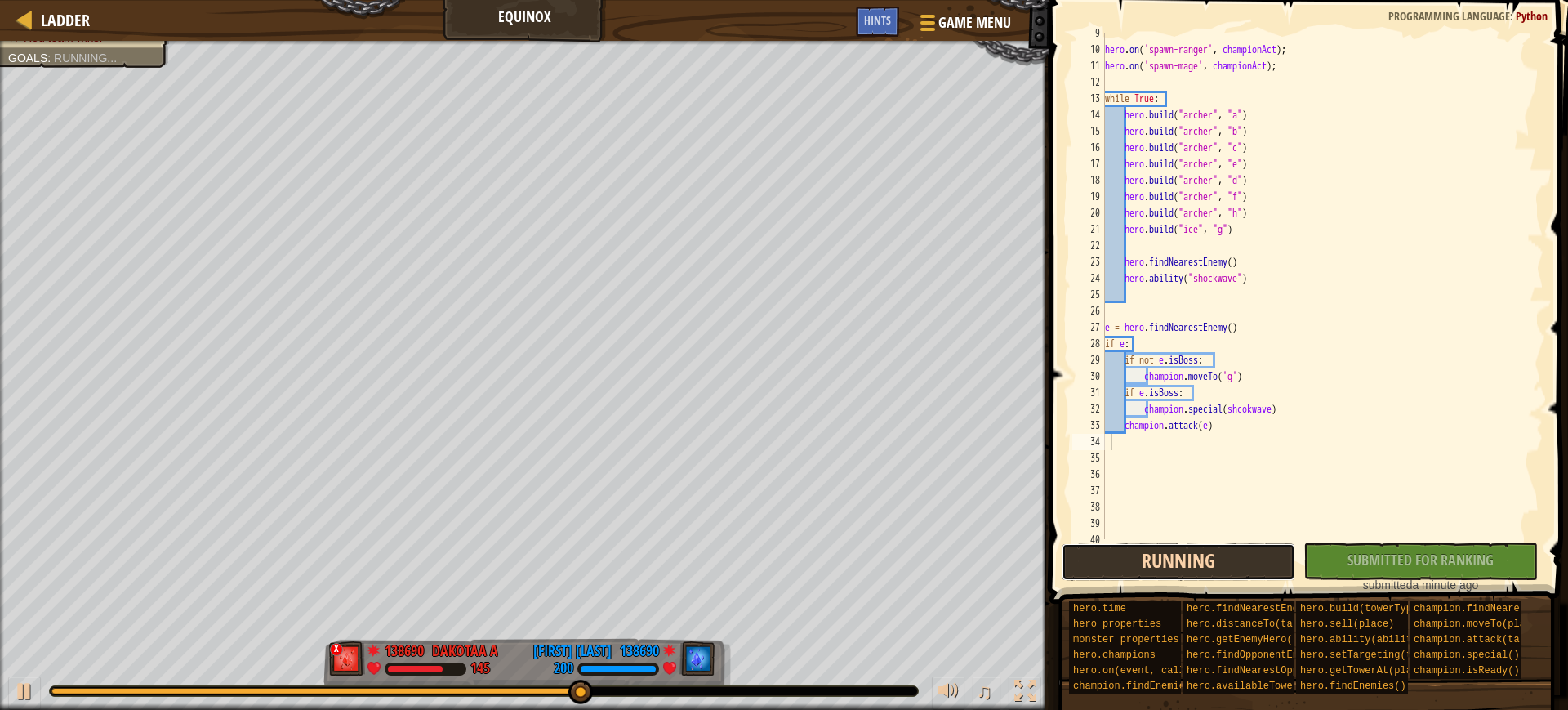 click on "Running" at bounding box center (1178, 562) 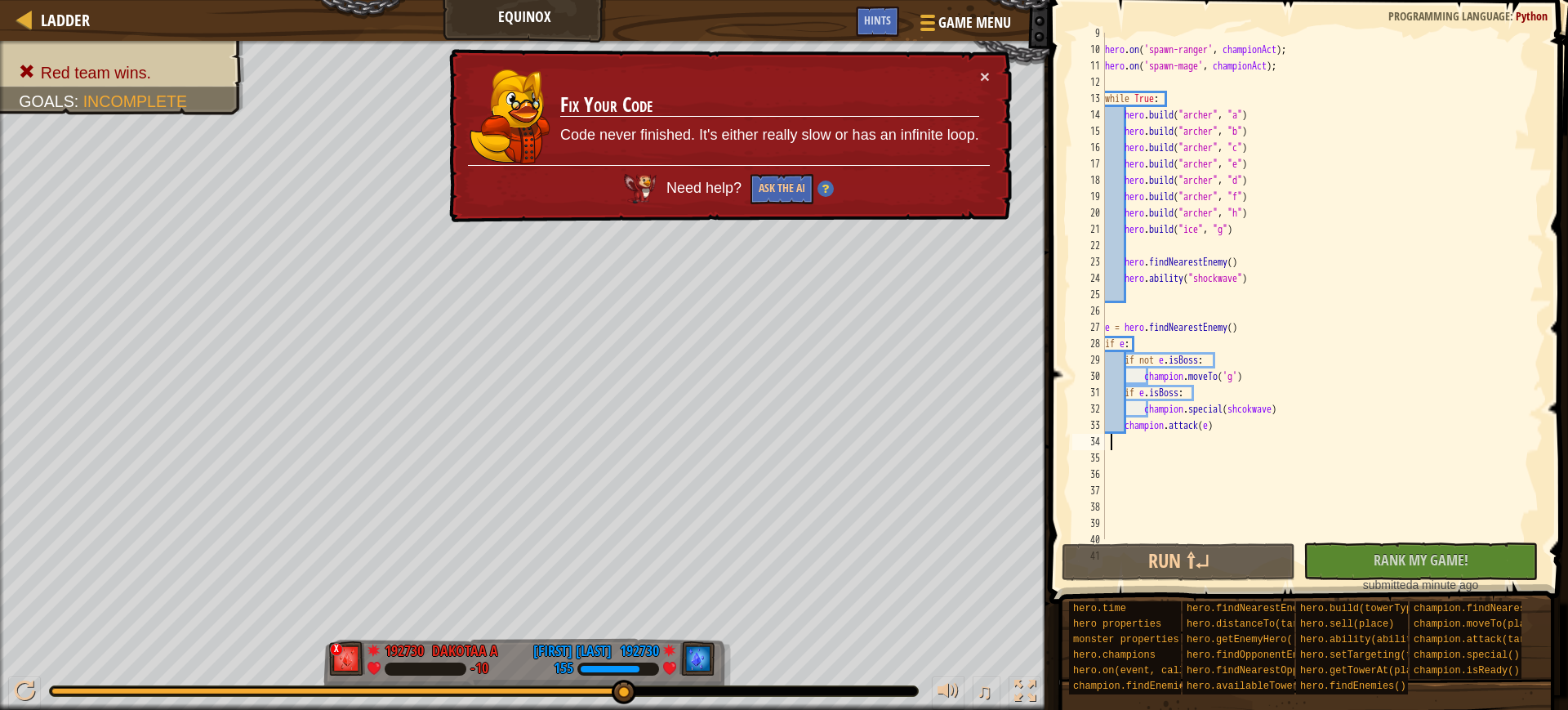 click on "hero . on ( 'spawn-ranger' ,   championAct ) ; hero . on ( 'spawn-mage' ,   championAct ) ; while   True :      hero . build ( "archer" ,   "a" )      hero . build ( "archer" ,   "b" )      hero . build ( "archer" ,   "c" )      hero . build ( "archer" ,   "e" )      hero . build ( "archer" ,   "d" )      hero . build ( "archer" ,   "f" )      hero . build ( "archer" ,   "h" )      hero . build ( "ice" ,   "g" )           hero . findNearestEnemy ( )      hero . ability ( "shockwave" )          e   =   hero . findNearestEnemy ( ) if   e :      if   not   e . isBoss :          champion . moveTo ( 'g' )      if   e . isBoss :          champion . special ( shcokwave )      champion . attack ( e )" at bounding box center (1316, 295) 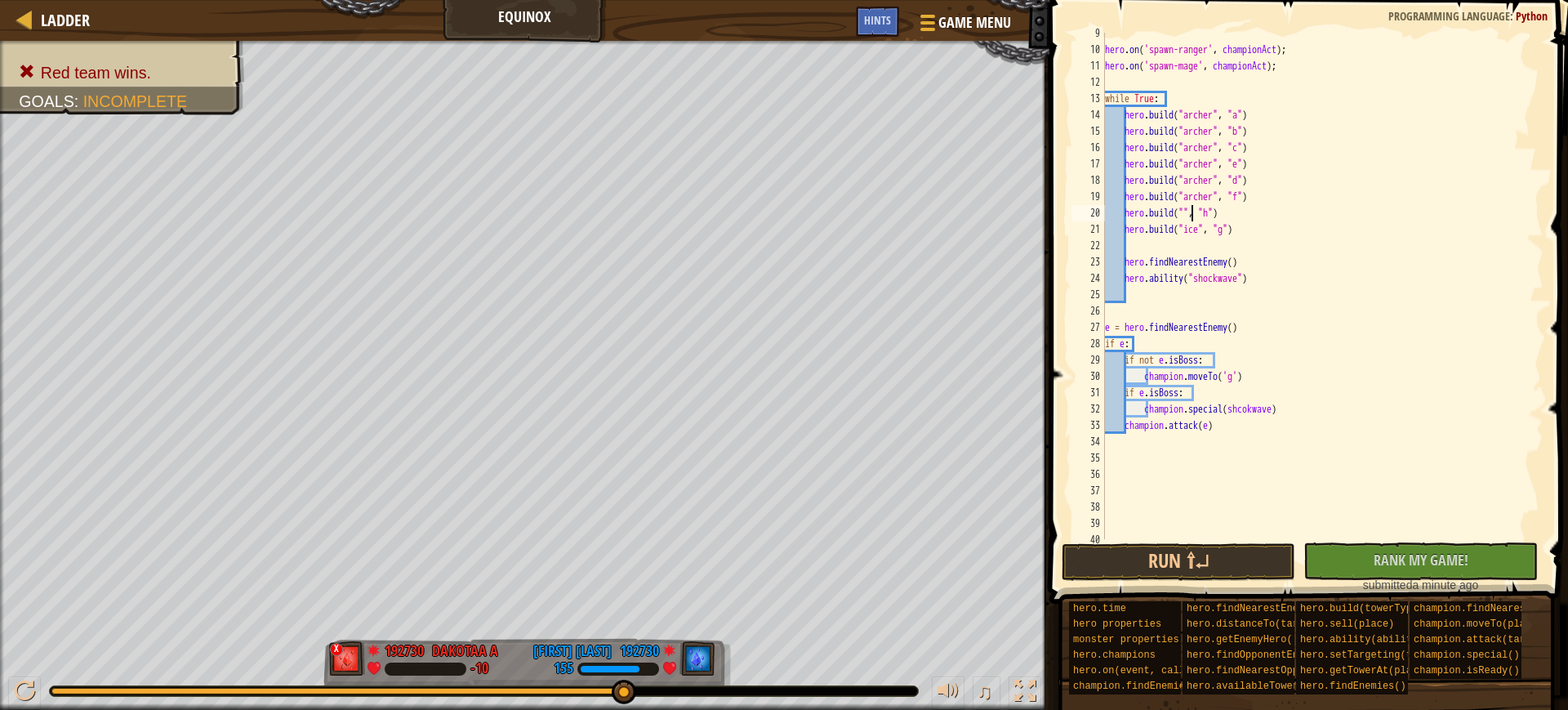 scroll, scrollTop: 7, scrollLeft: 7, axis: both 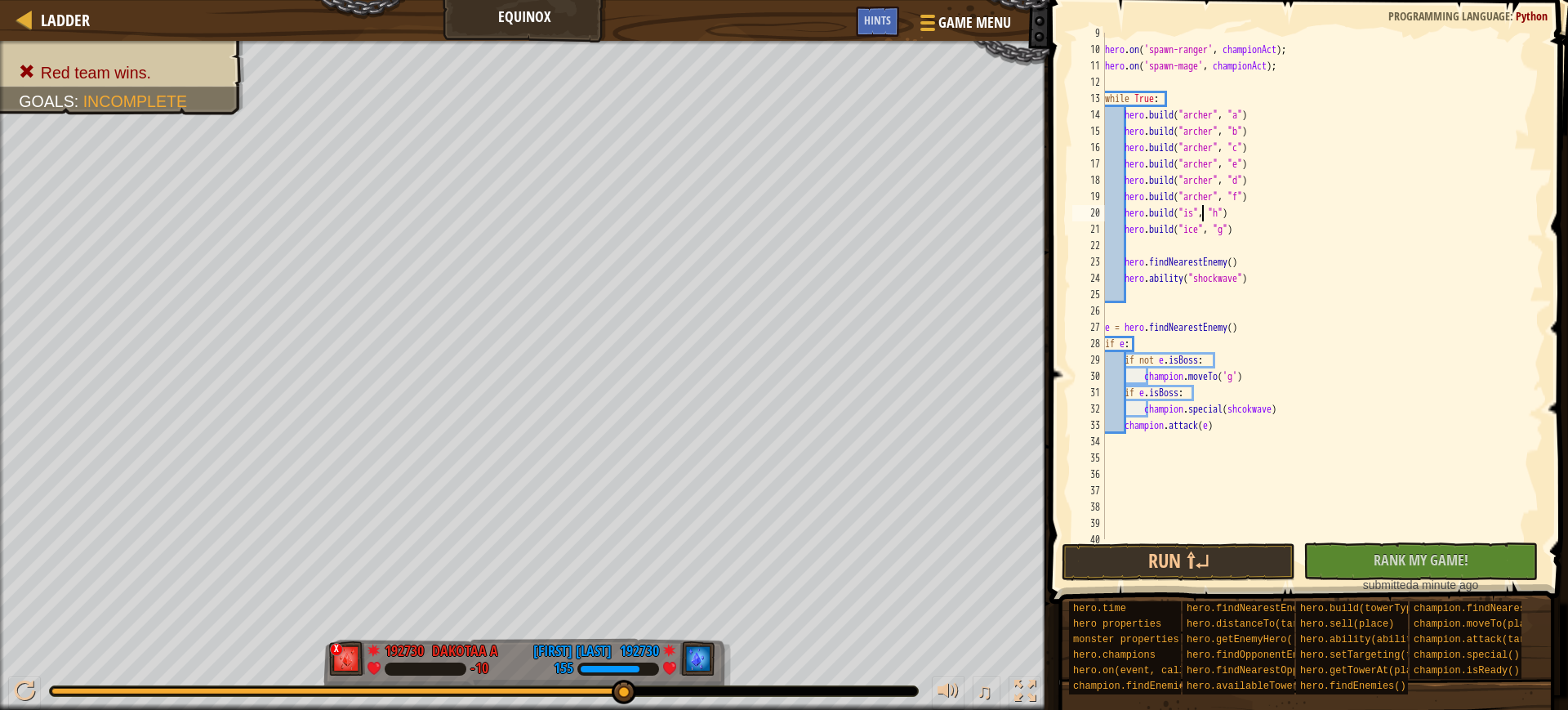 type on "hero.build("ise", "h")" 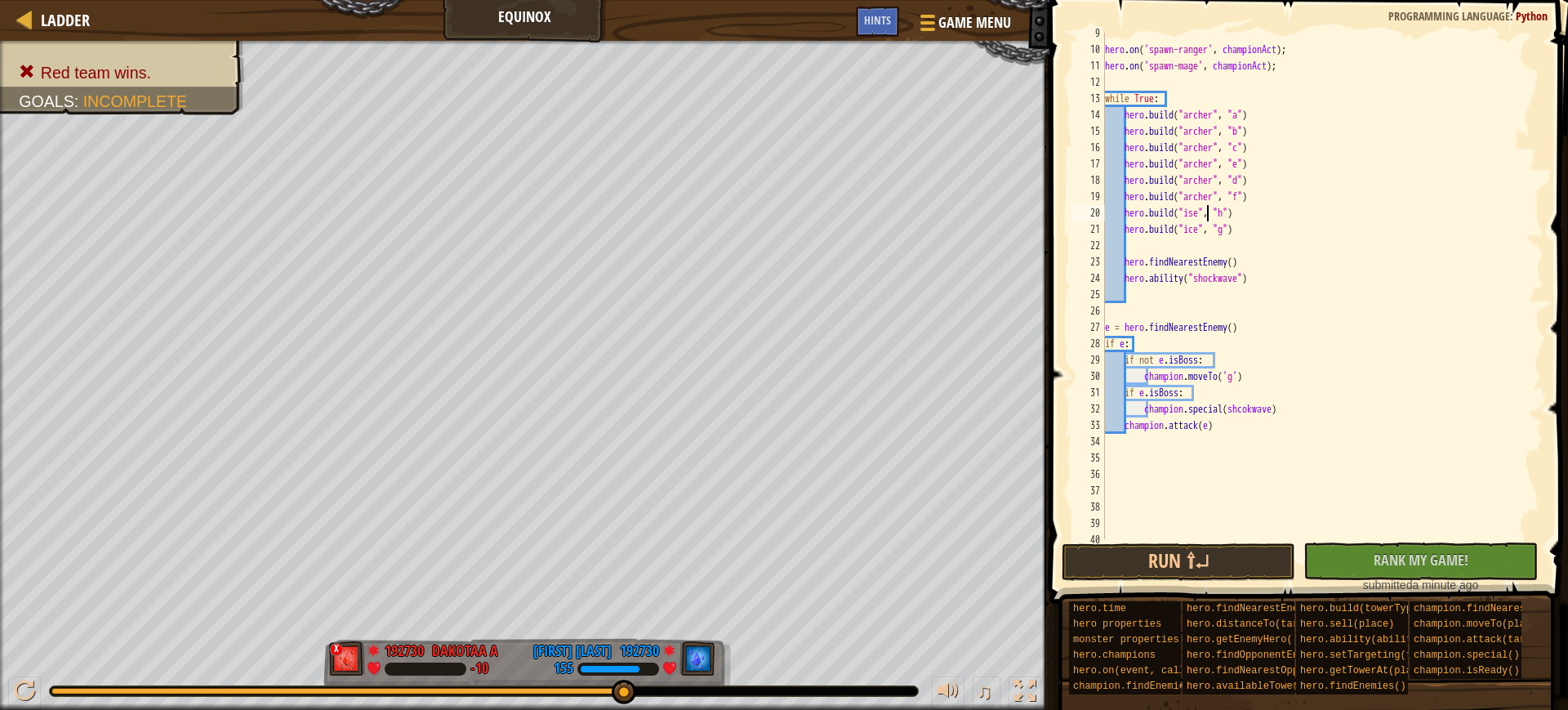 scroll, scrollTop: 7, scrollLeft: 8, axis: both 